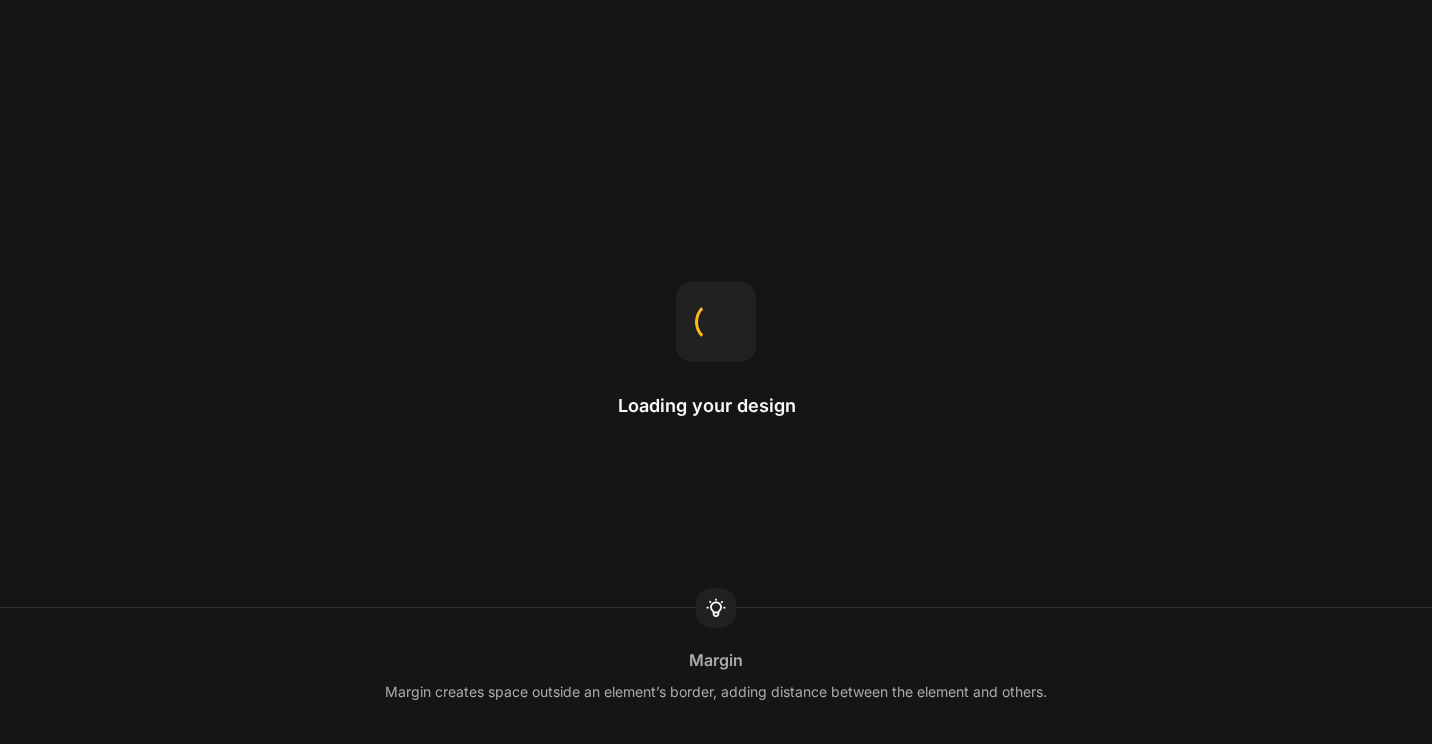 scroll, scrollTop: 0, scrollLeft: 0, axis: both 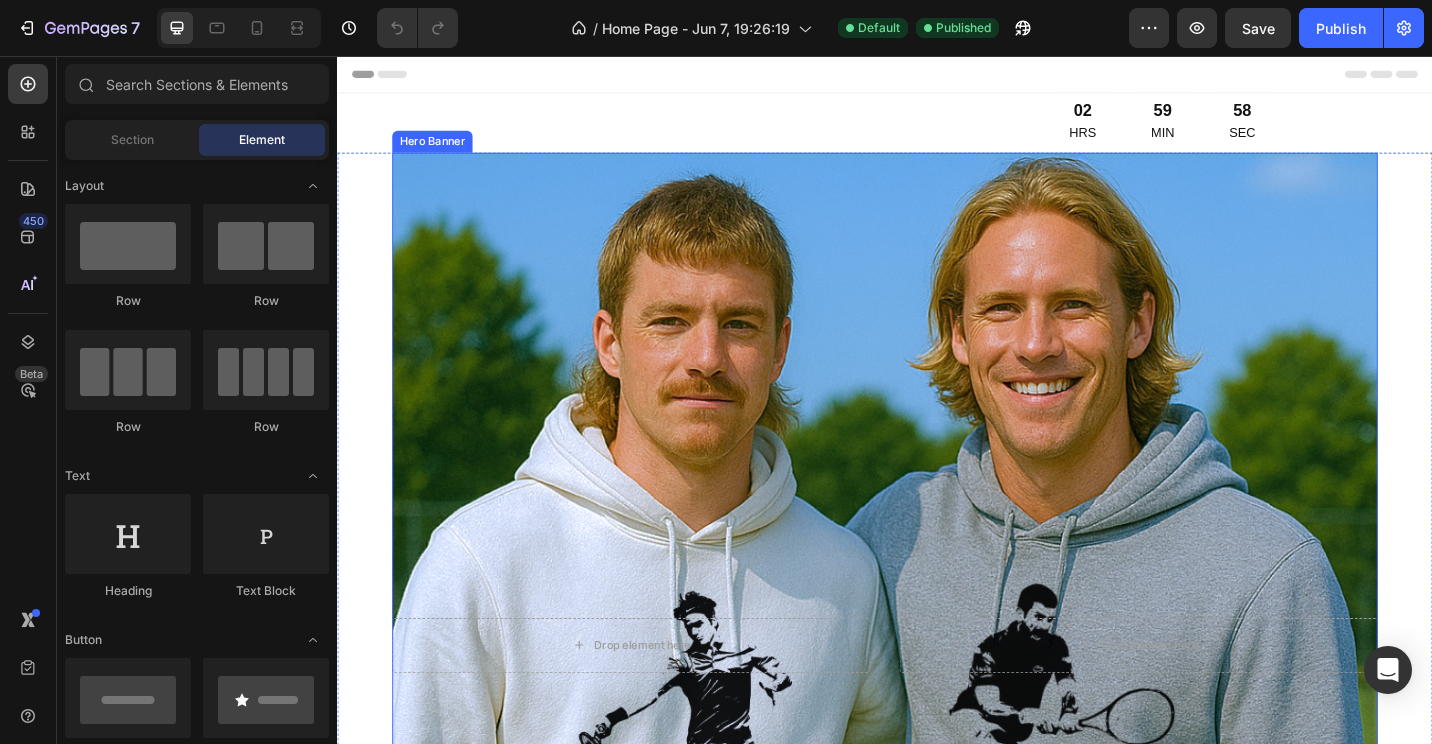 click at bounding box center [937, 702] 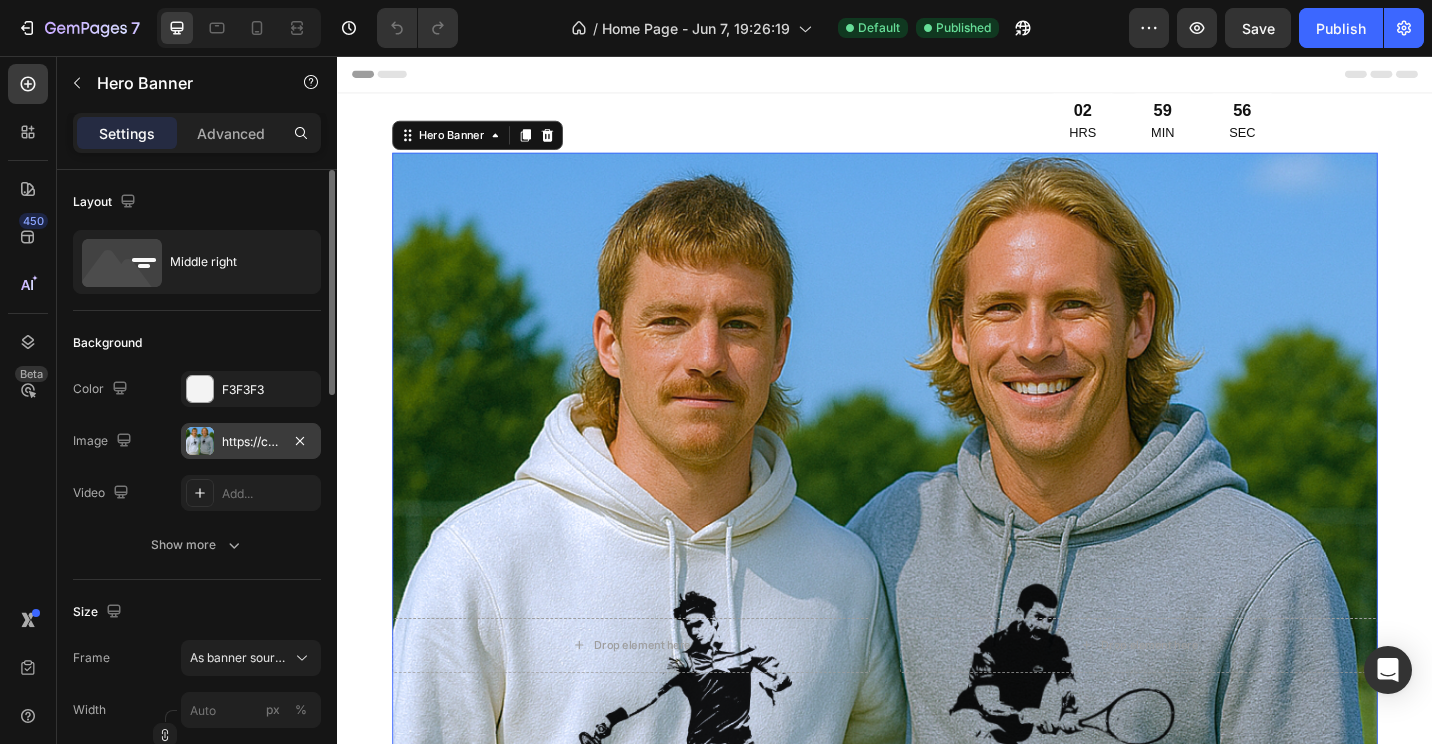 click on "https://cdn.shopify.com/s/files/1/0709/0765/8408/files/gempages_570020413275374816-7fd49c88-1321-42ea-beae-b2ebbe0fa627.png" at bounding box center (251, 442) 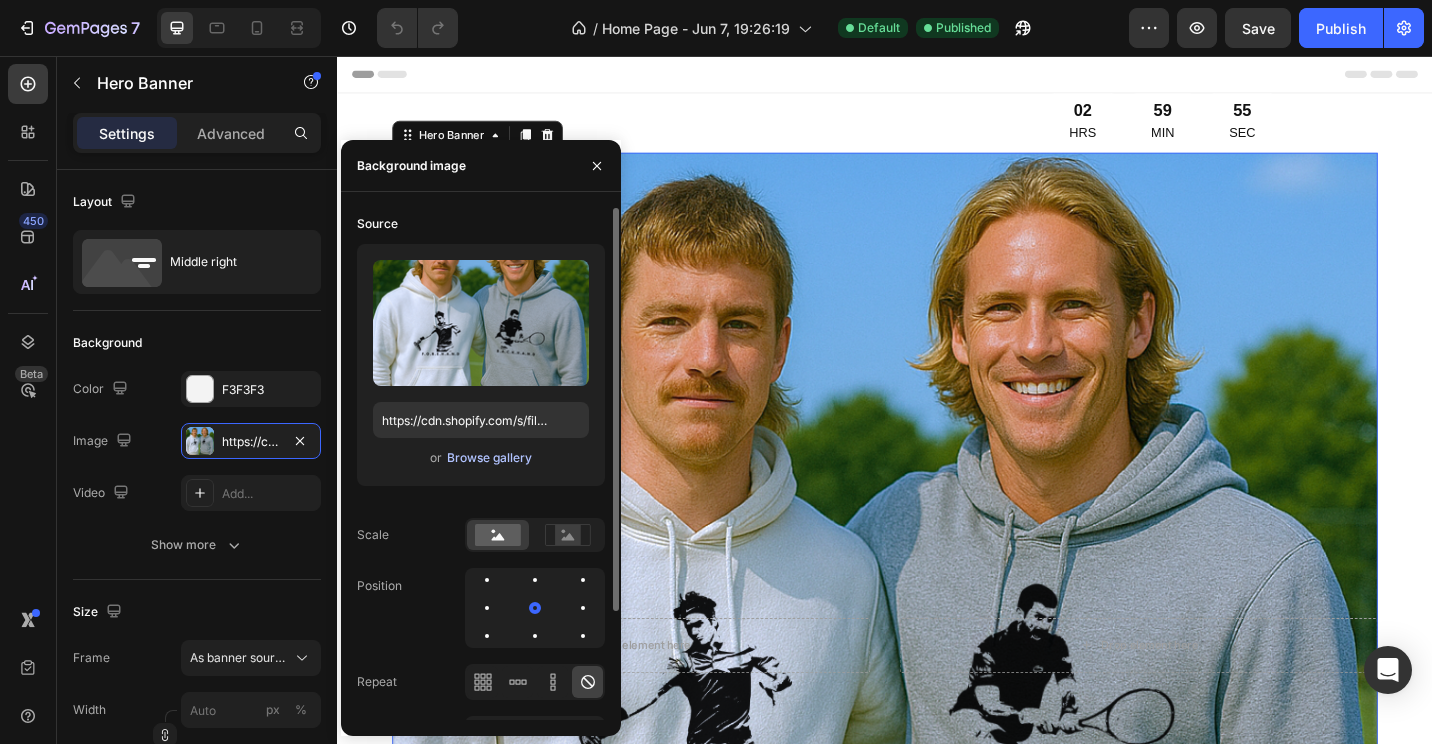 click on "Browse gallery" at bounding box center (489, 458) 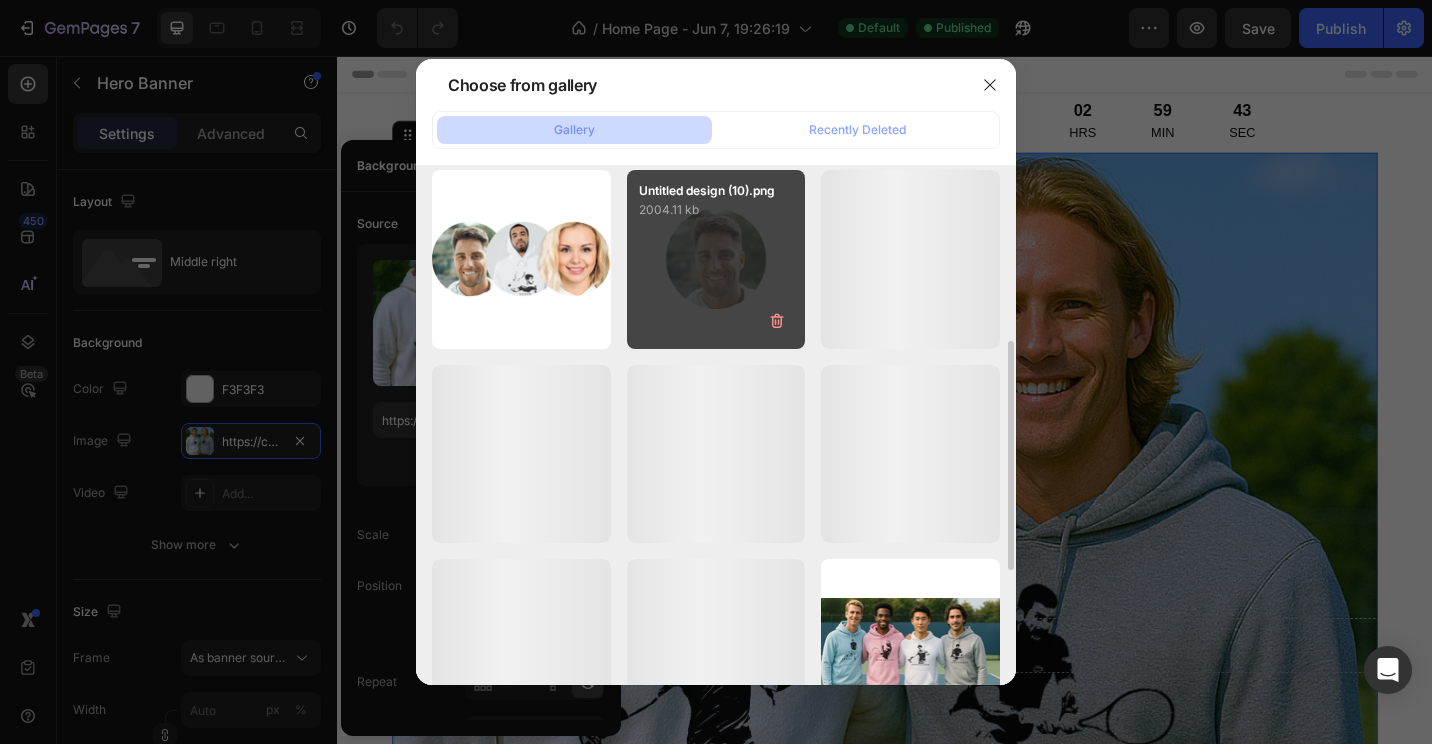 scroll, scrollTop: 600, scrollLeft: 0, axis: vertical 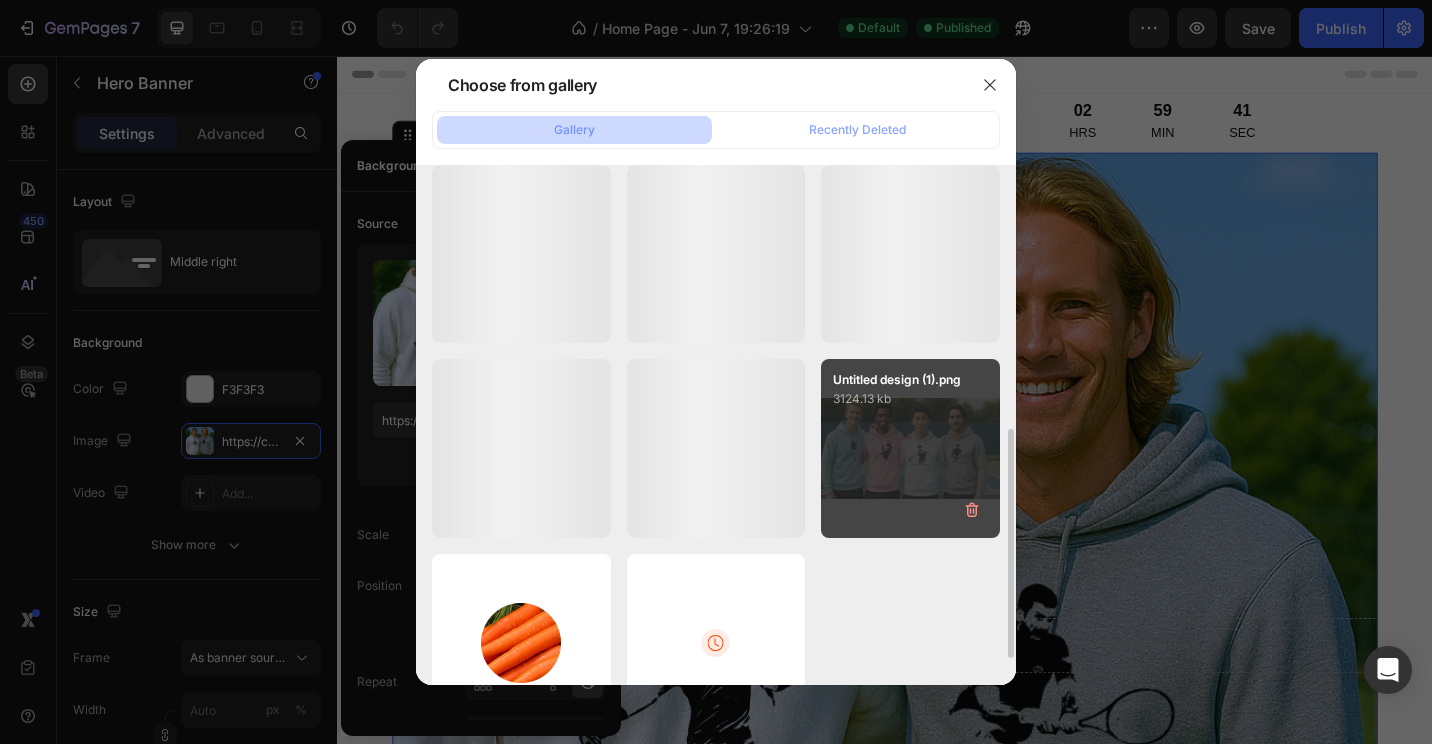 click on "Untitled design (1).png 3124.13 kb" at bounding box center [910, 448] 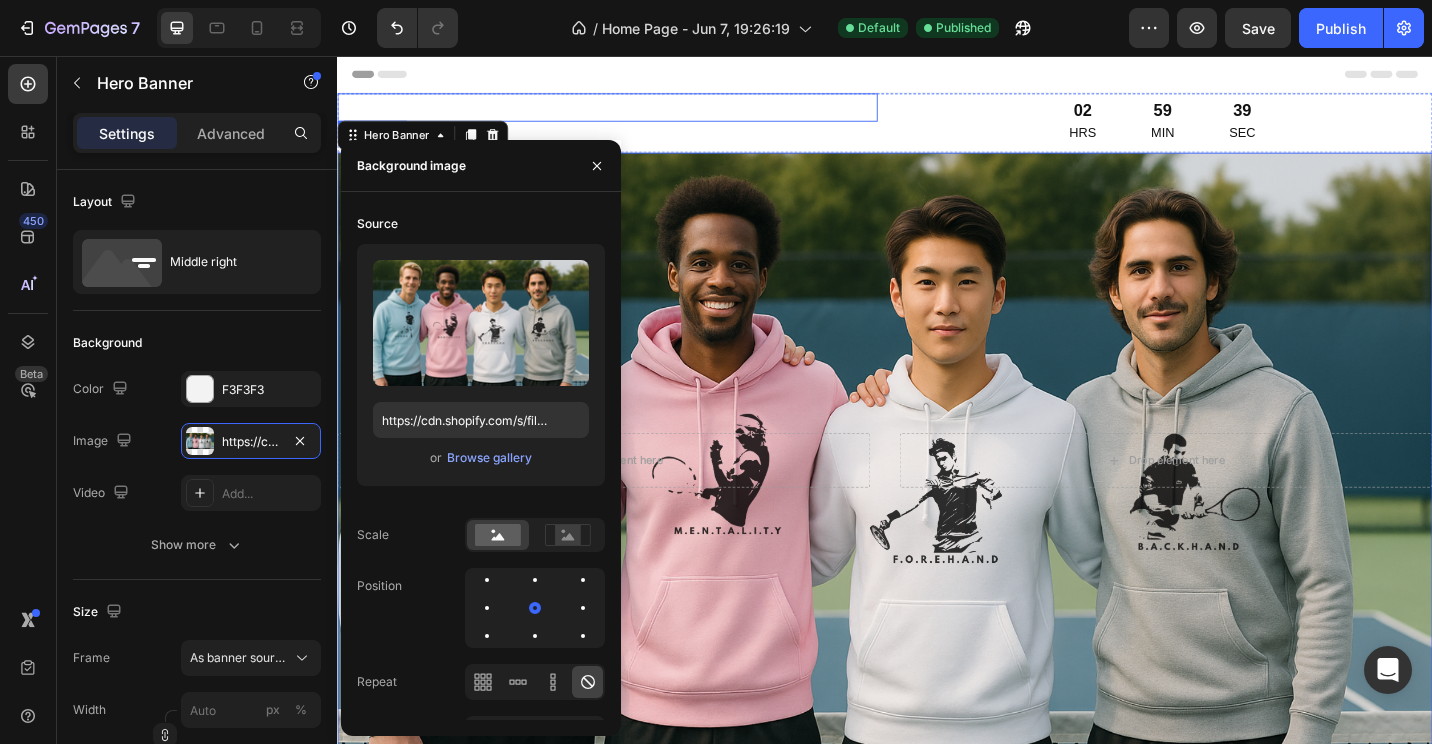 click on "LIMITED DROP- NO RESTOCKS:" at bounding box center (633, 112) 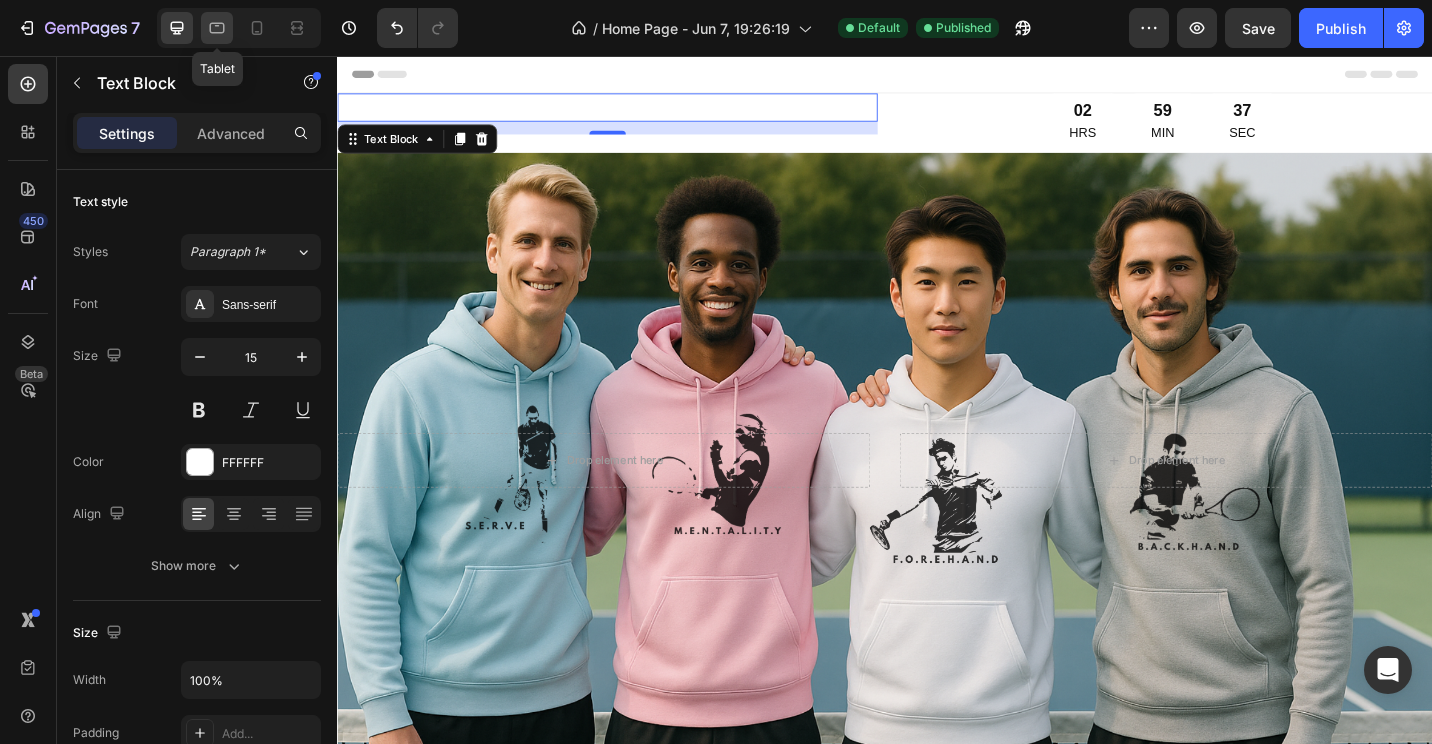 click 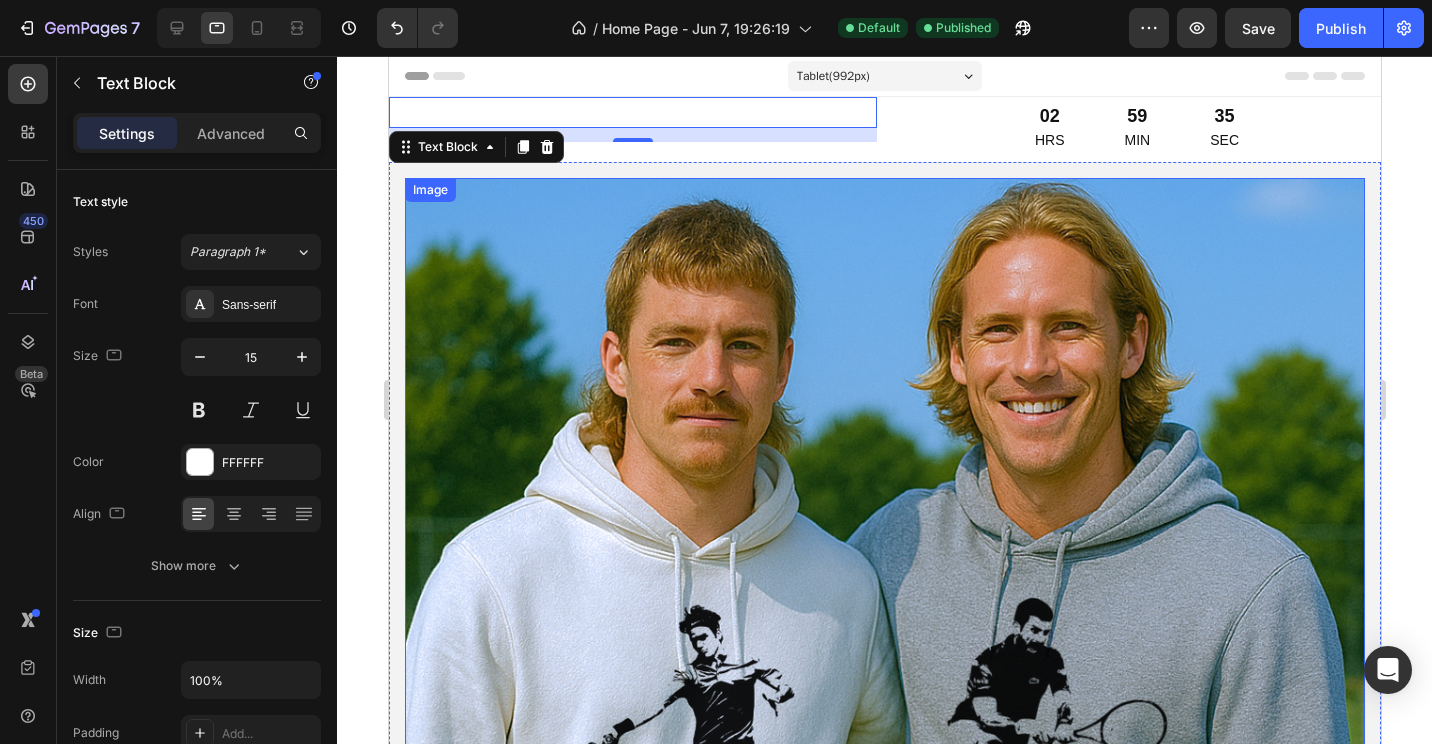 click at bounding box center [884, 658] 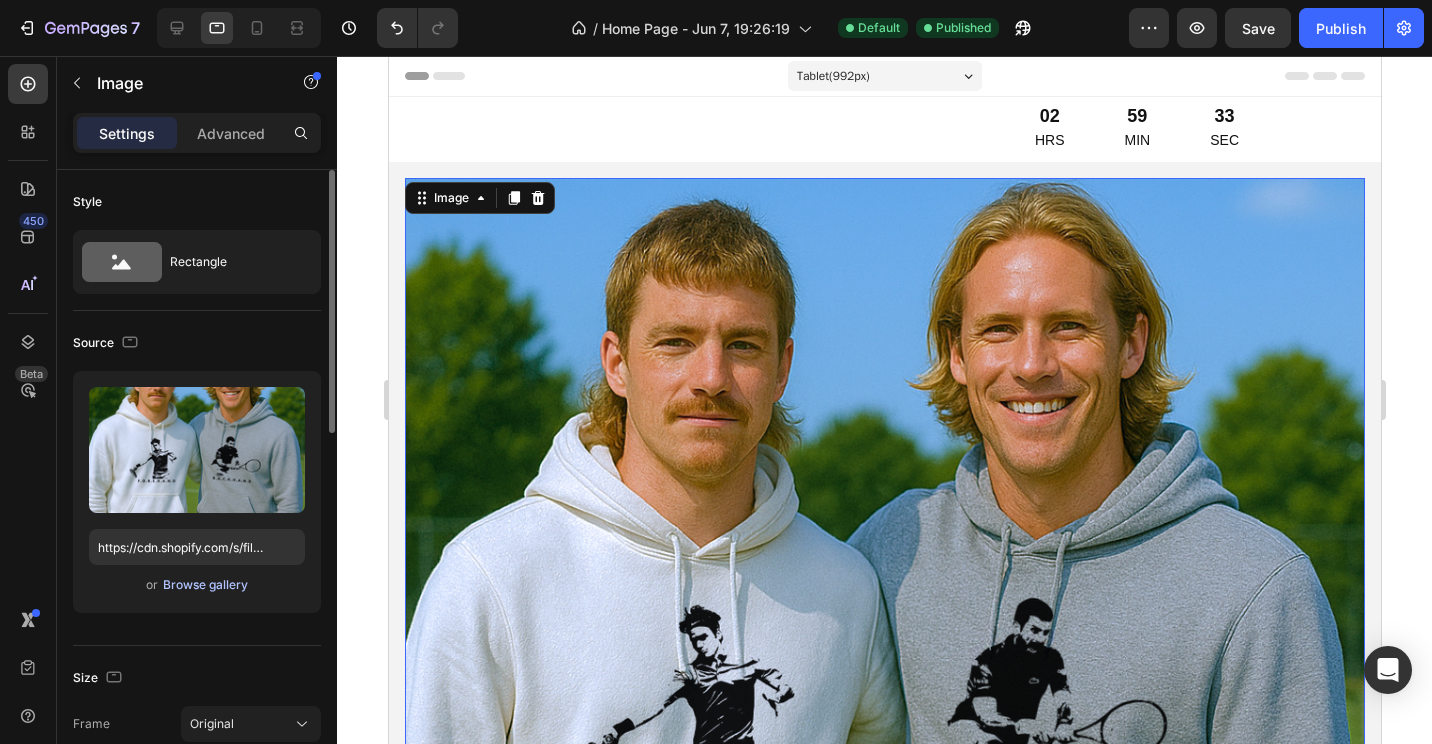 click on "Browse gallery" at bounding box center (205, 585) 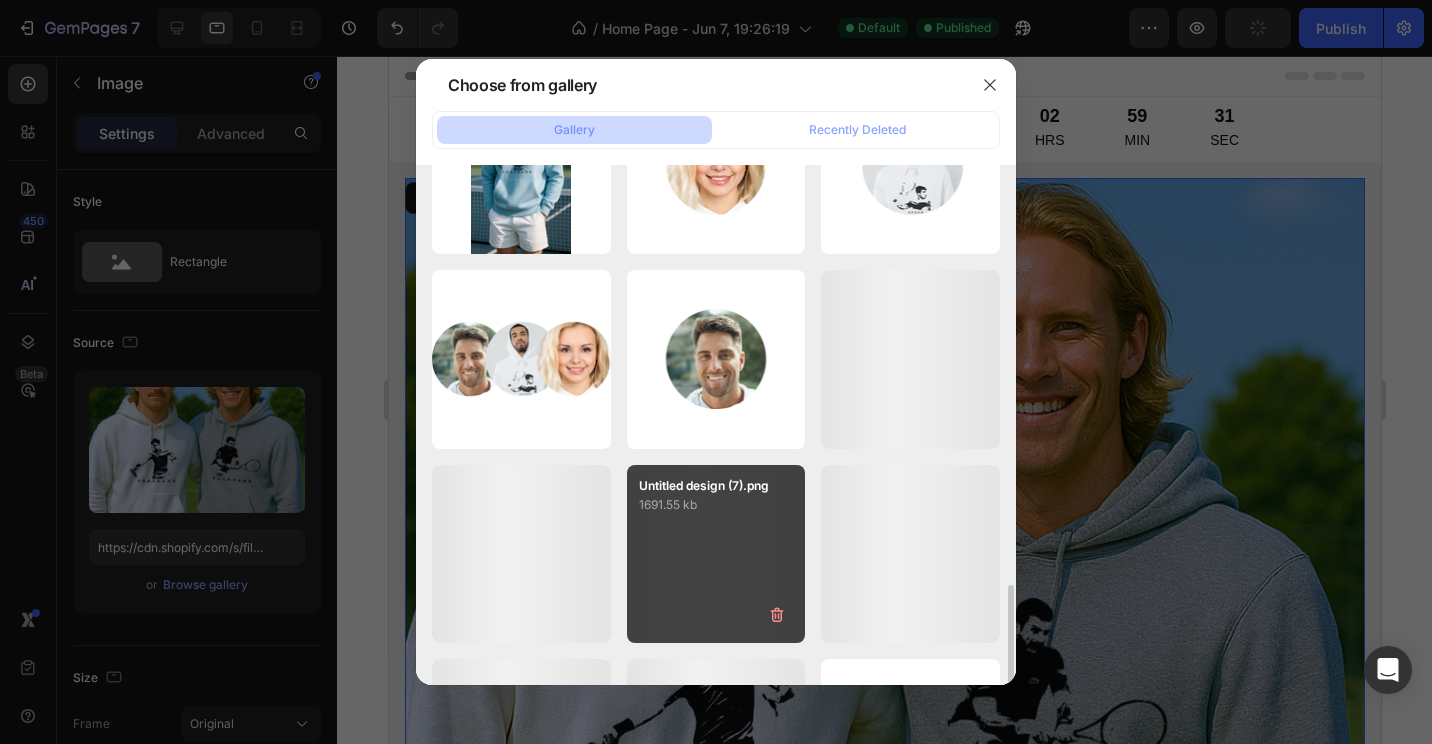 scroll, scrollTop: 500, scrollLeft: 0, axis: vertical 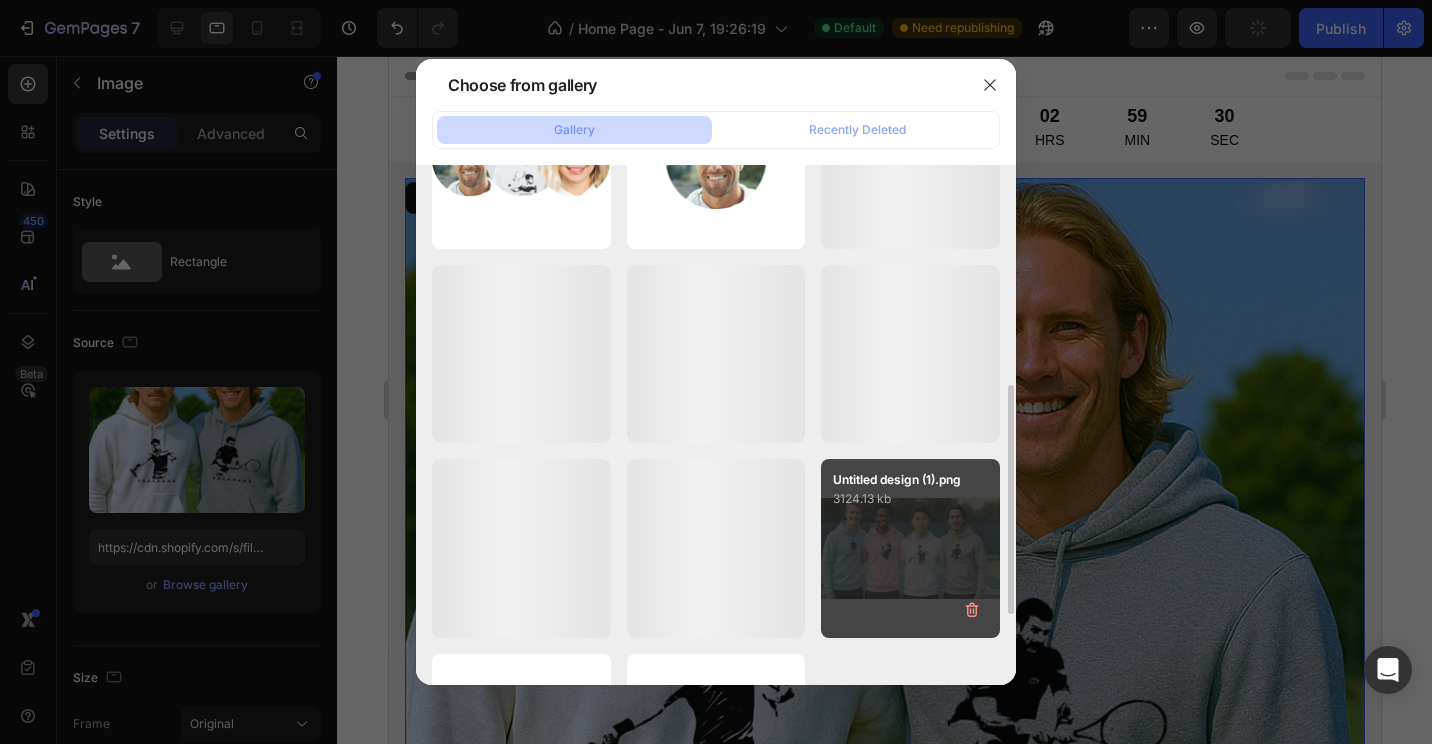 click on "Untitled design (1).png 3124.13 kb" at bounding box center (910, 548) 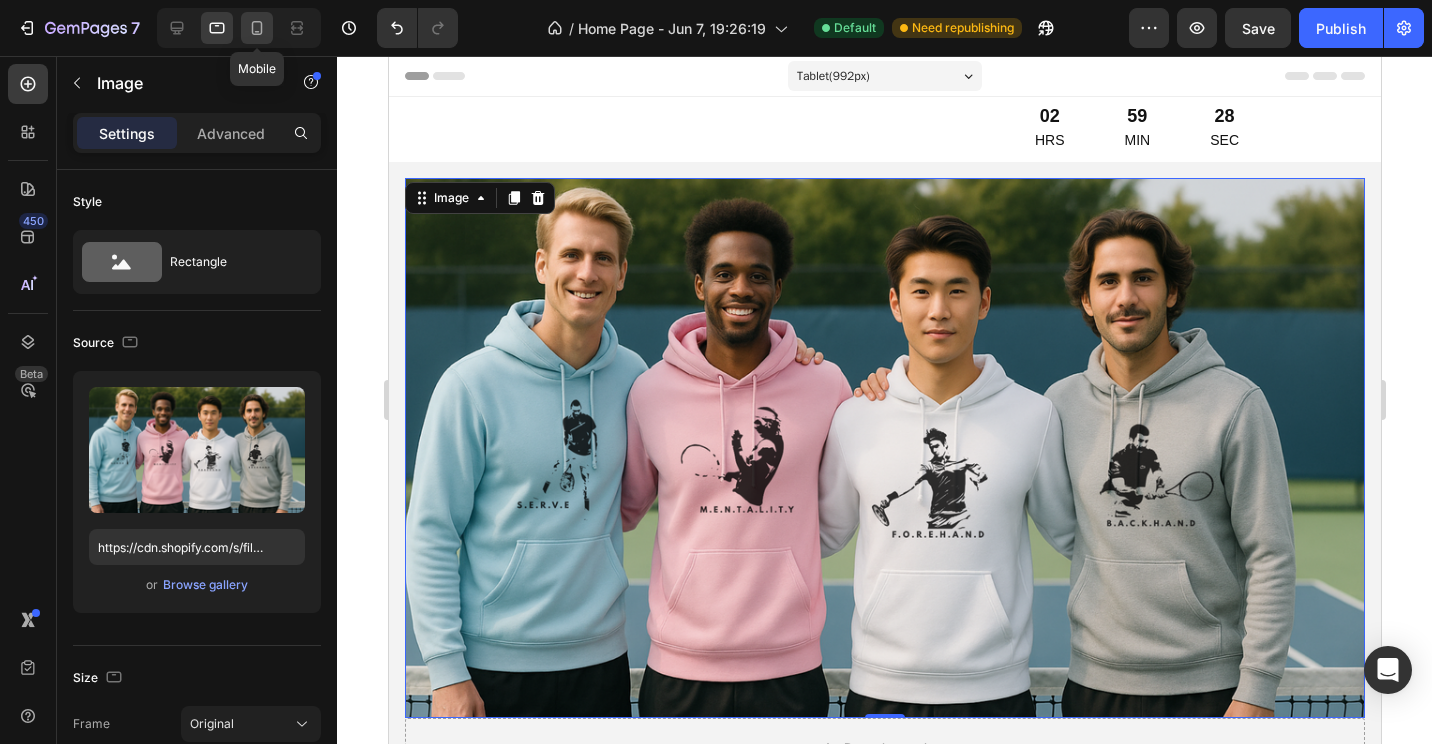 click 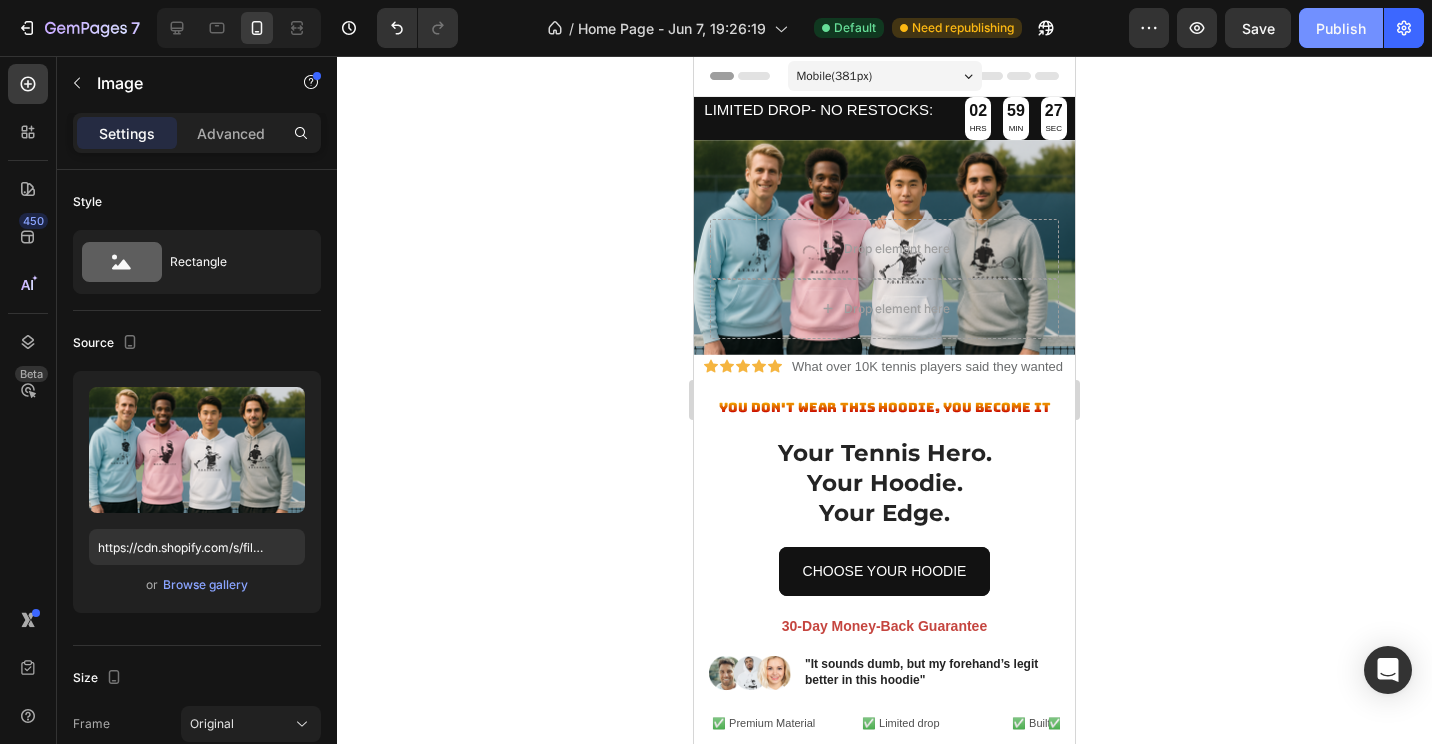 click on "Publish" at bounding box center [1341, 28] 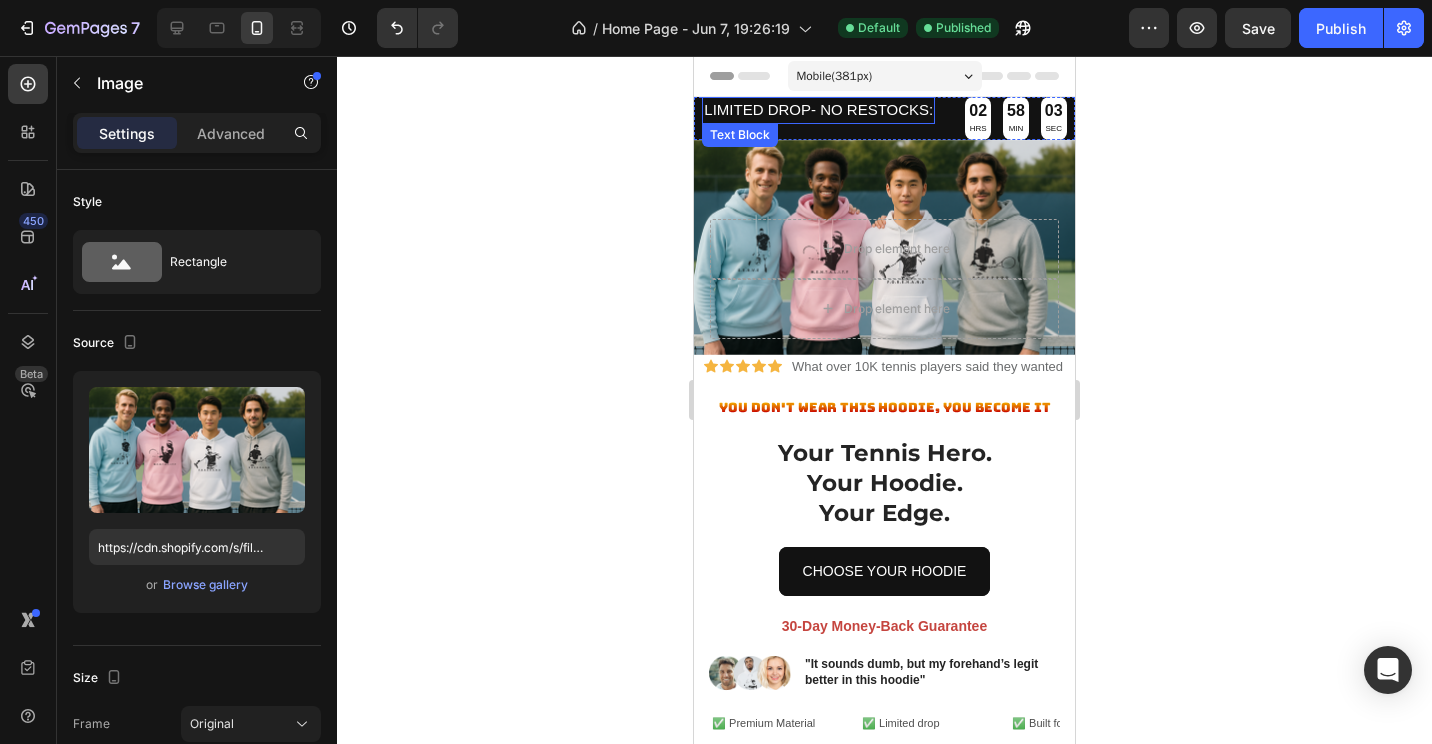 click on "LIMITED DROP- NO RESTOCKS:" at bounding box center [818, 110] 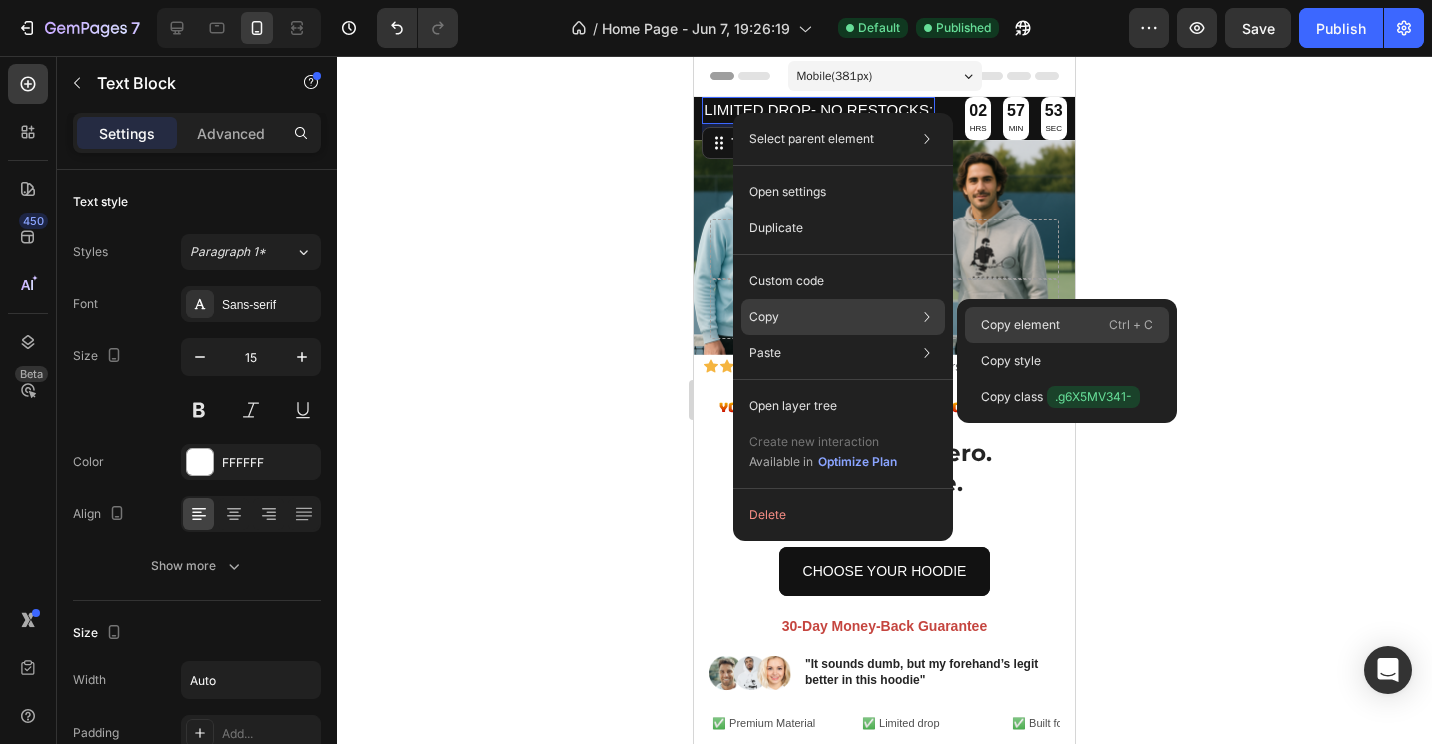 click on "Copy element" at bounding box center (1020, 325) 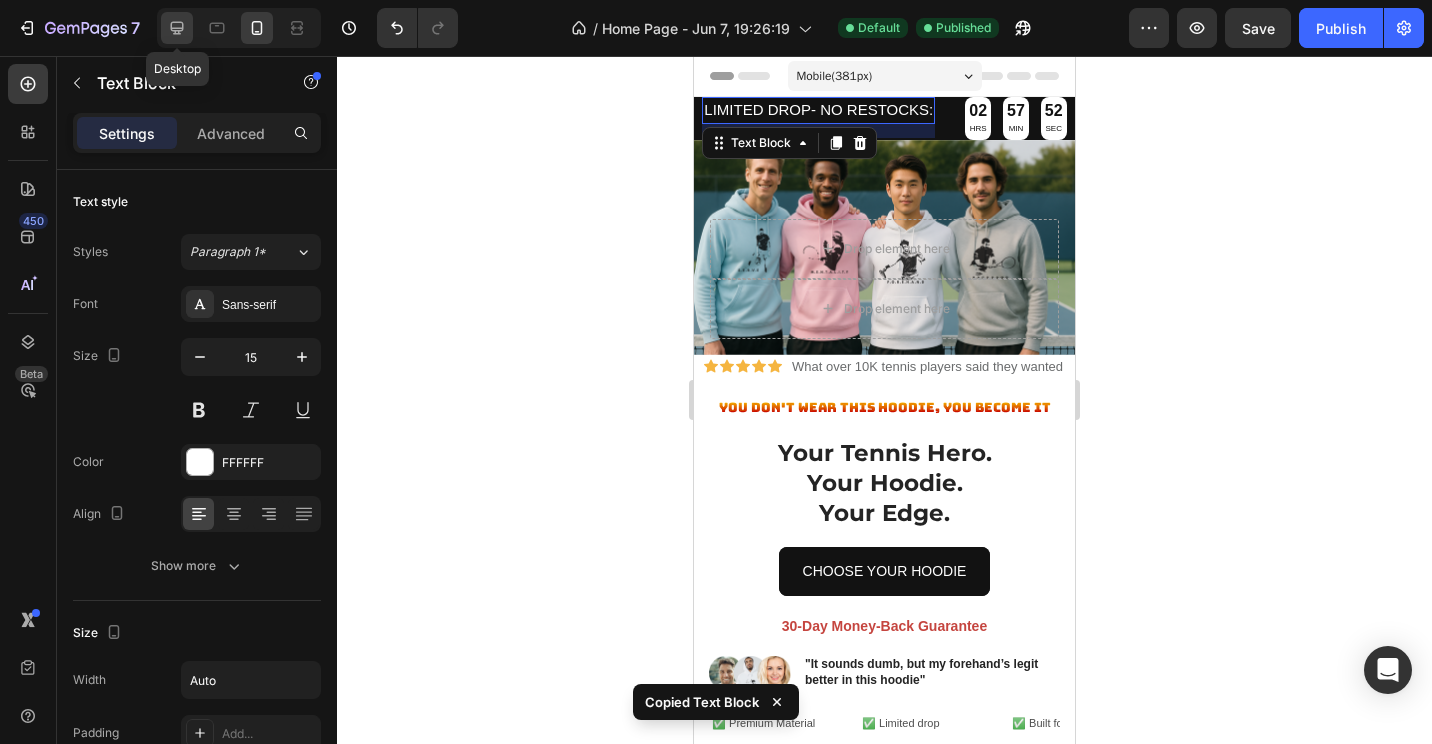 click 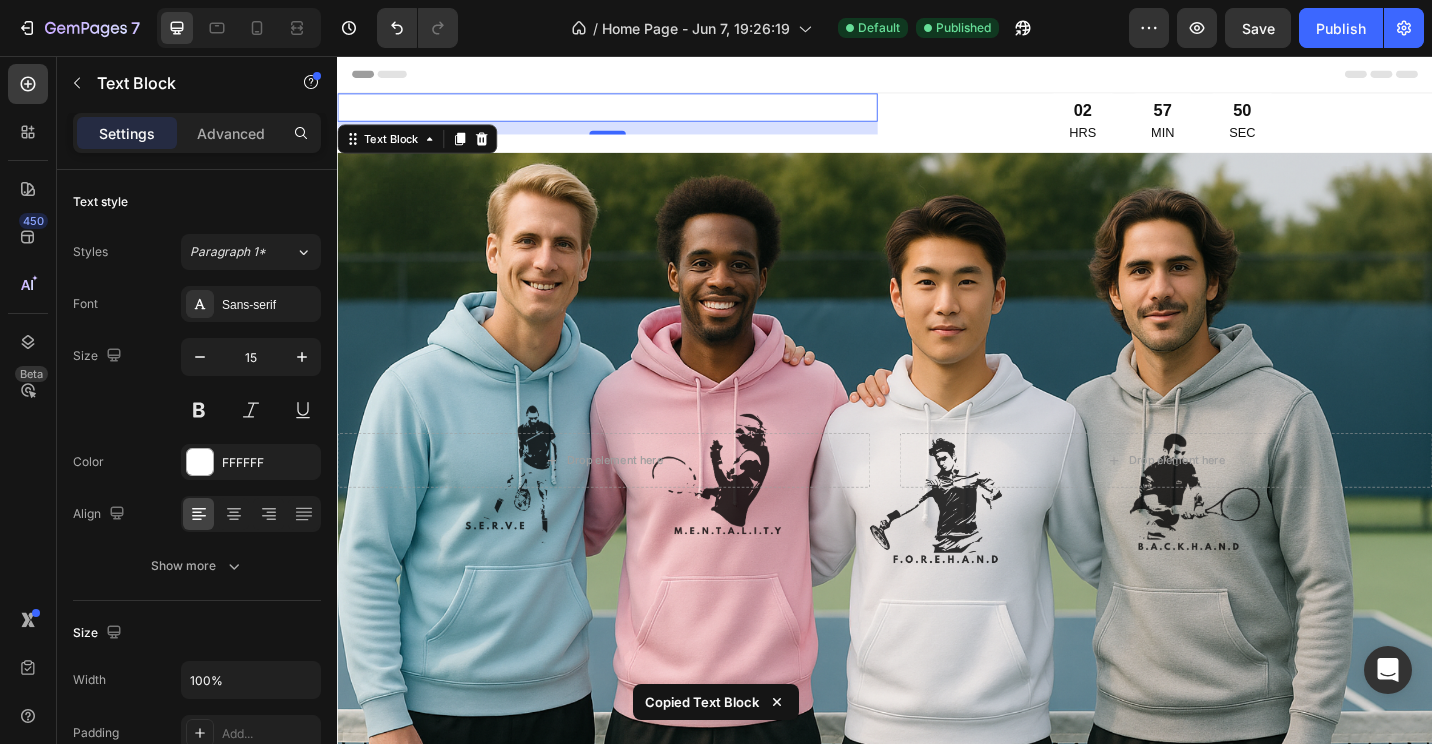 click on "LIMITED DROP- NO RESTOCKS:" at bounding box center [633, 112] 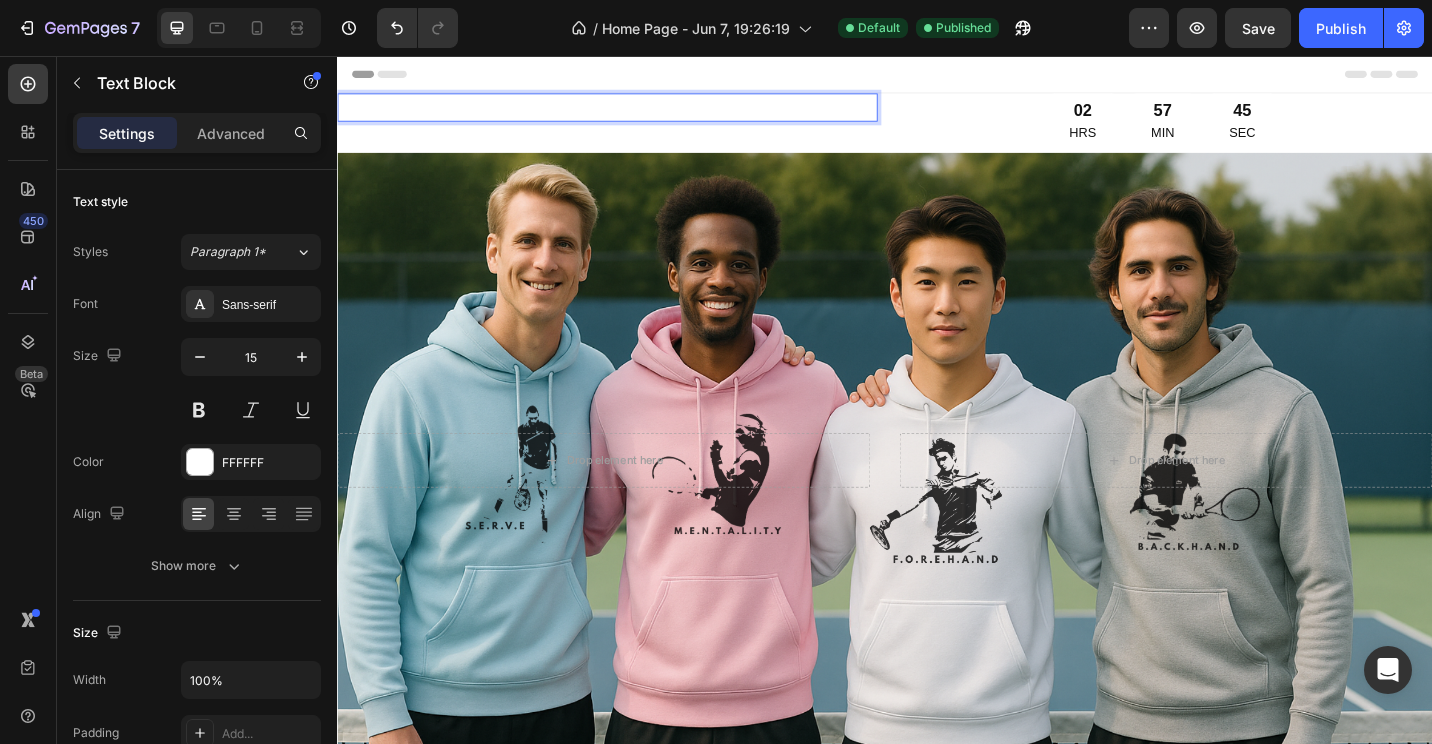 click on "LIMITED DROP- NO RESTOCKS:" at bounding box center (633, 112) 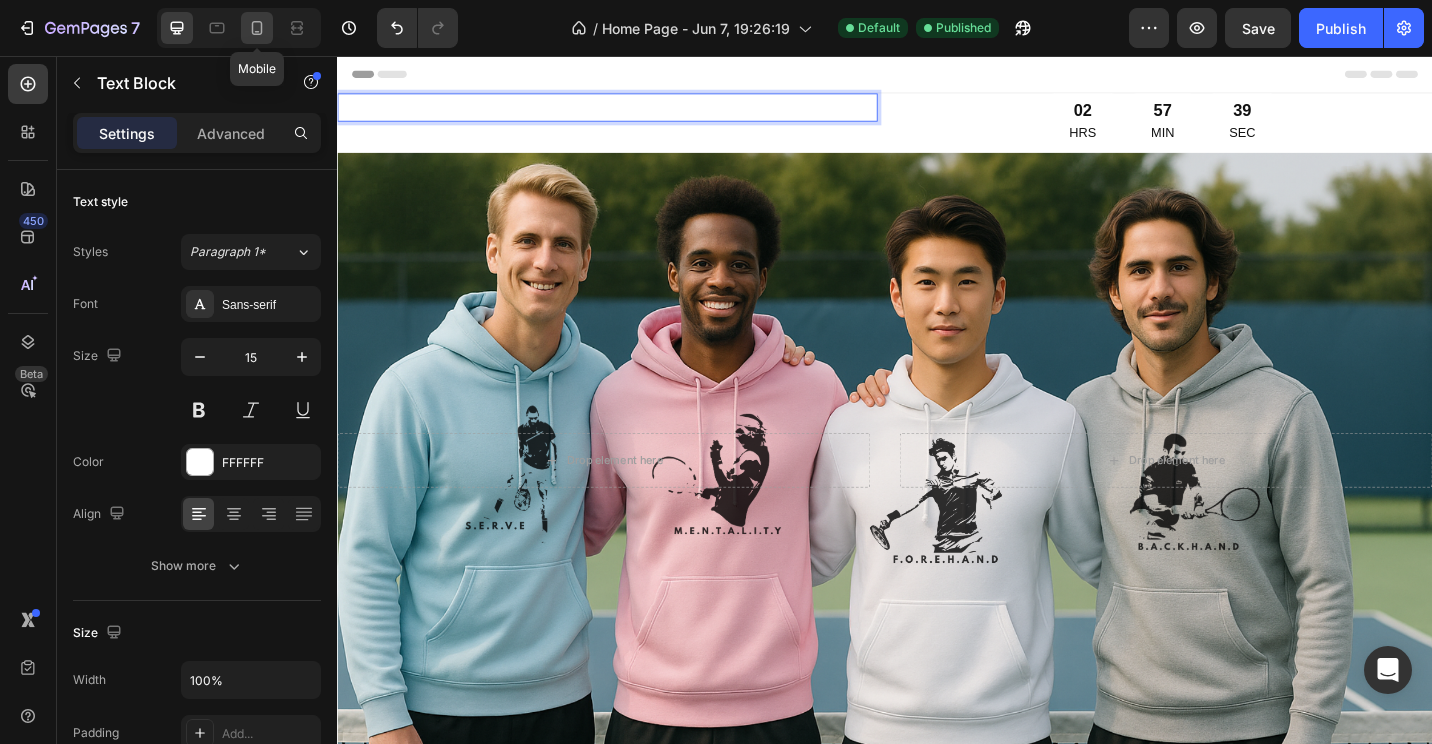 click 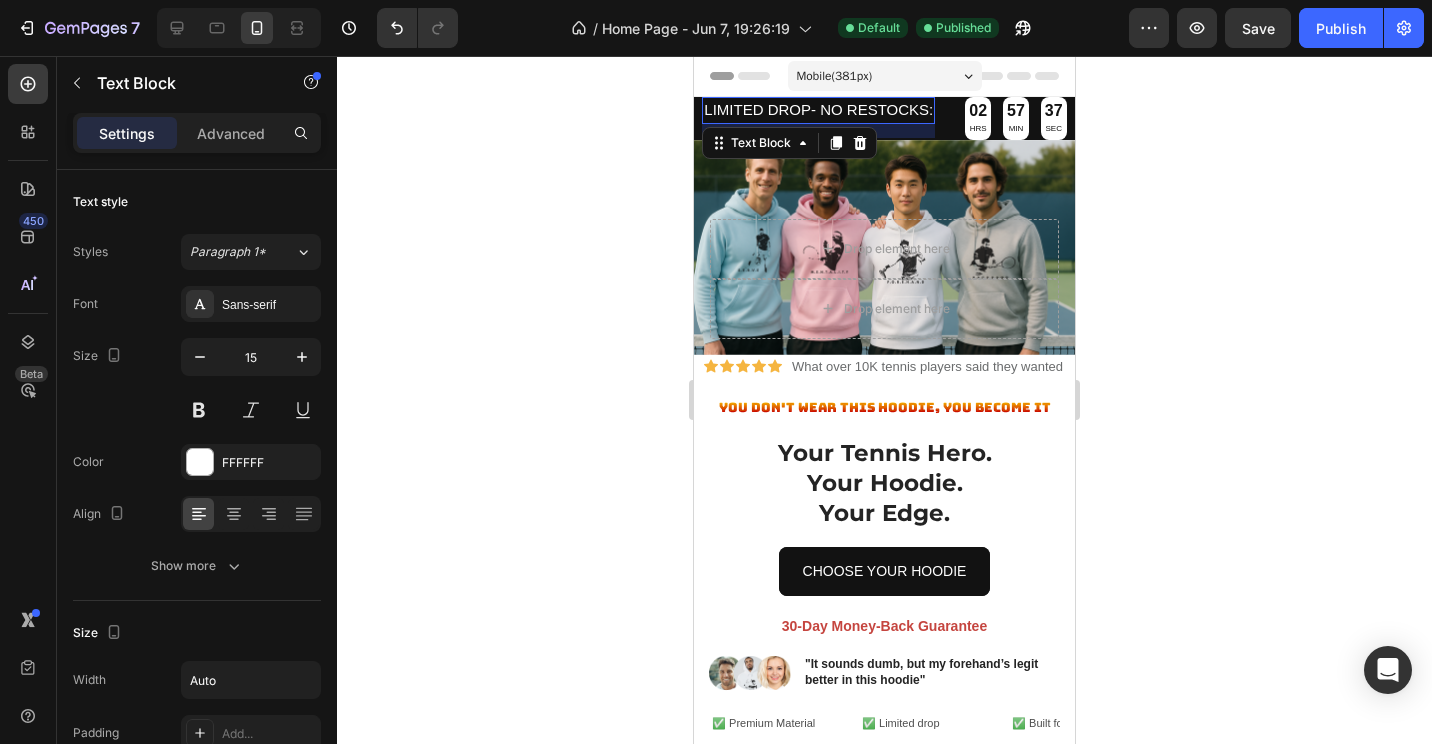 click 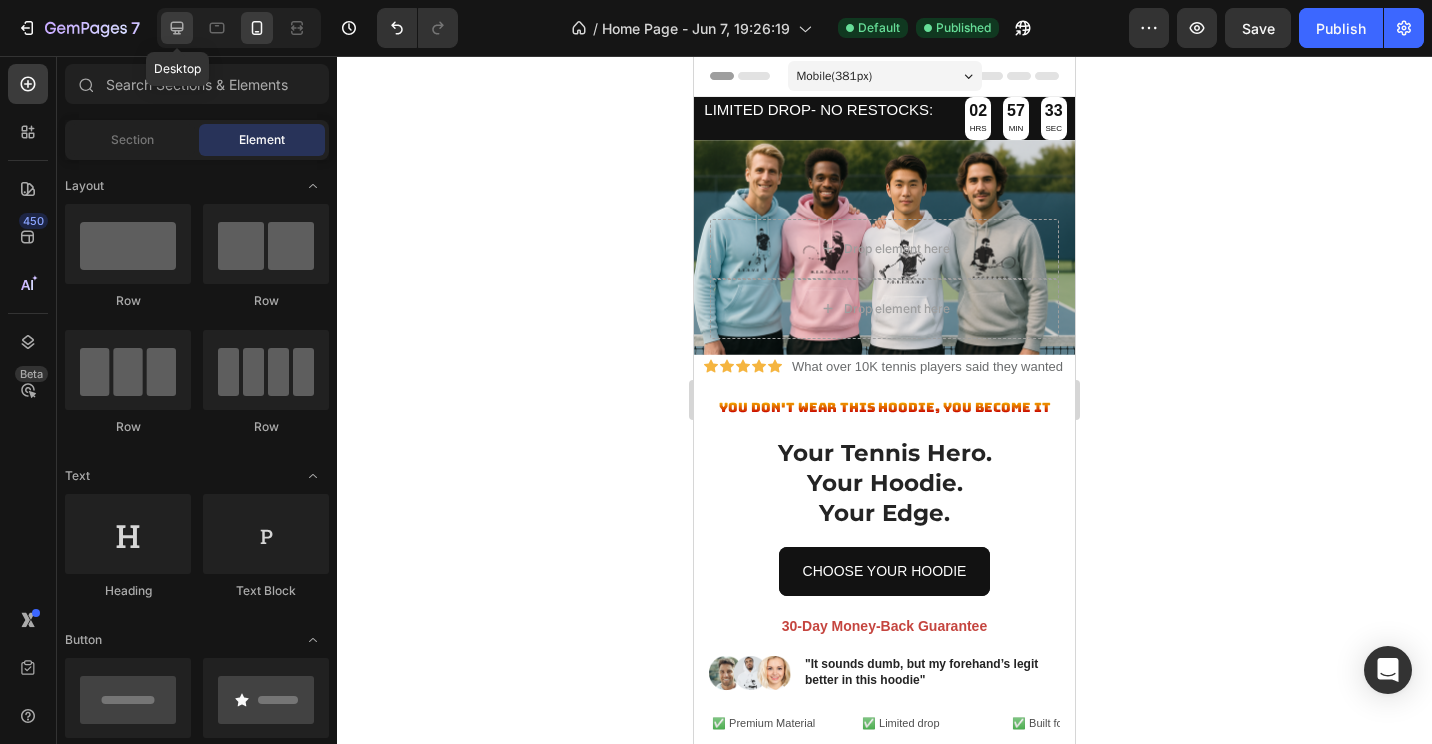 click 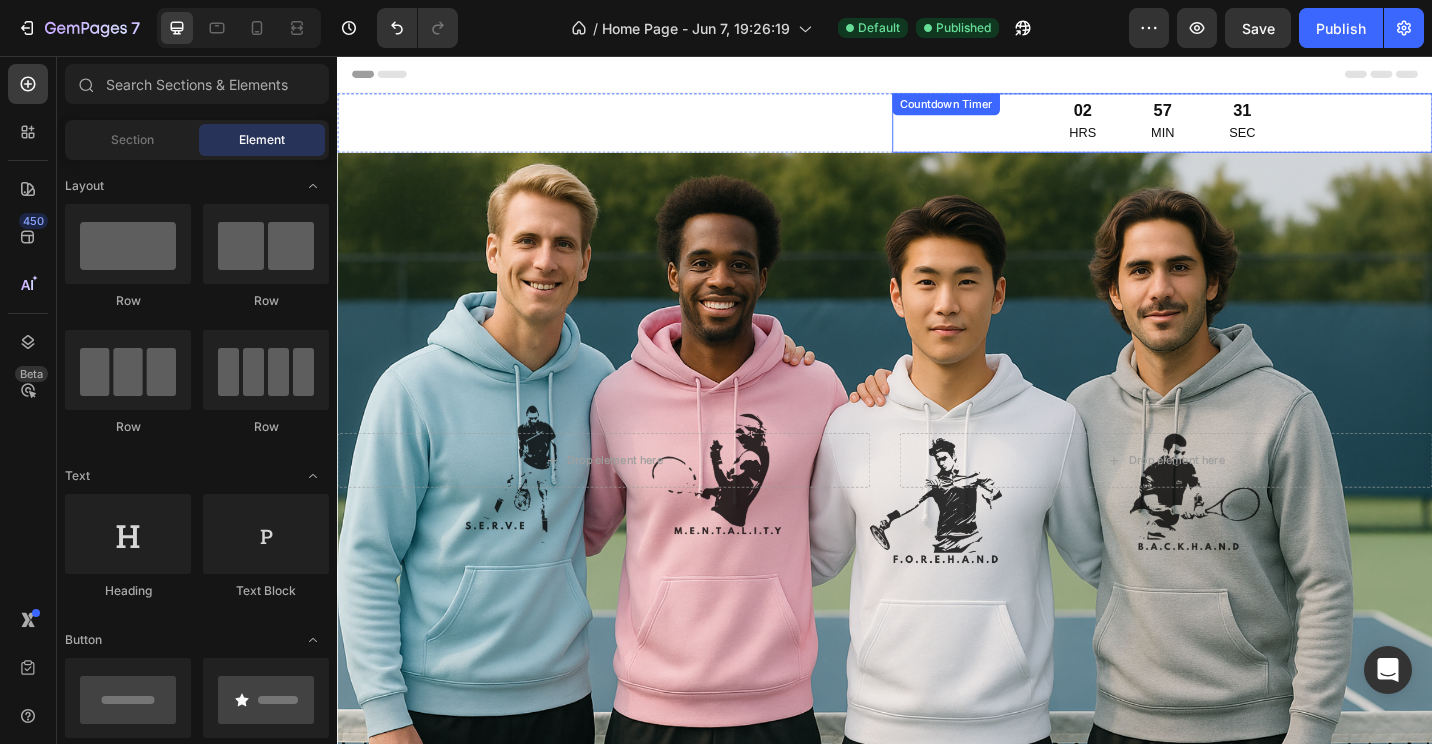 click on "02 HRS 57 MIN 31 SEC Countdown Timer" at bounding box center (1241, 129) 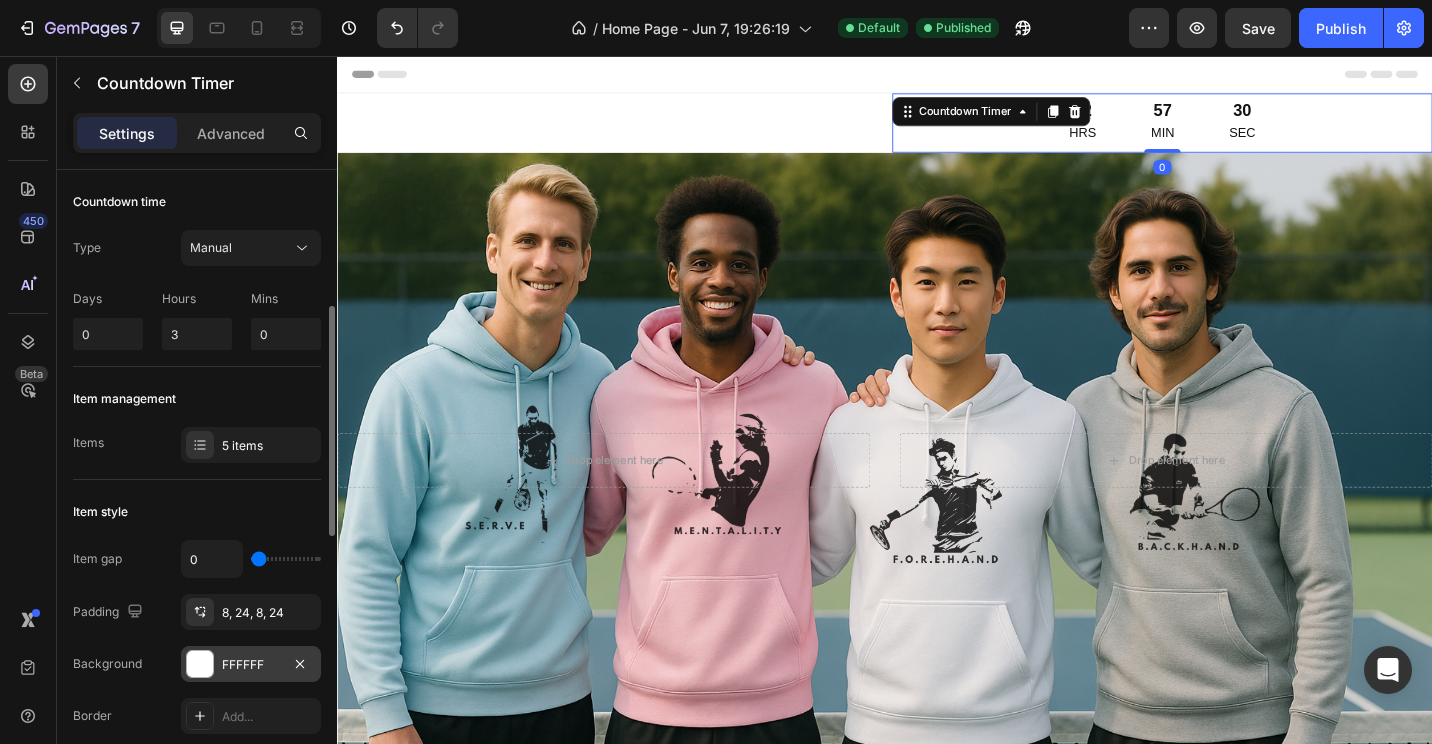 scroll, scrollTop: 100, scrollLeft: 0, axis: vertical 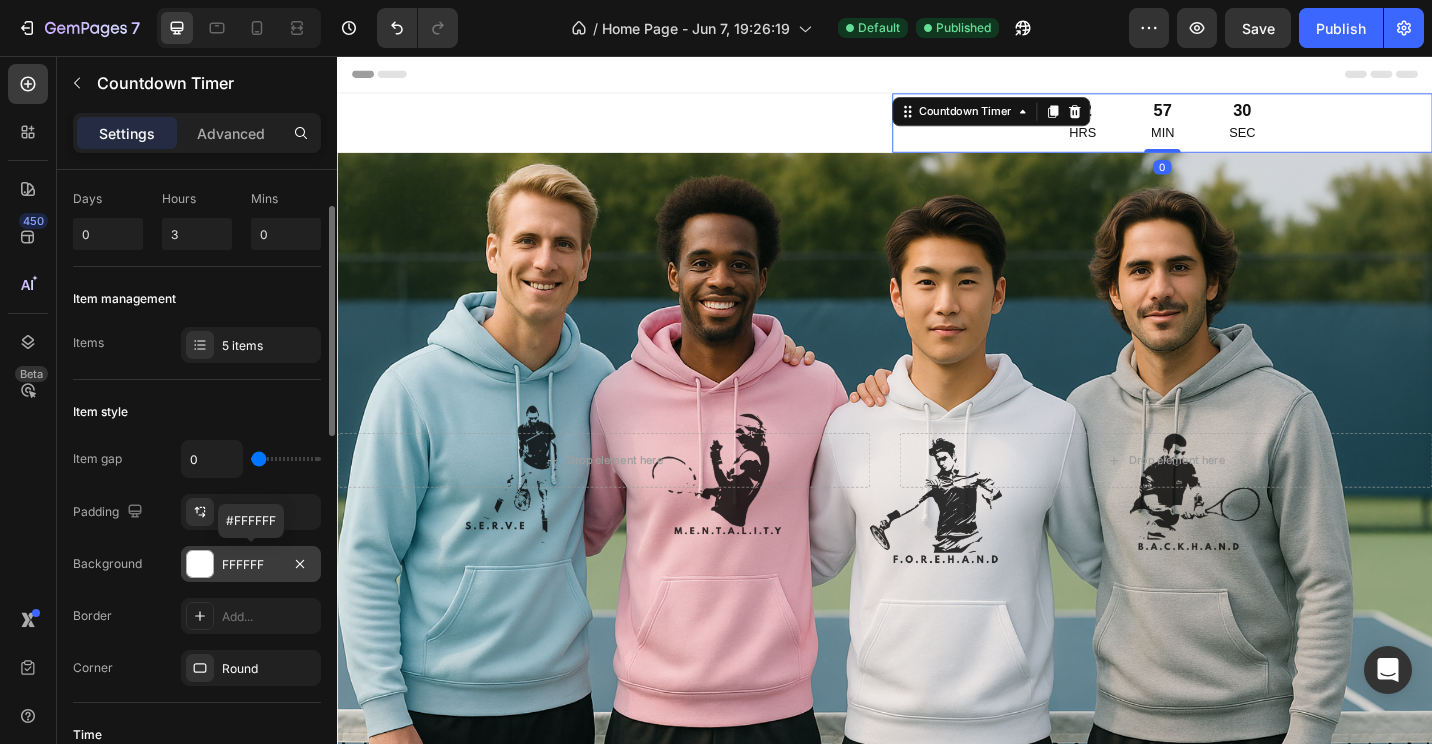 click at bounding box center (200, 564) 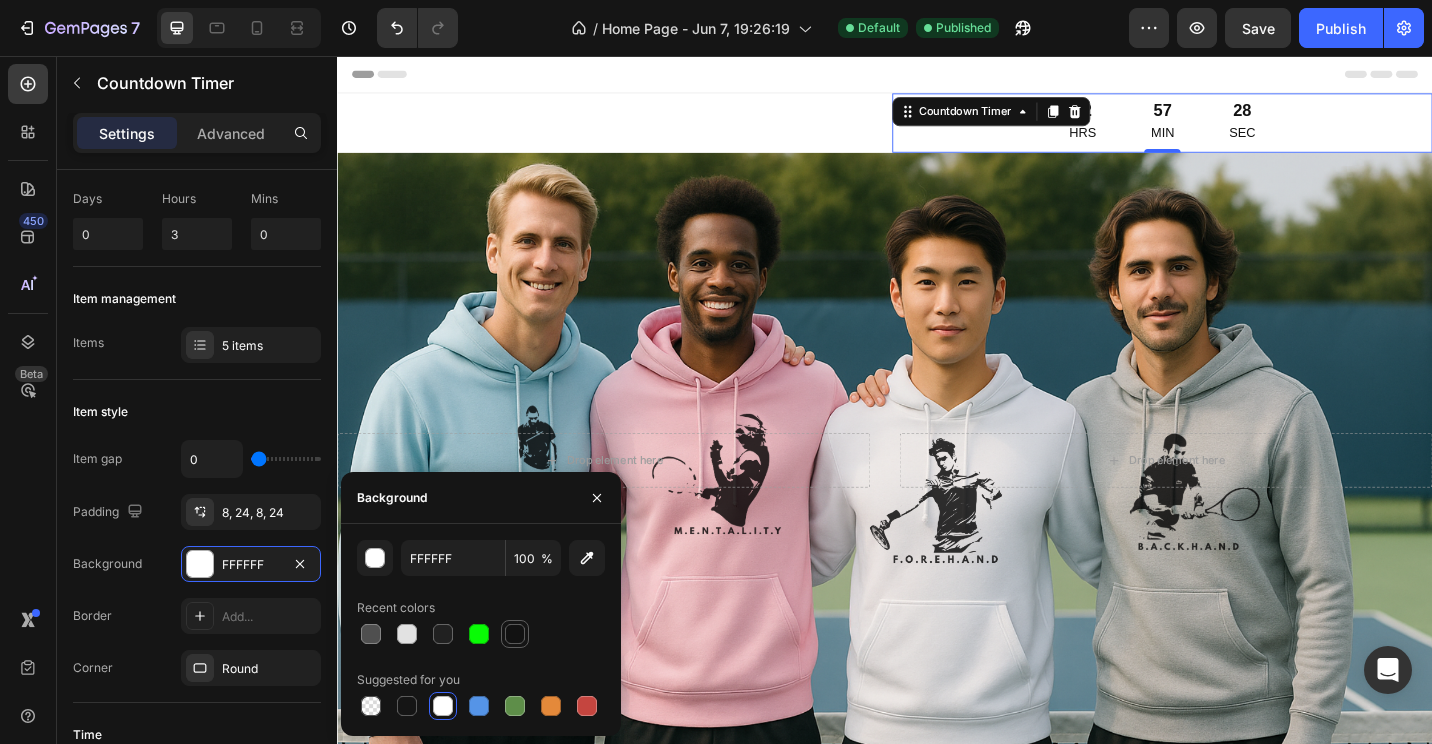 click at bounding box center [515, 634] 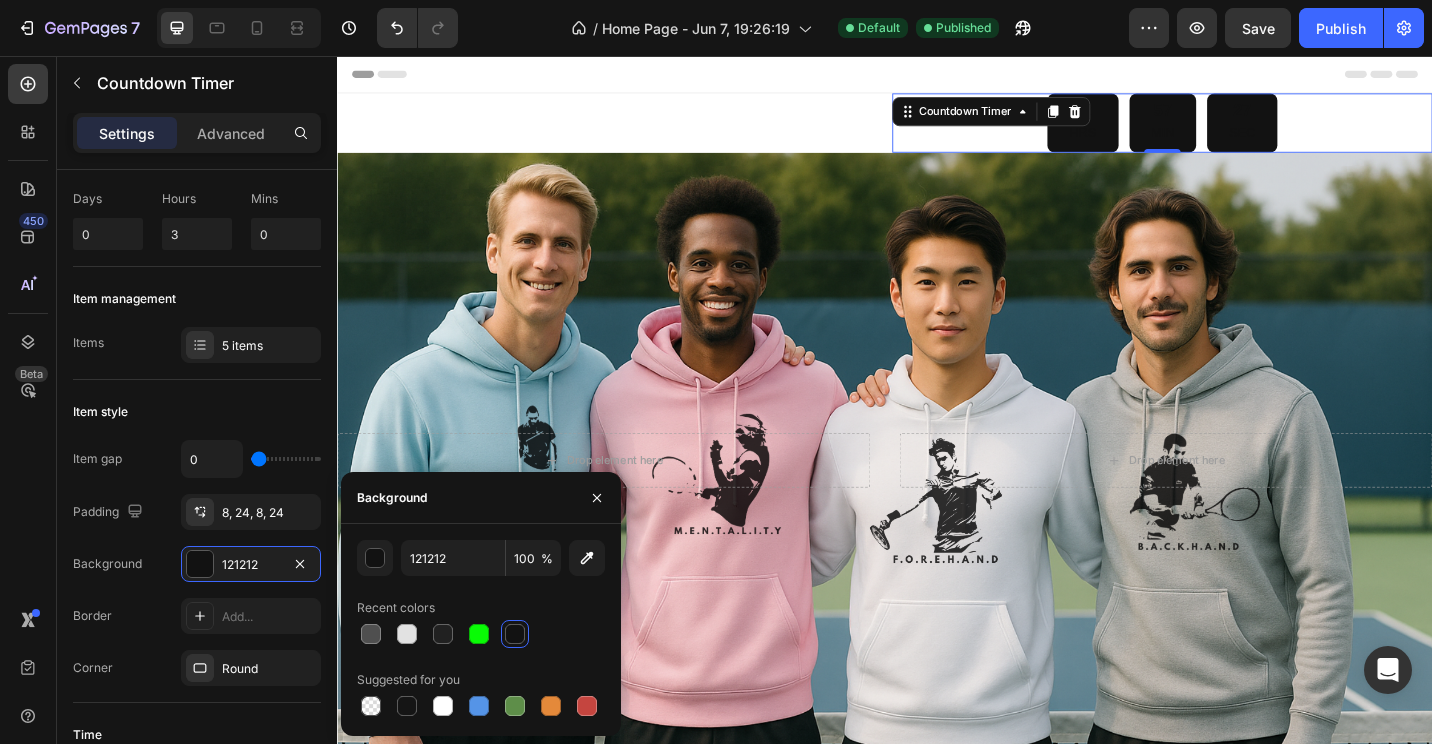 type on "FFFFFF" 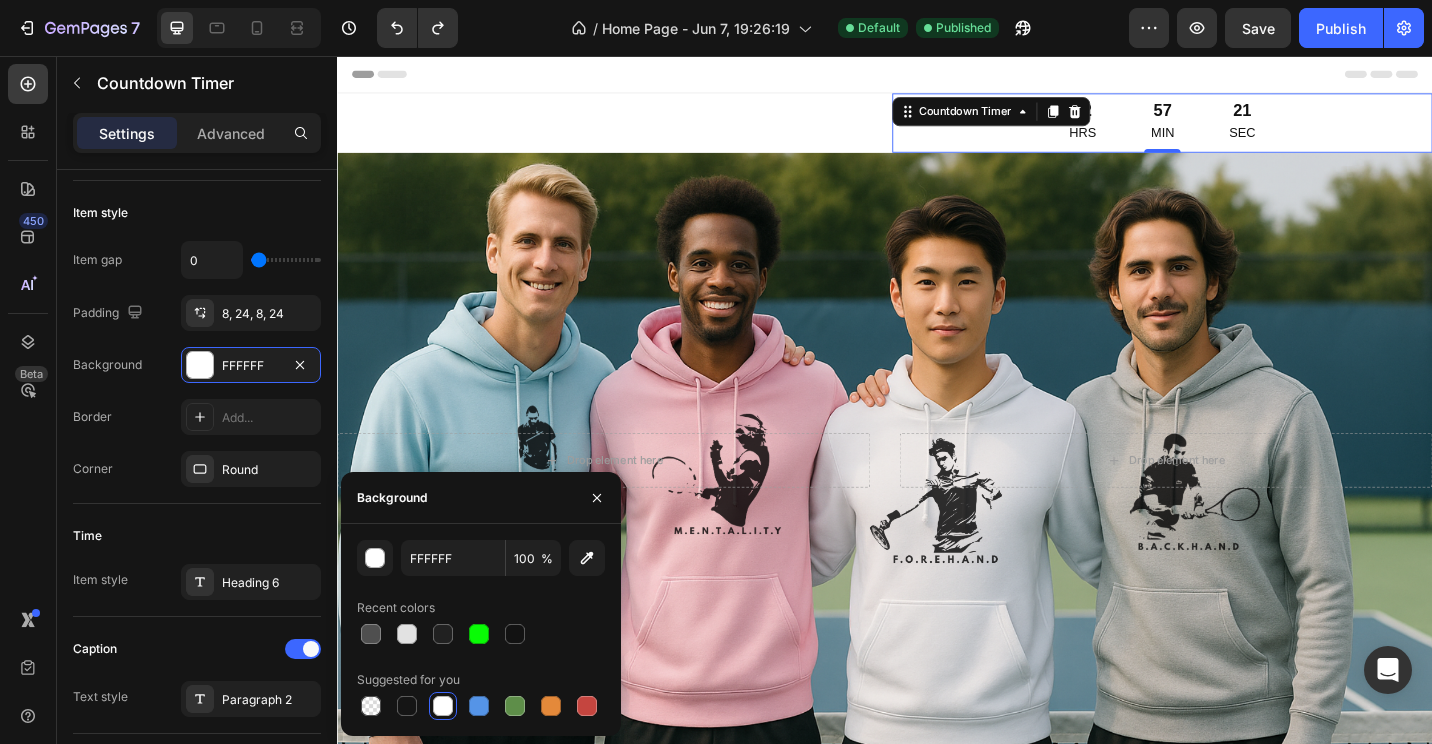 scroll, scrollTop: 0, scrollLeft: 0, axis: both 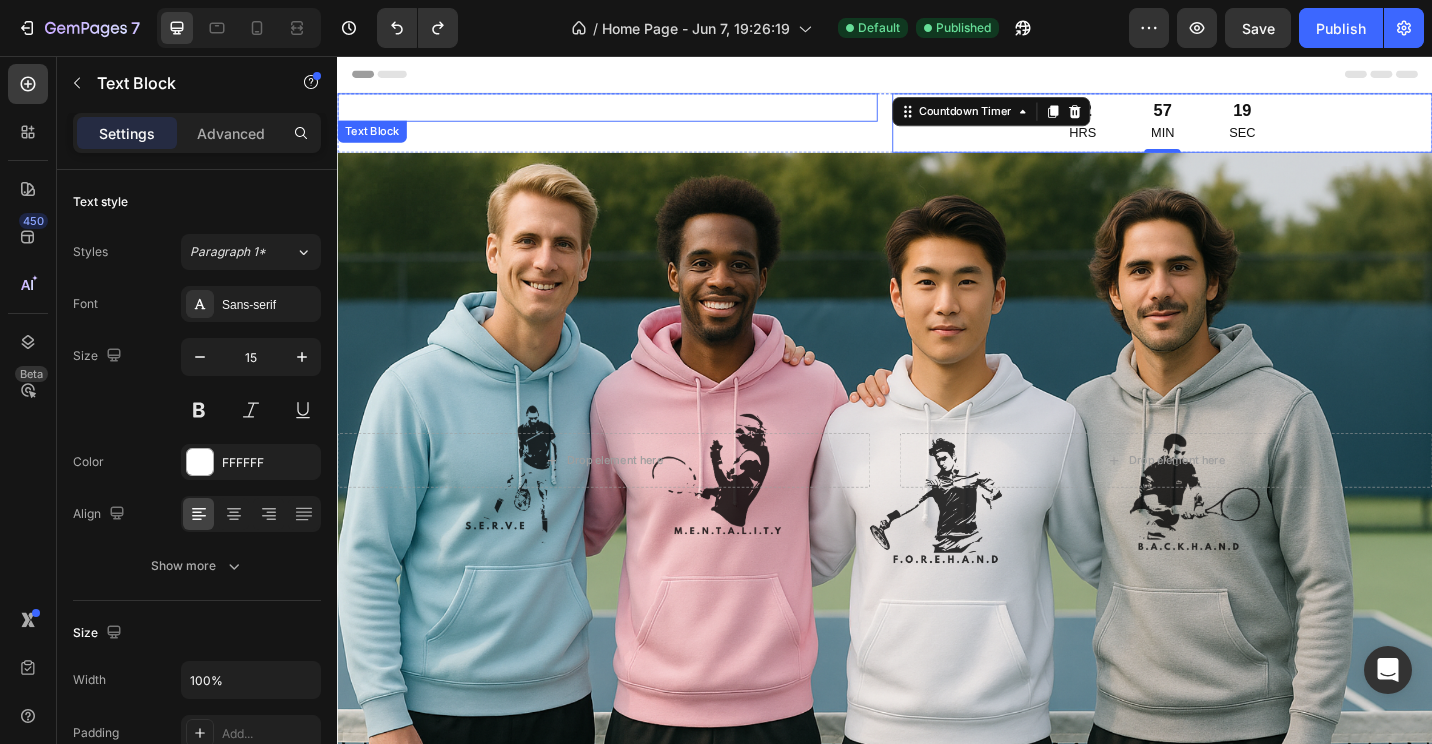 click on "LIMITED DROP- NO RESTOCKS:" at bounding box center [633, 112] 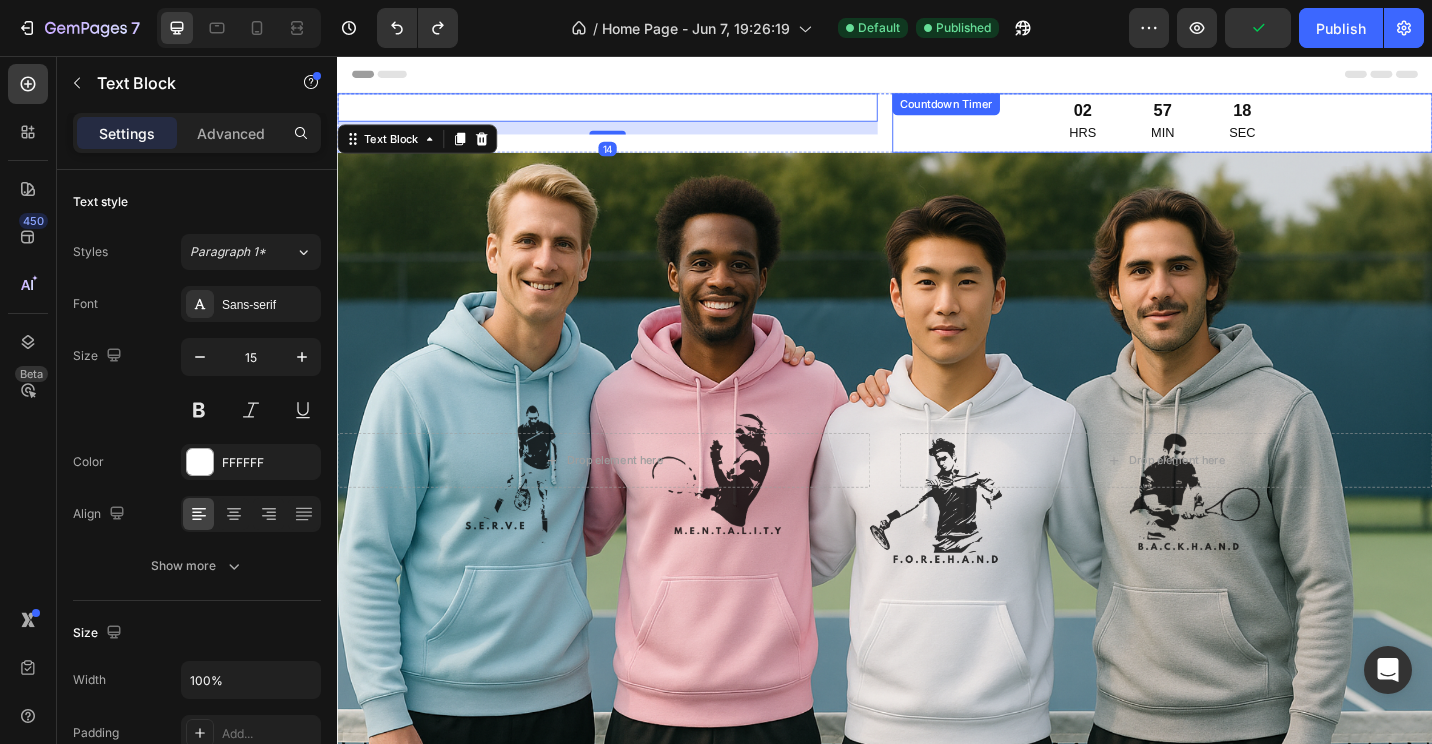 click on "Countdown Timer" at bounding box center [1004, 109] 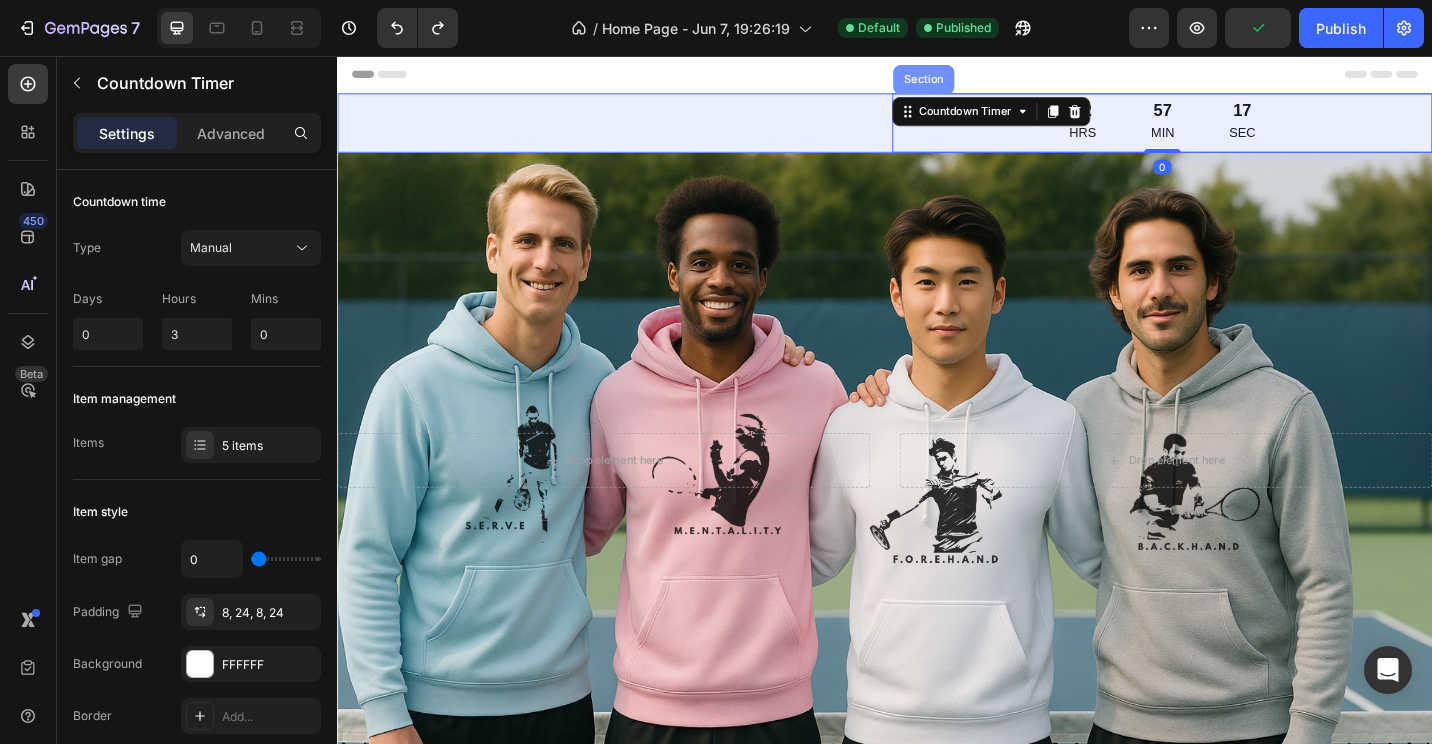 click on "Section" at bounding box center (979, 82) 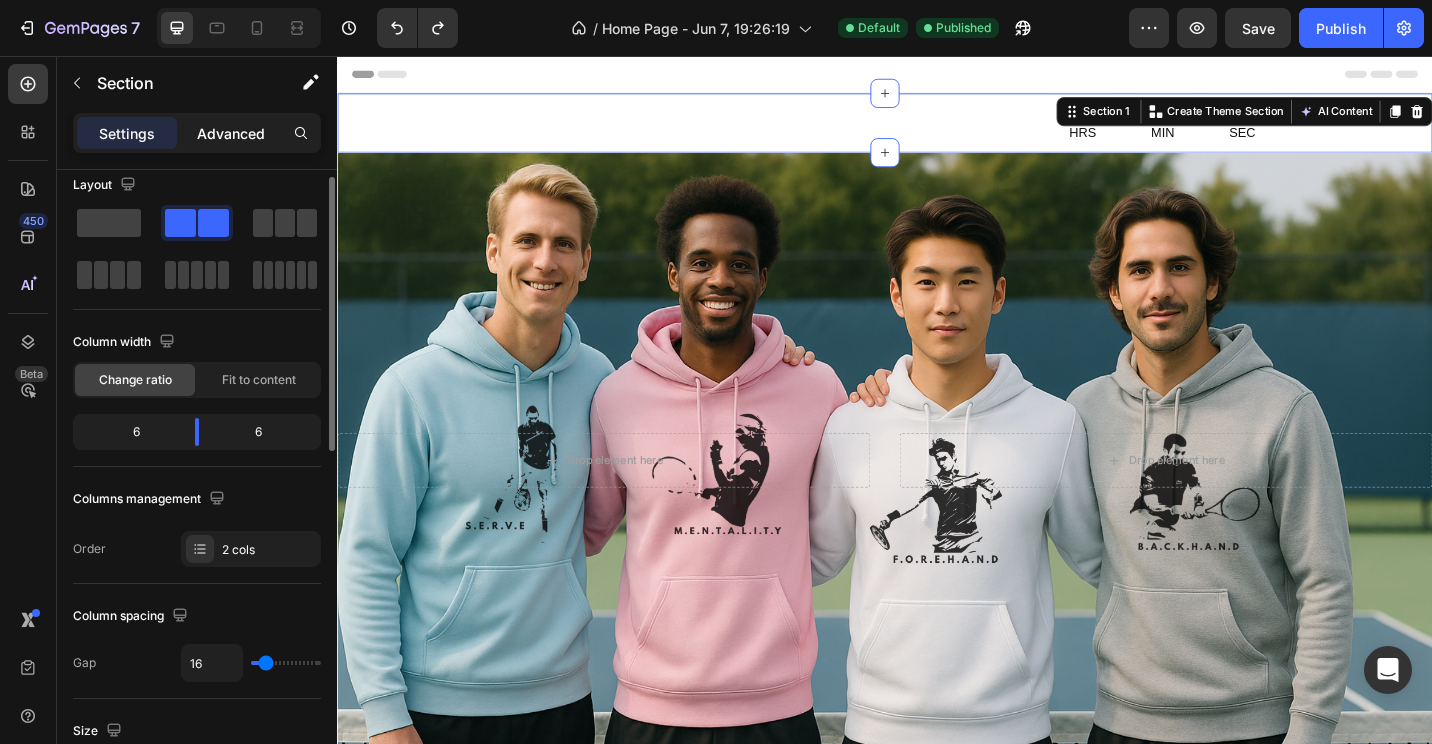click on "Advanced" at bounding box center (231, 133) 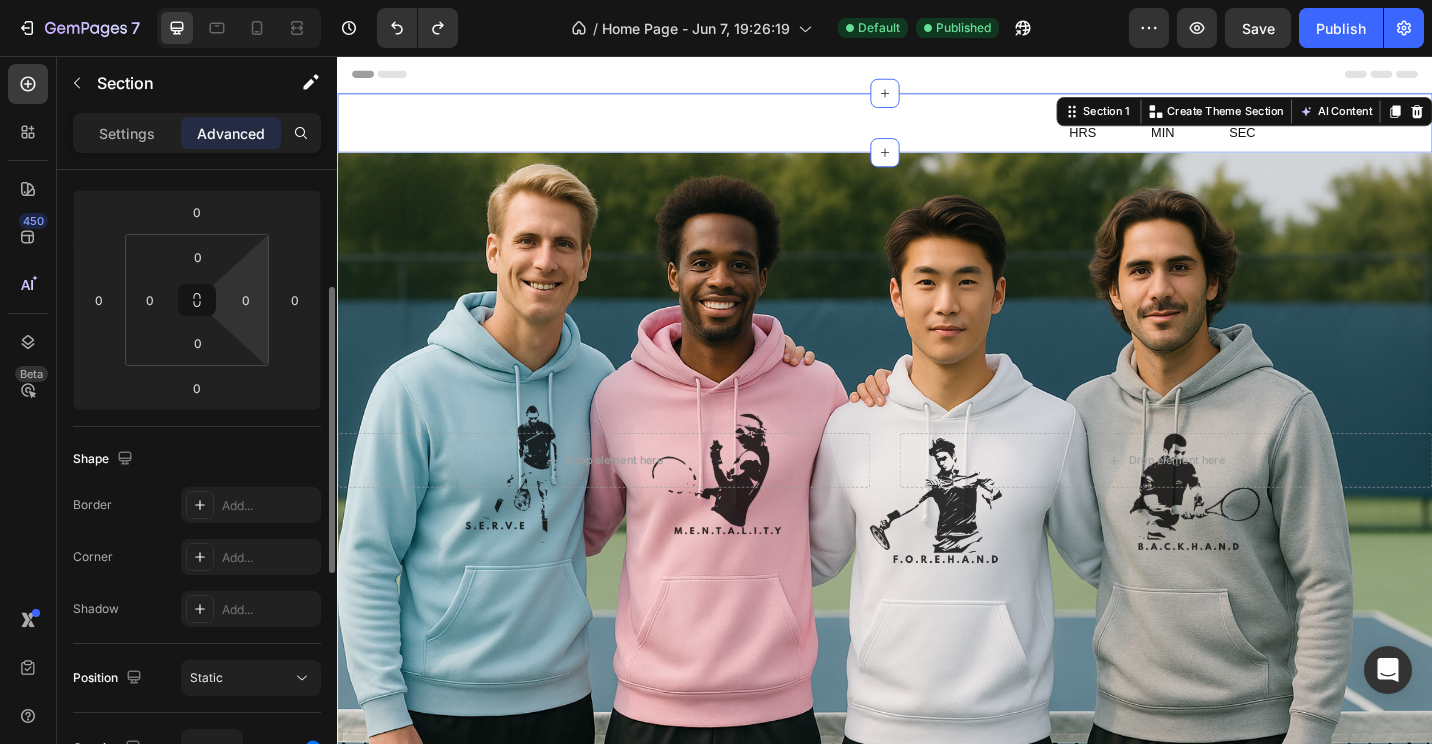 scroll, scrollTop: 0, scrollLeft: 0, axis: both 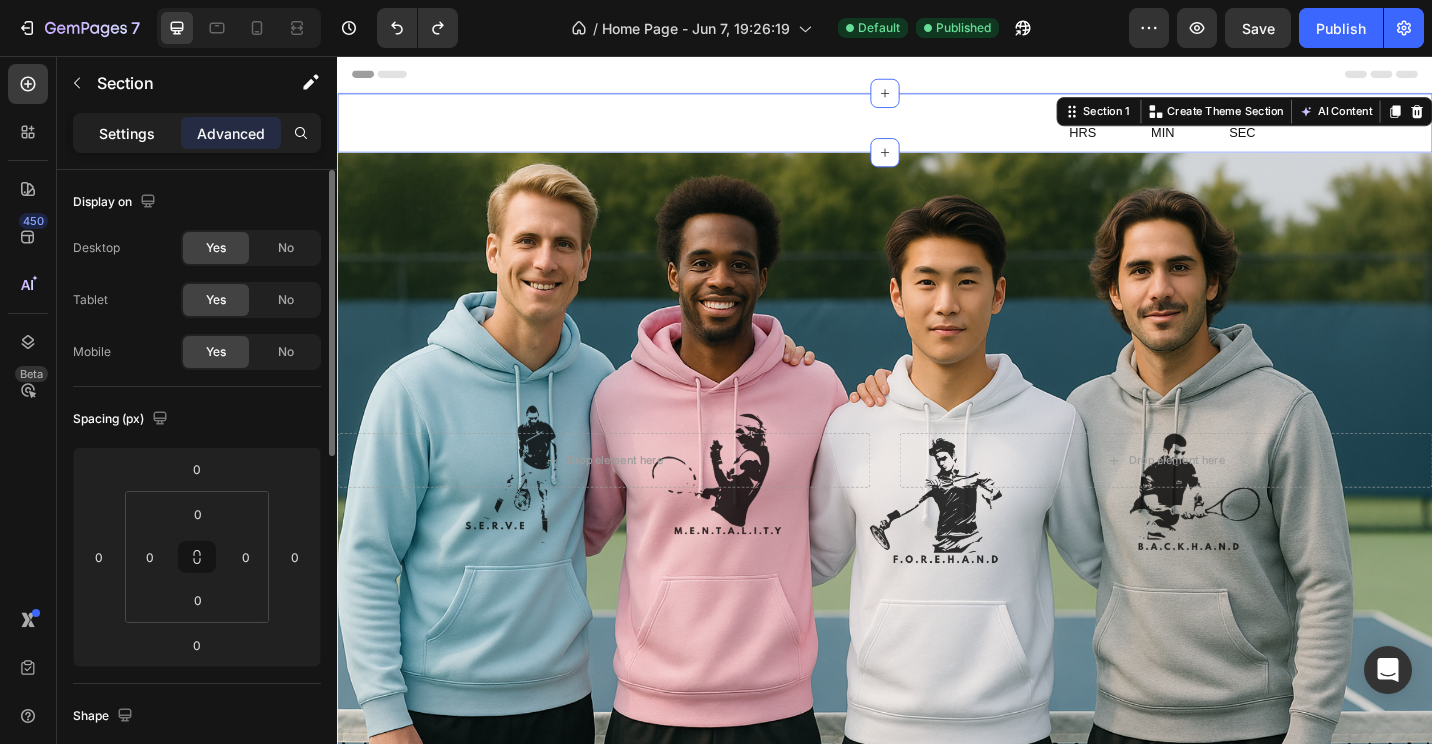 click on "Settings" at bounding box center (127, 133) 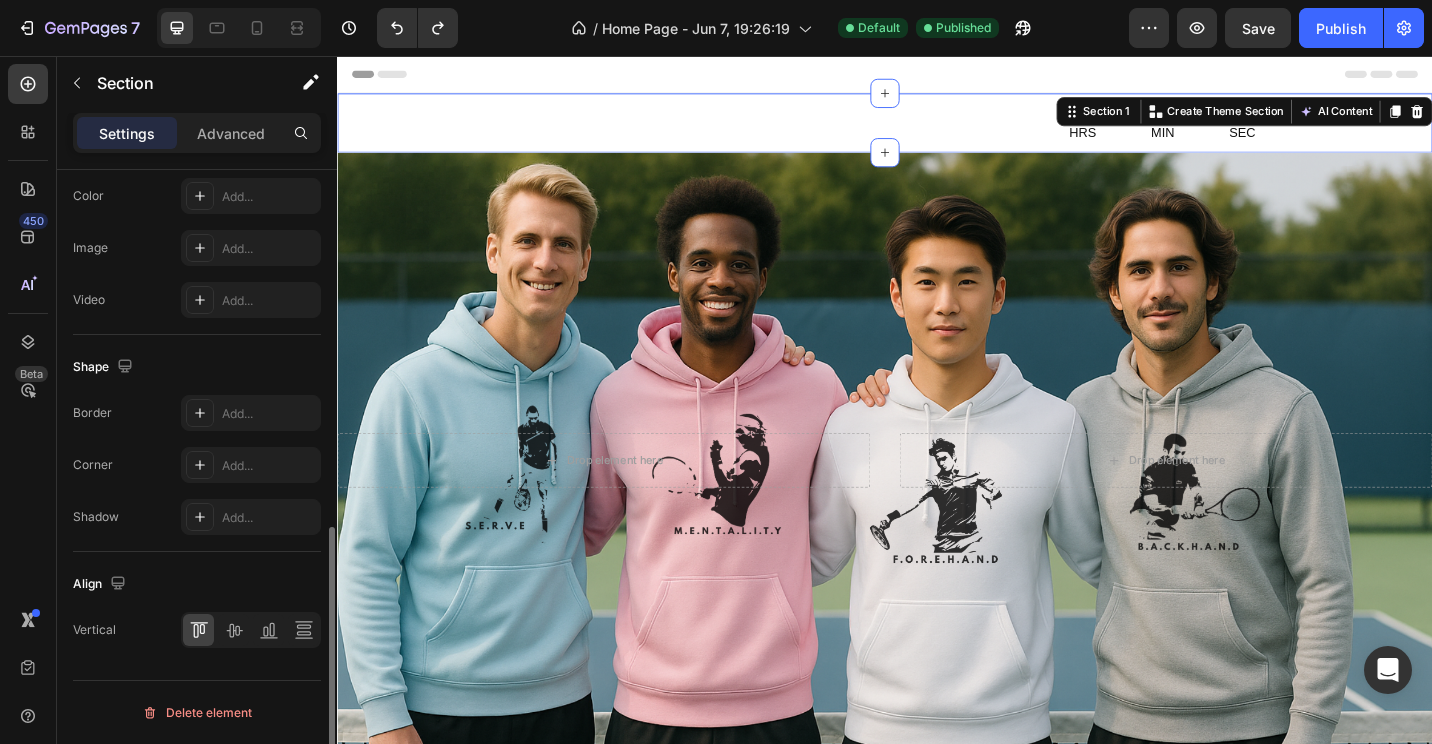 scroll, scrollTop: 417, scrollLeft: 0, axis: vertical 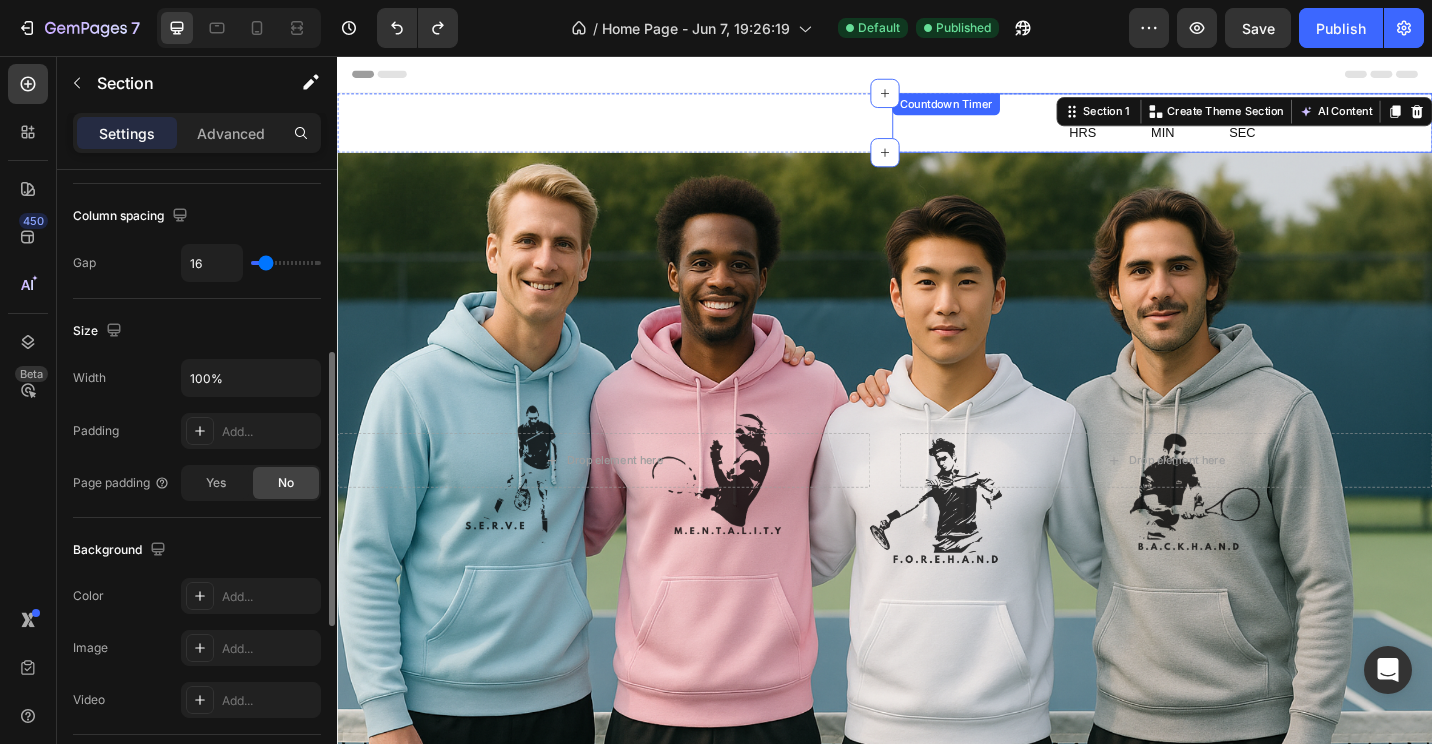 click on "Countdown Timer" at bounding box center [1004, 109] 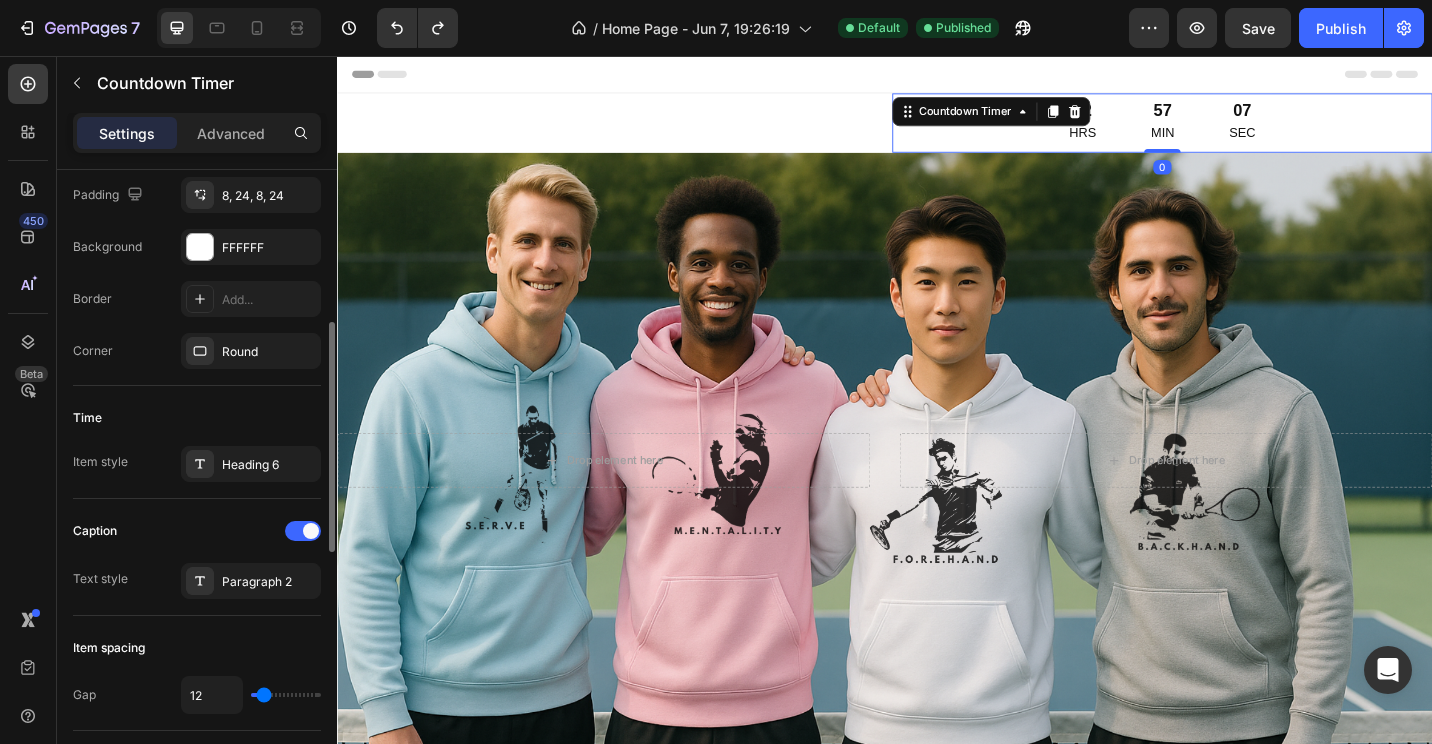 scroll, scrollTop: 0, scrollLeft: 0, axis: both 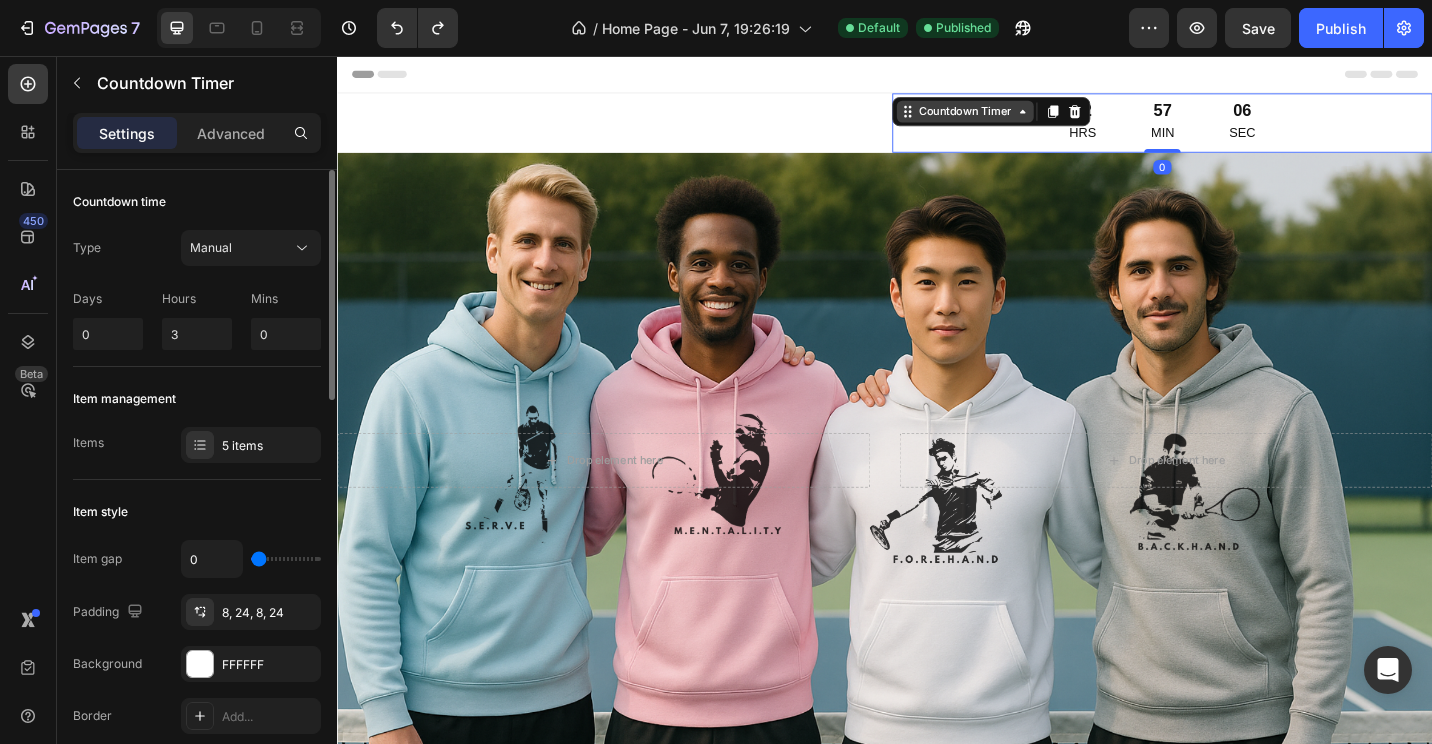 click on "02 HRS 57 MIN 06 SEC" at bounding box center (1241, 129) 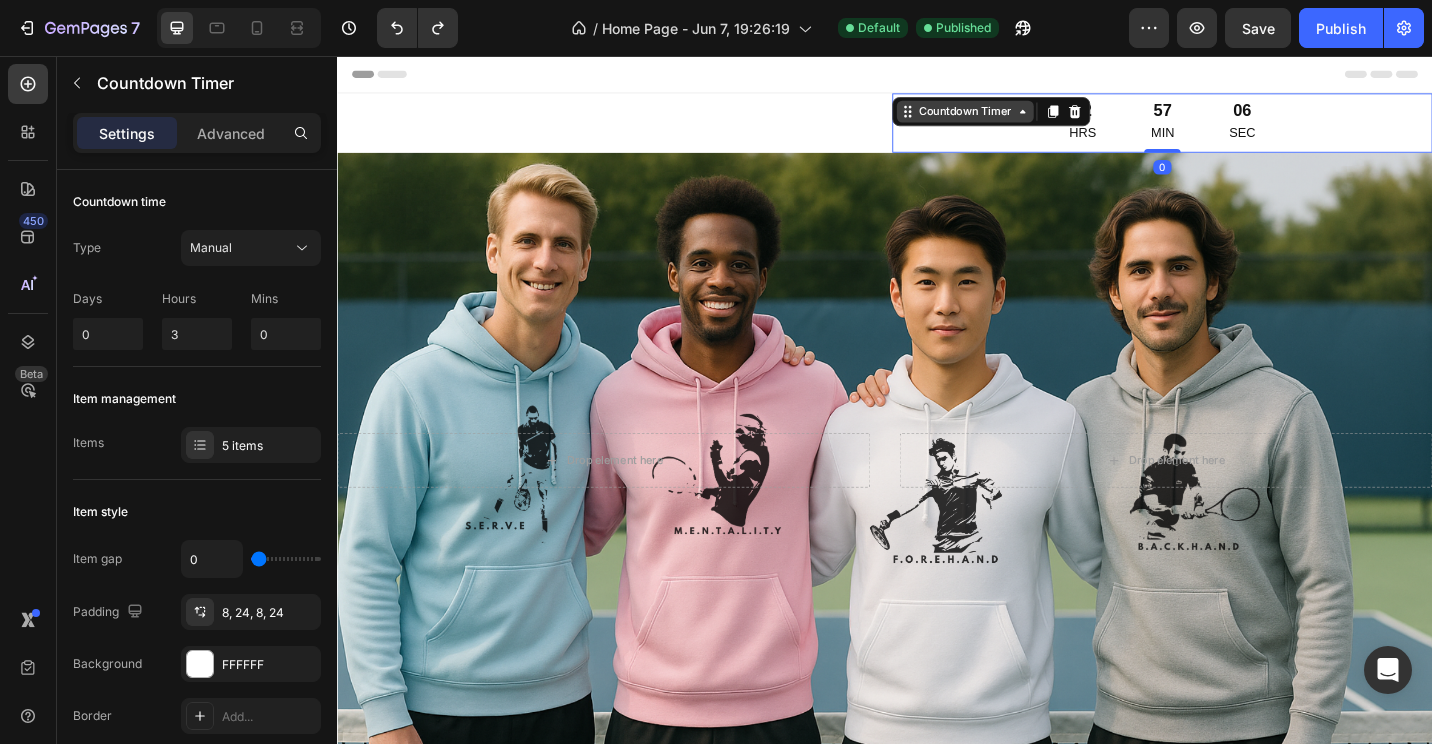 click on "Countdown Timer" at bounding box center (1025, 117) 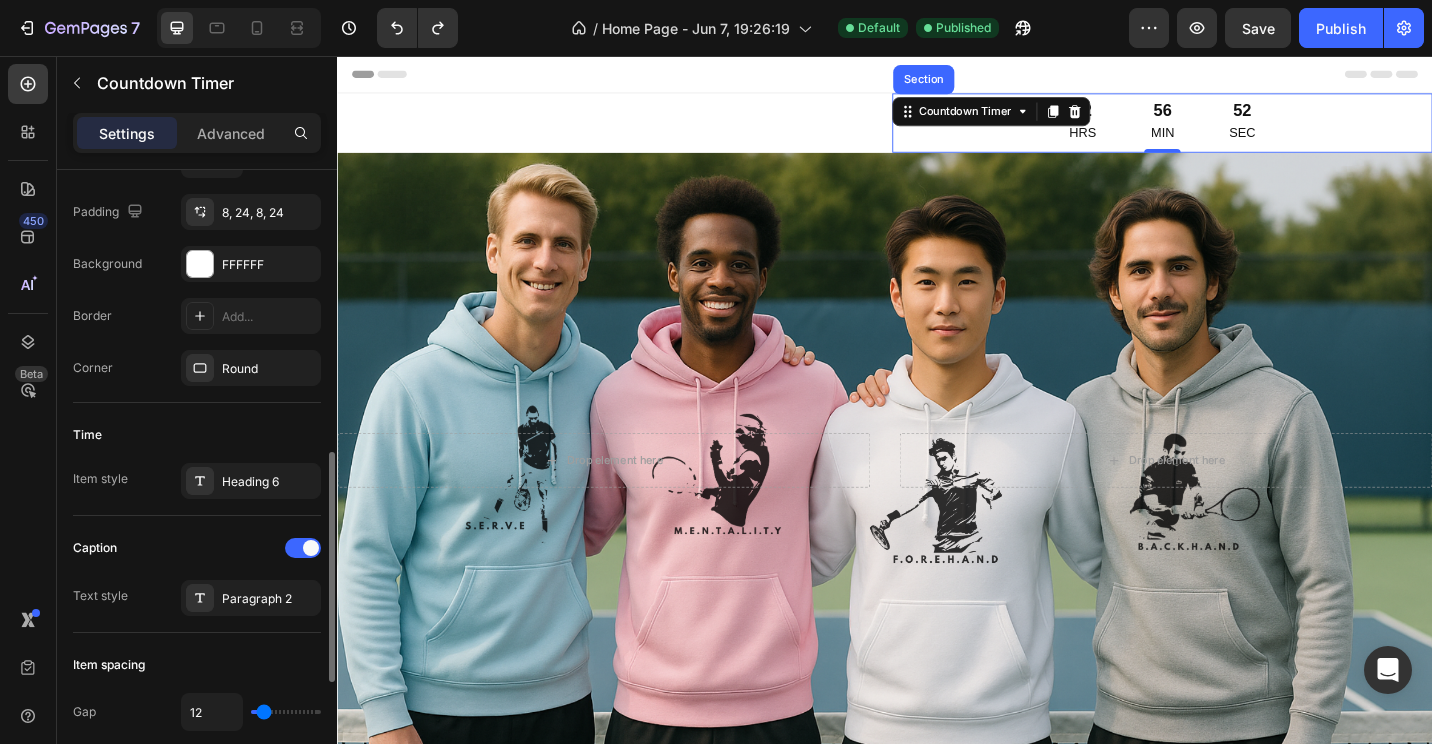scroll, scrollTop: 500, scrollLeft: 0, axis: vertical 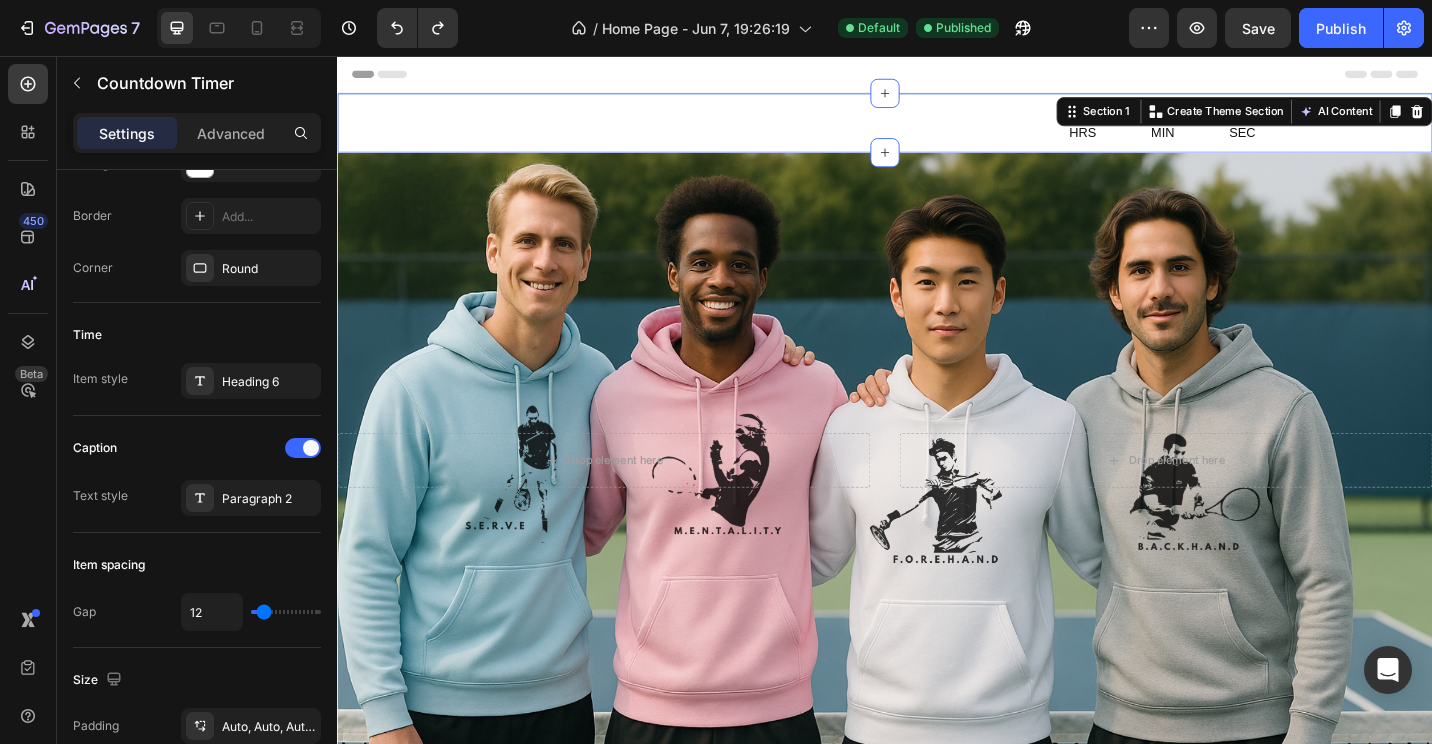 click on "LIMITED DROP- NO RESTOCKS: Text Block" at bounding box center (633, 129) 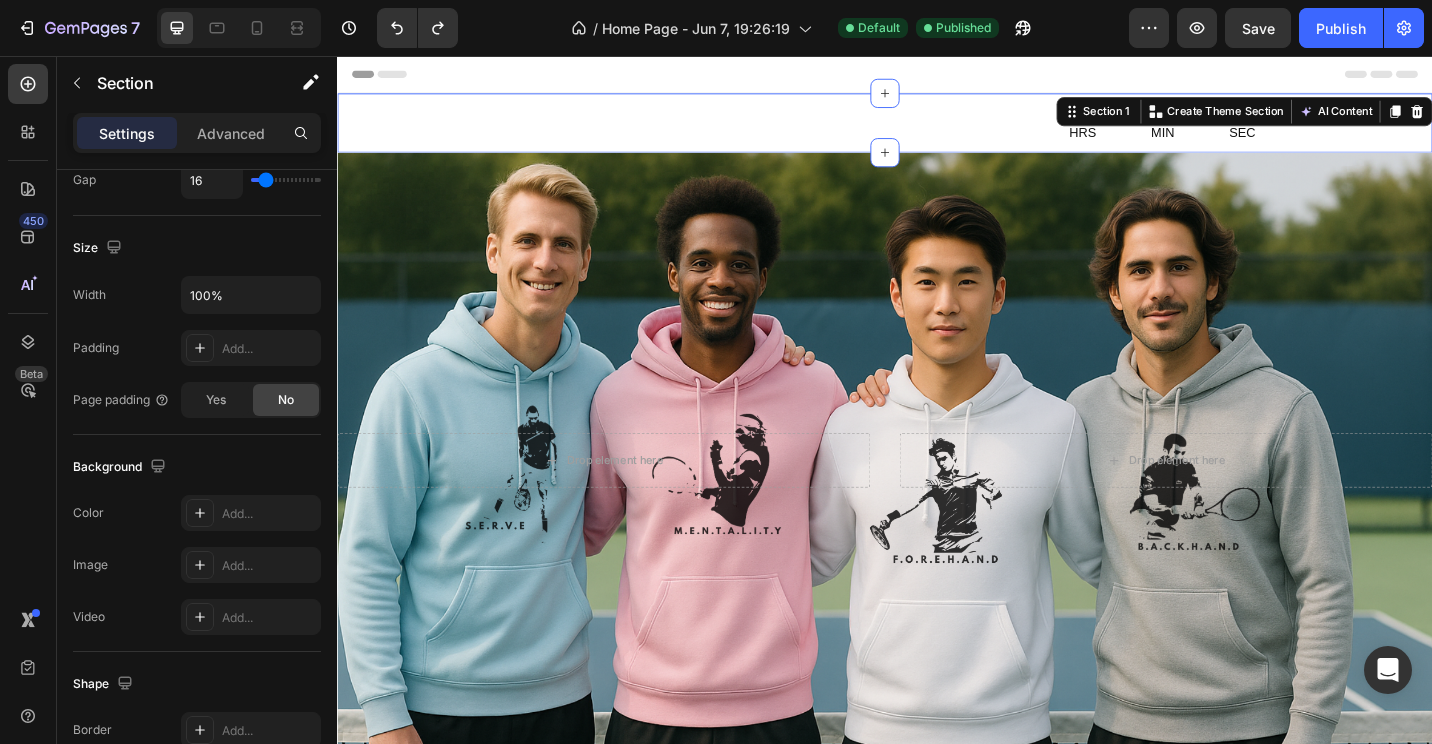 scroll, scrollTop: 0, scrollLeft: 0, axis: both 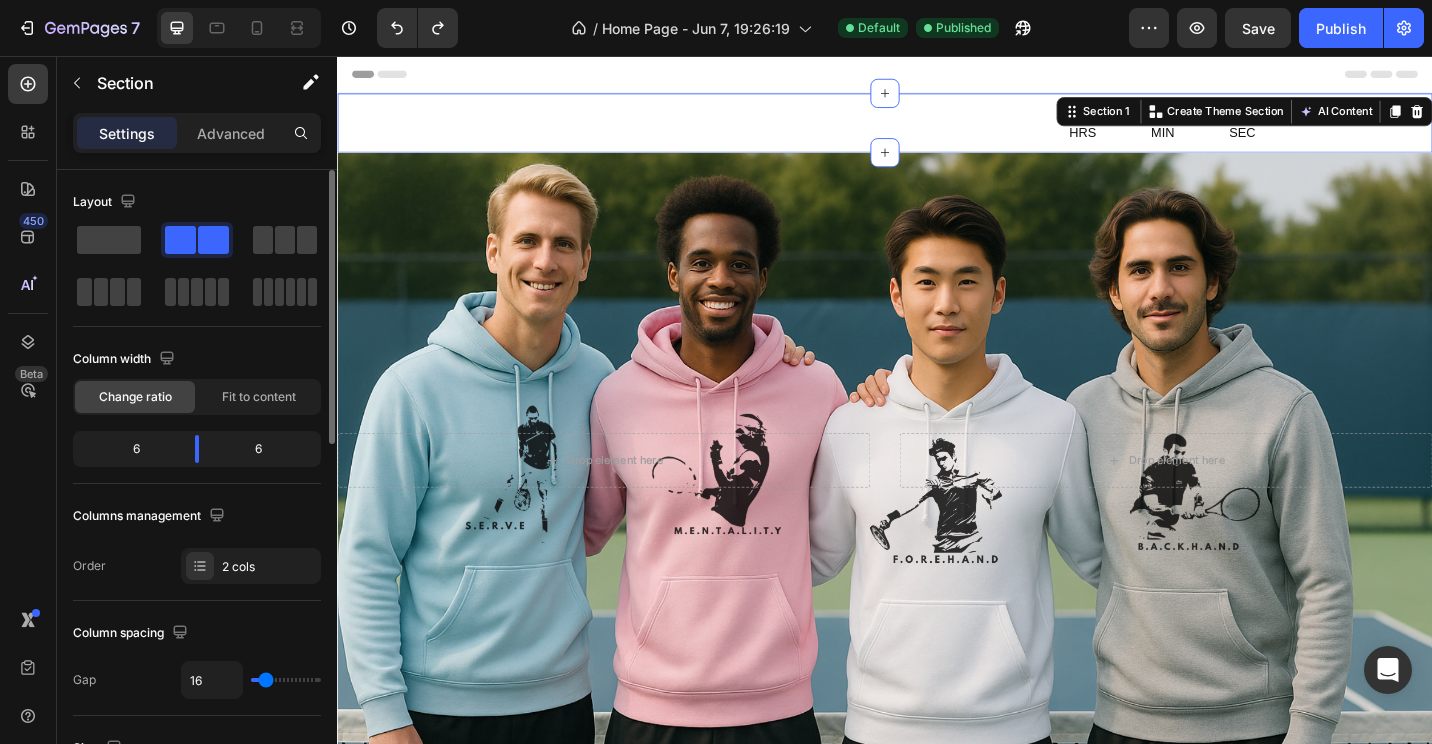 click on "LIMITED DROP- NO RESTOCKS: Text Block" at bounding box center [633, 129] 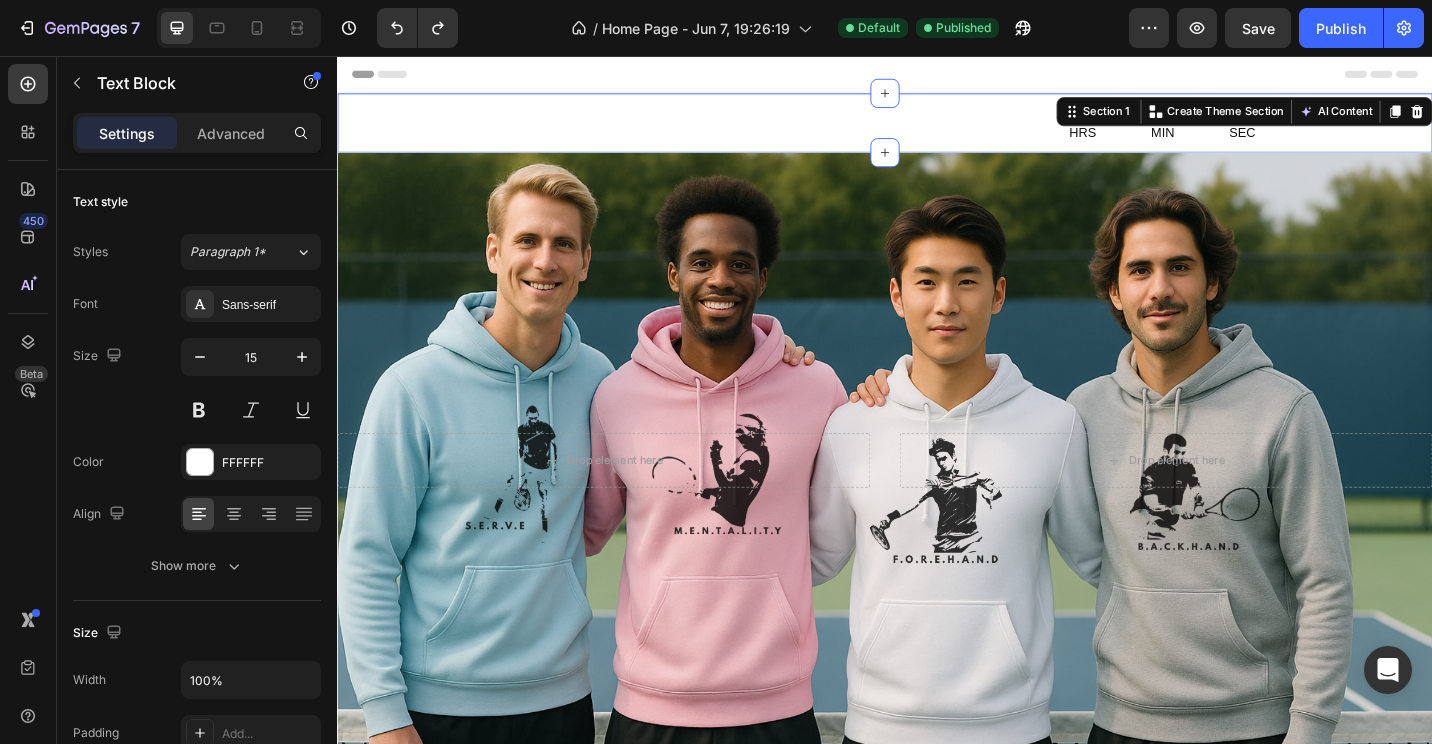 click on "LIMITED DROP- NO RESTOCKS:" at bounding box center (633, 112) 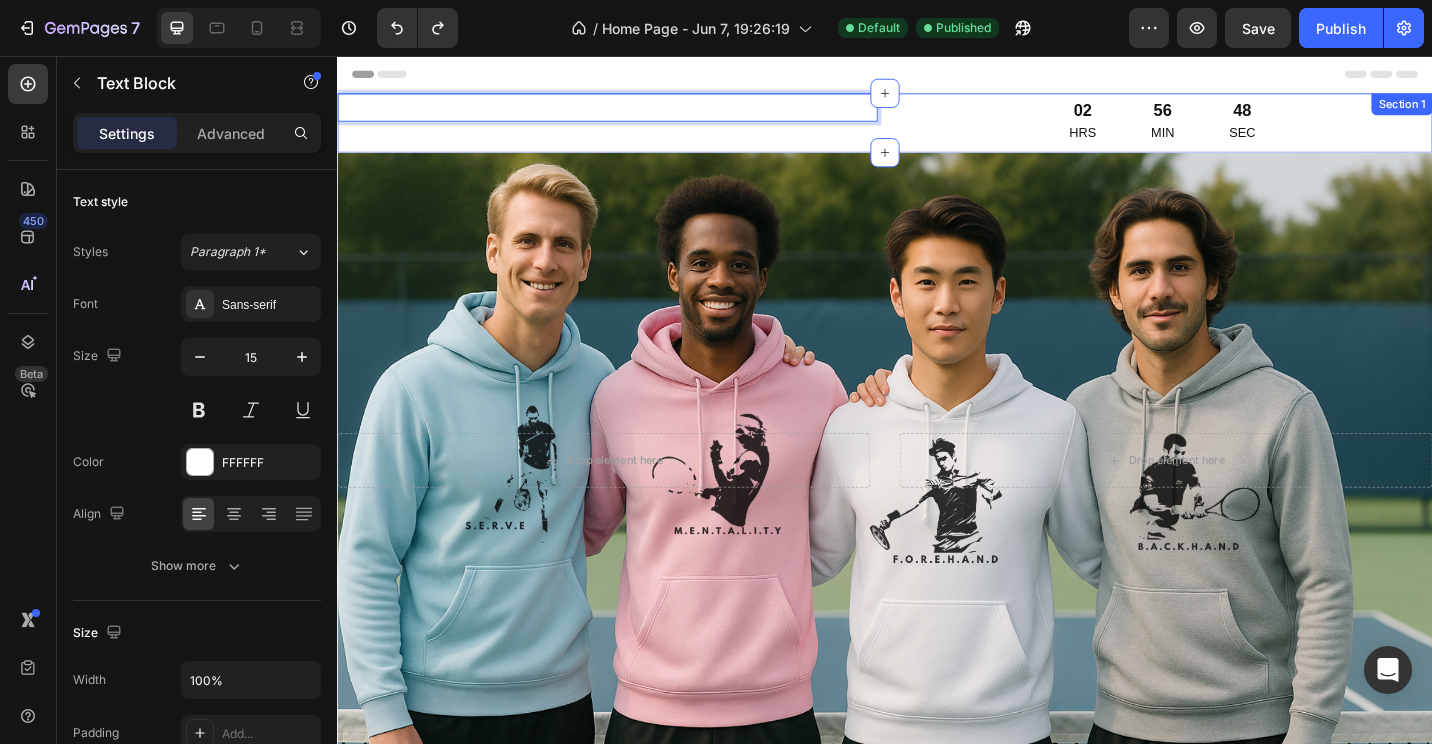 click on "LIMITED DROP- NO RESTOCKS: Text Block   14" at bounding box center (633, 129) 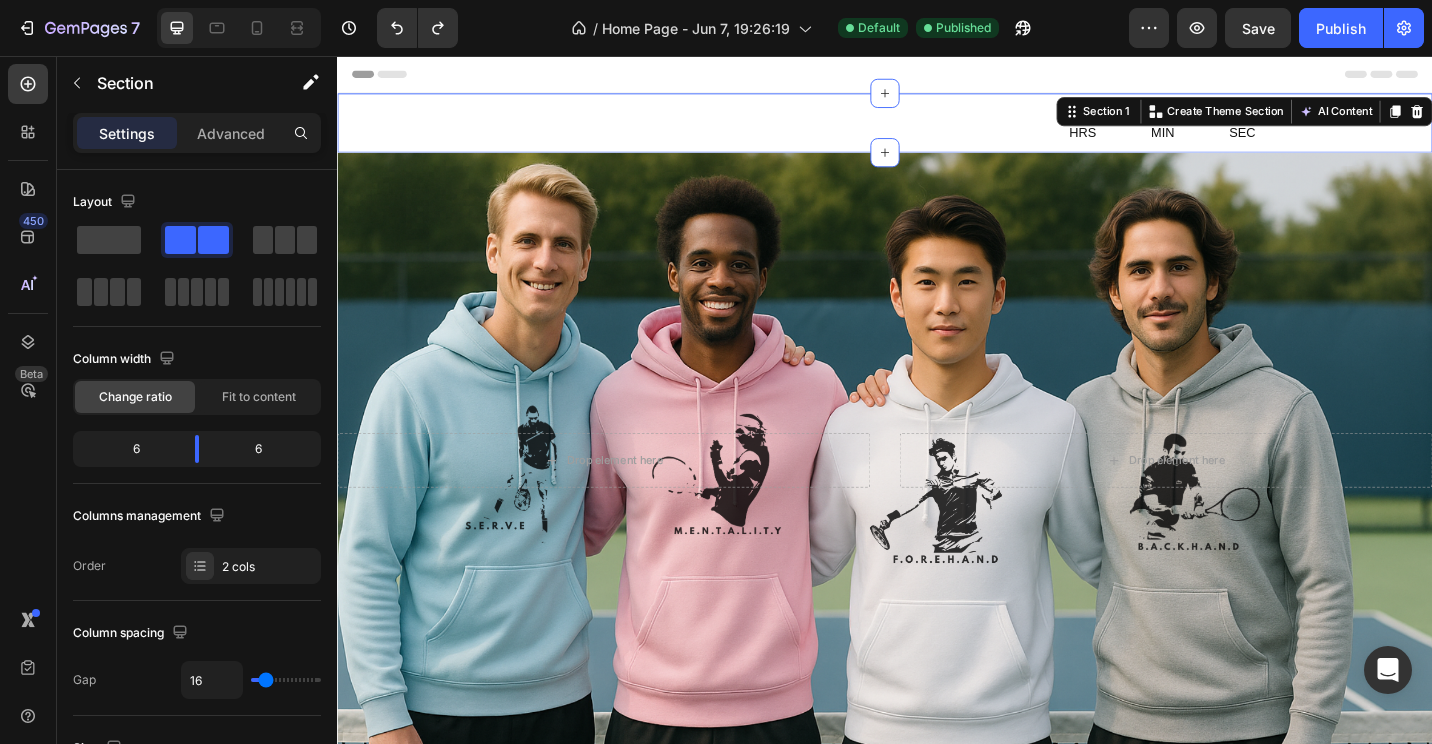 click on "LIMITED DROP- NO RESTOCKS: Text Block" at bounding box center [633, 129] 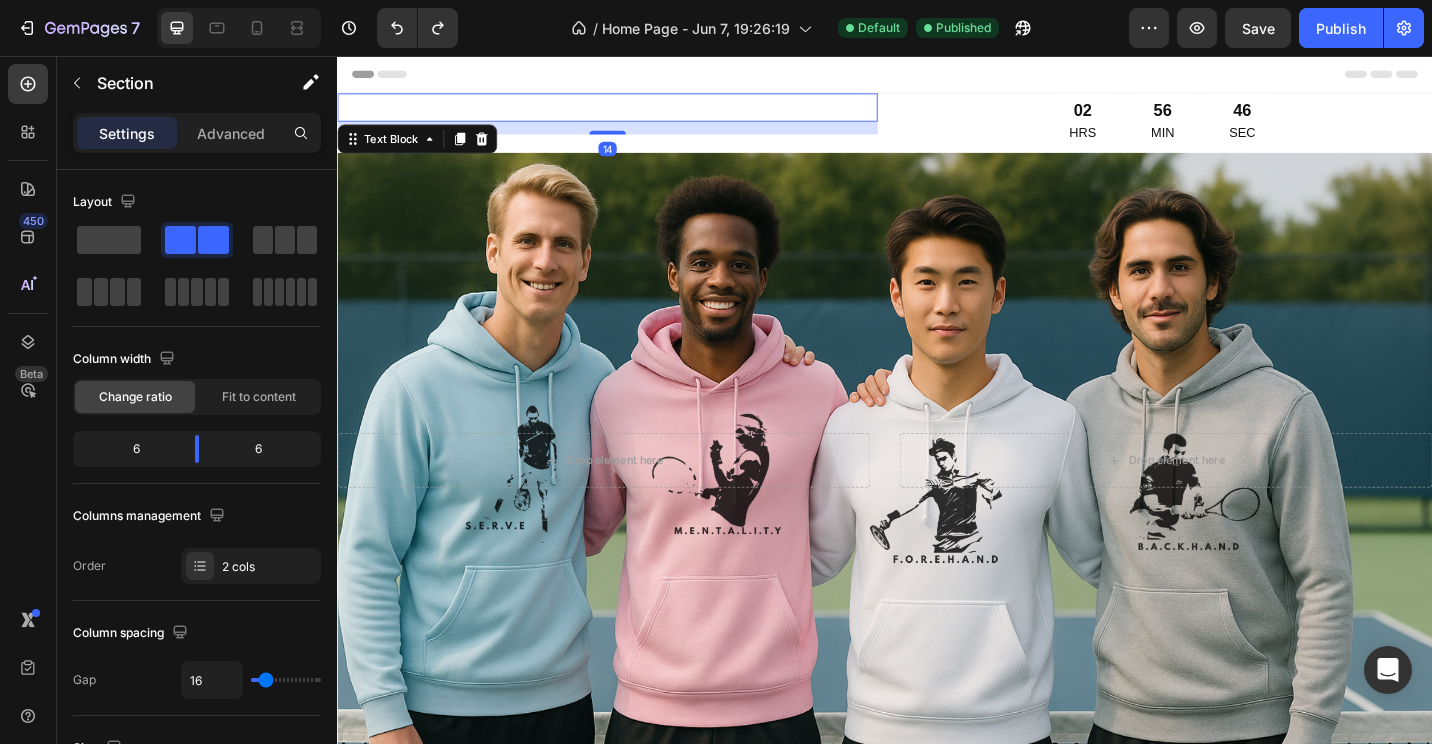 click on "LIMITED DROP- NO RESTOCKS:" at bounding box center (633, 112) 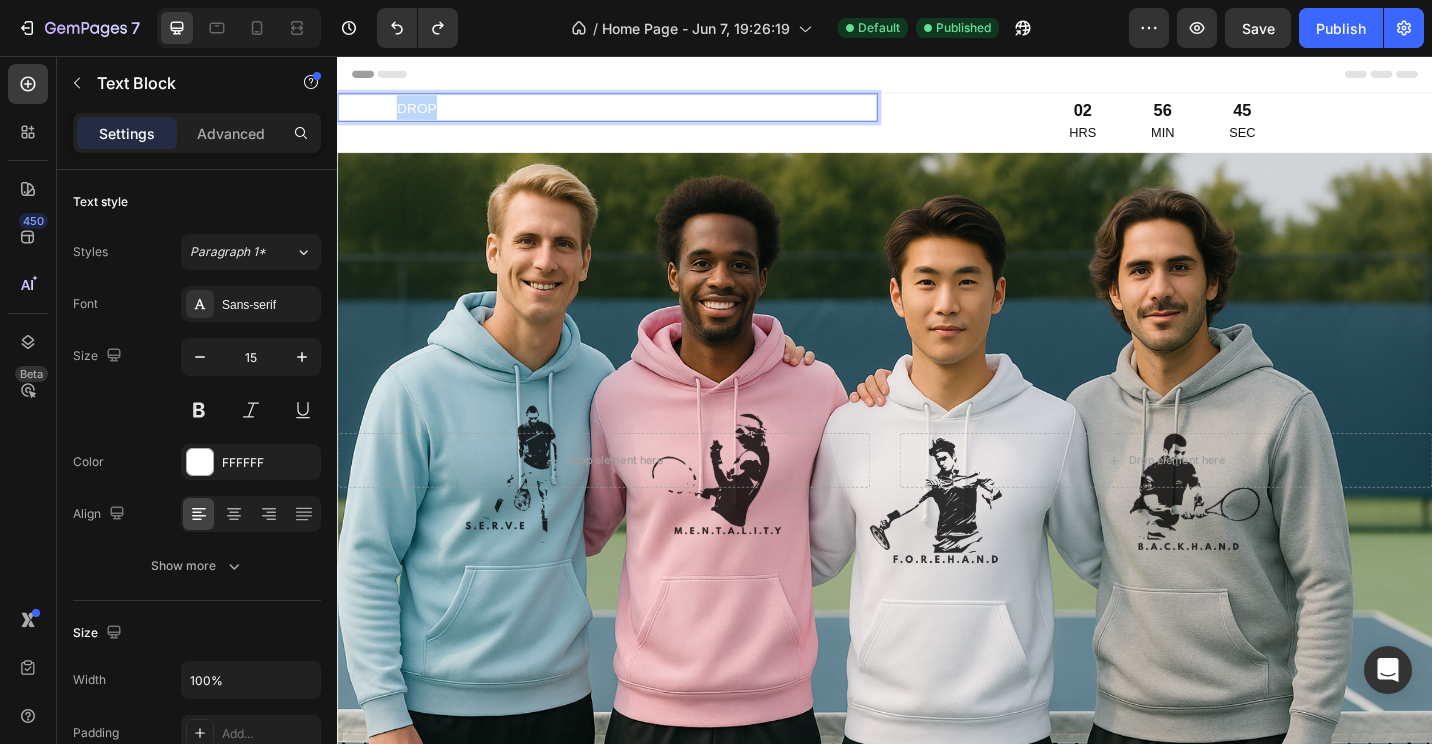 click on "LIMITED DROP- NO RESTOCKS:" at bounding box center (633, 112) 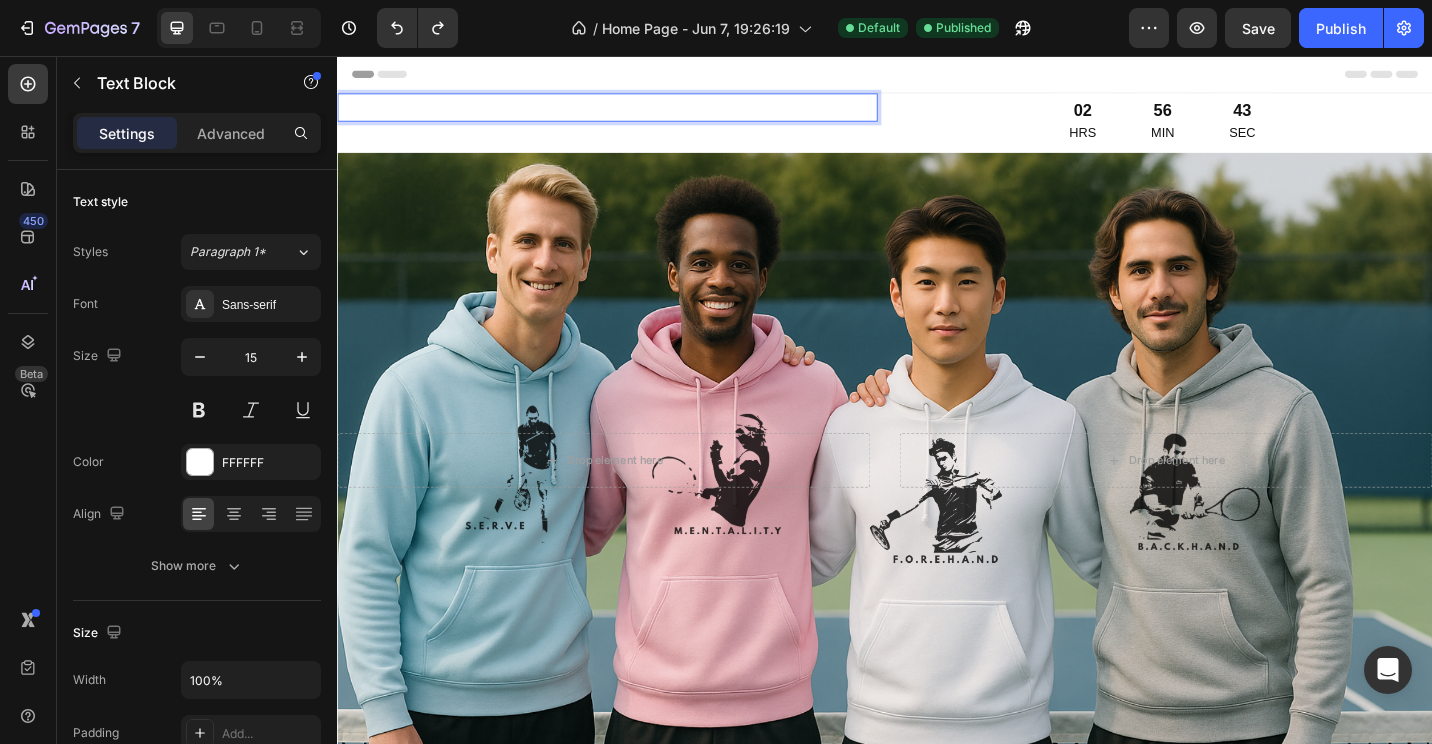 click on "LIMITED hhhh- NO RESTOCKS:" at bounding box center [633, 112] 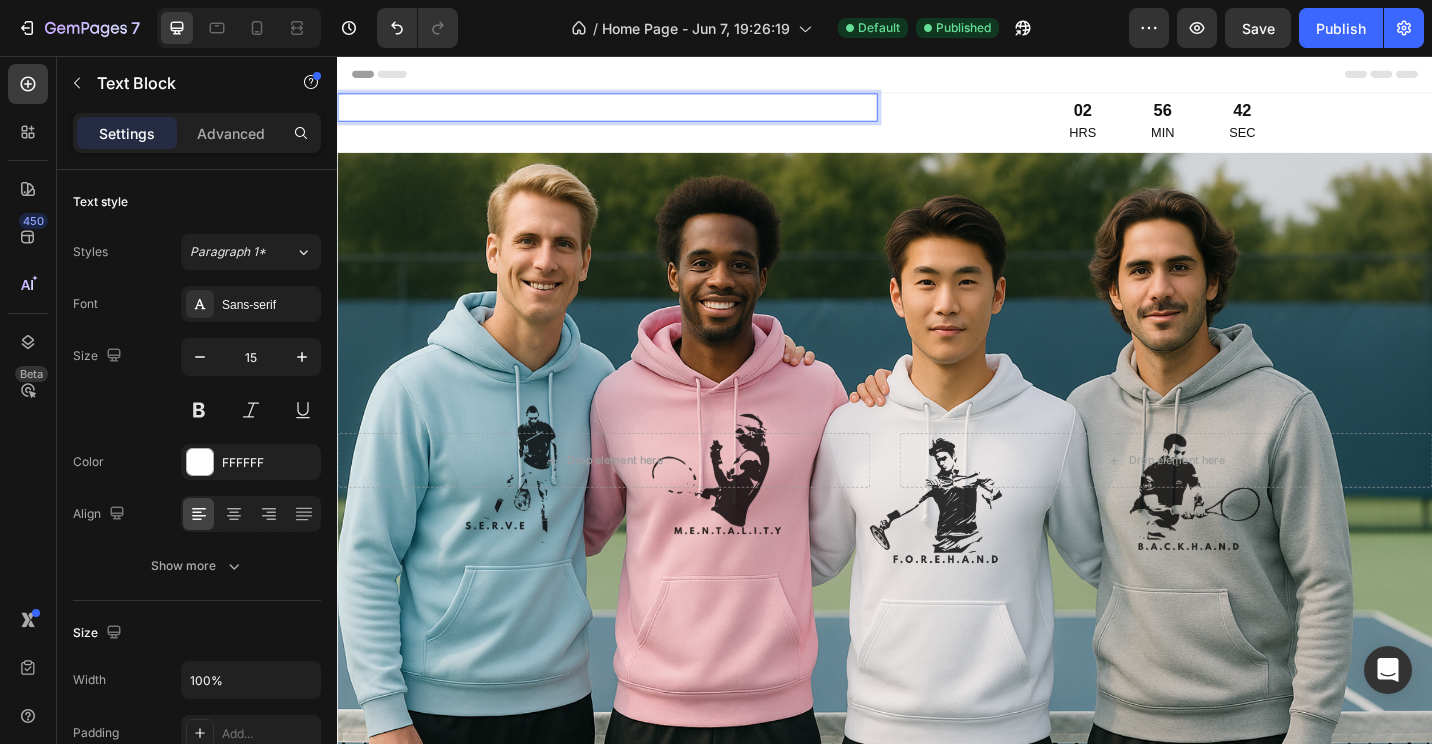 click on "LIMITED hhhh- NO RESTOCKS:" at bounding box center [633, 112] 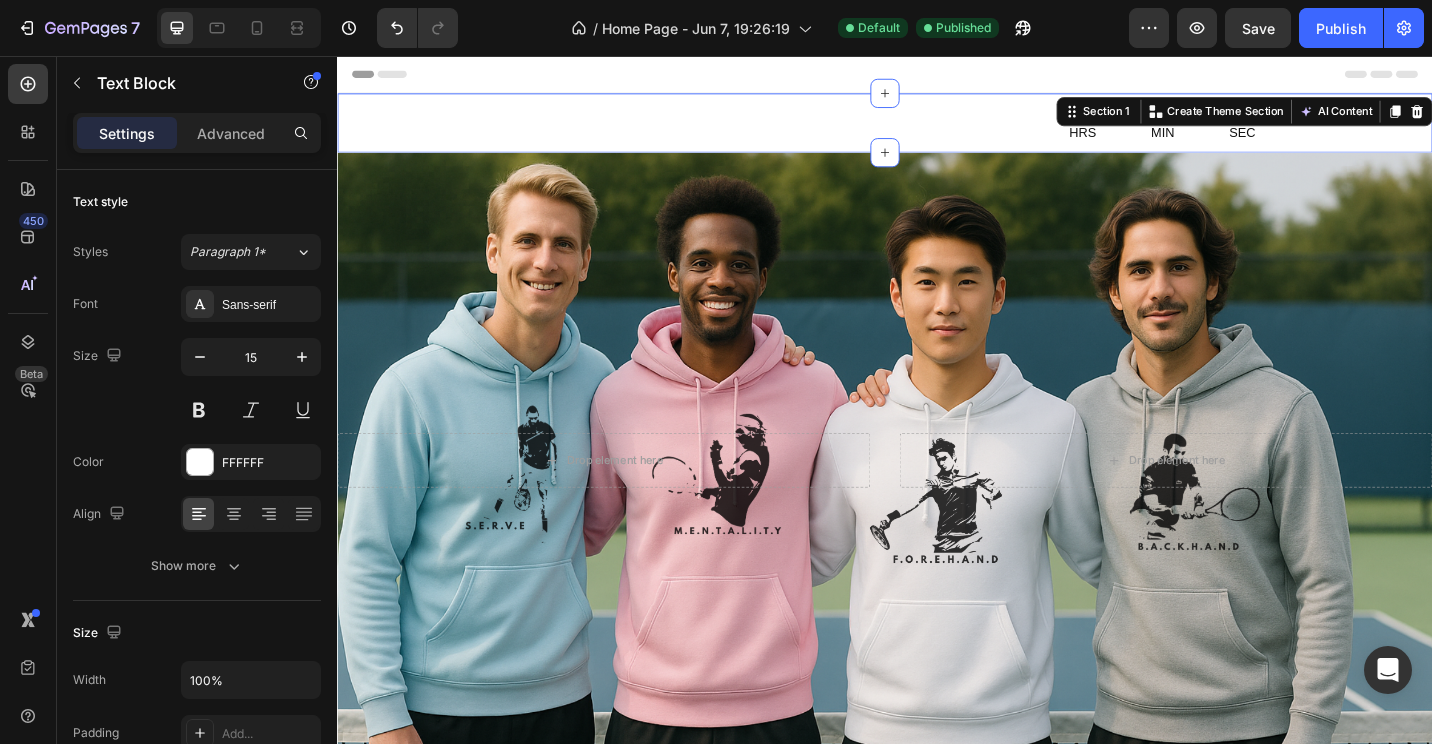 click on "LIMITED hhhh- NO RESTOCKS: Text Block" at bounding box center [633, 129] 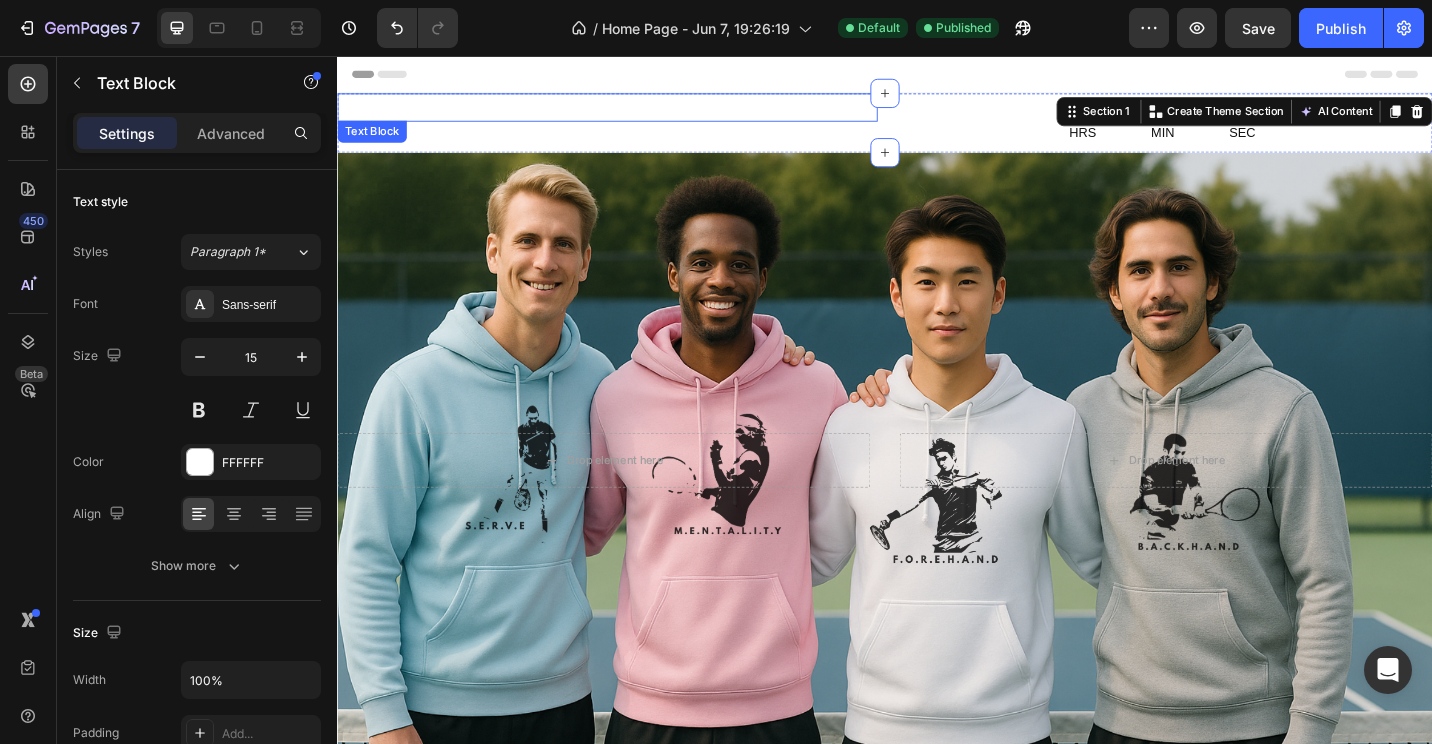 click on "LIMITED hhhh- NO RESTOCKS:" at bounding box center [633, 112] 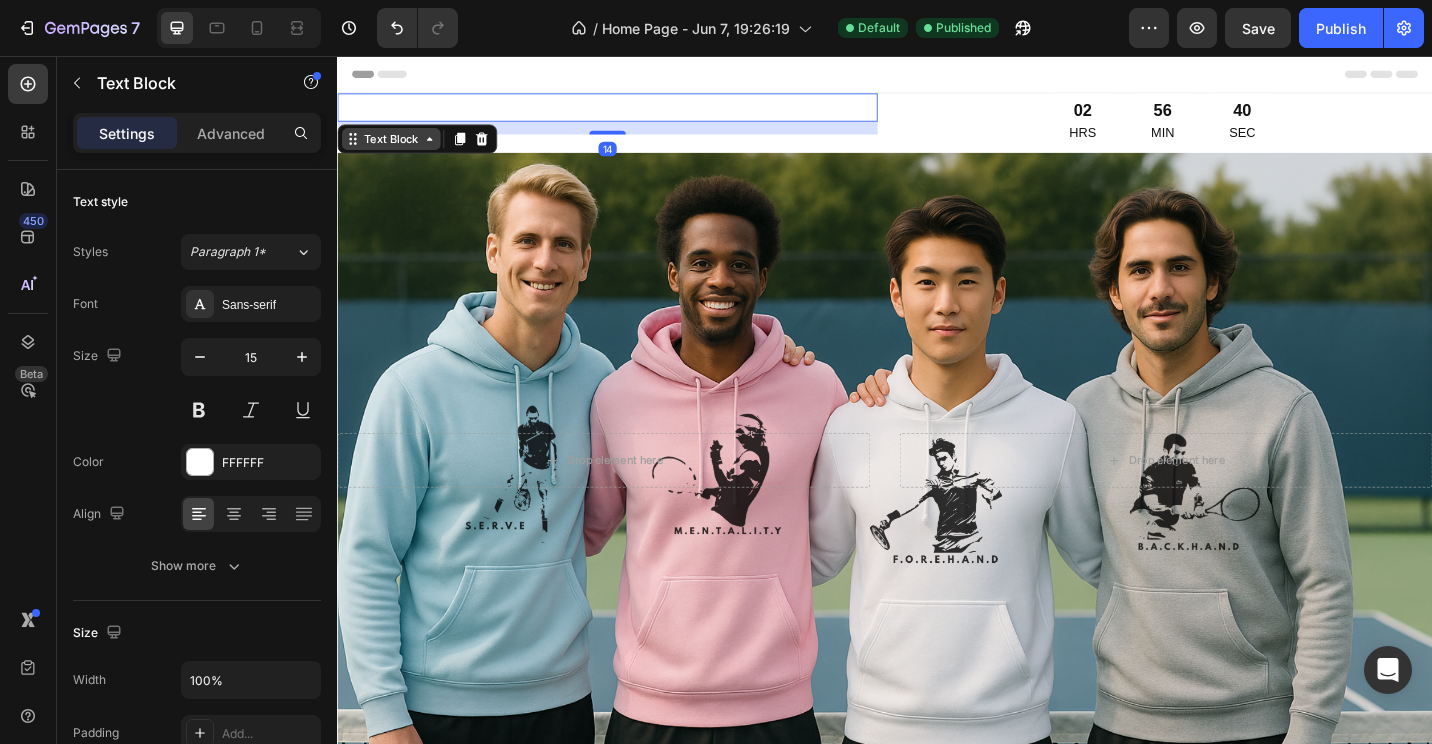 click on "Text Block" at bounding box center (396, 147) 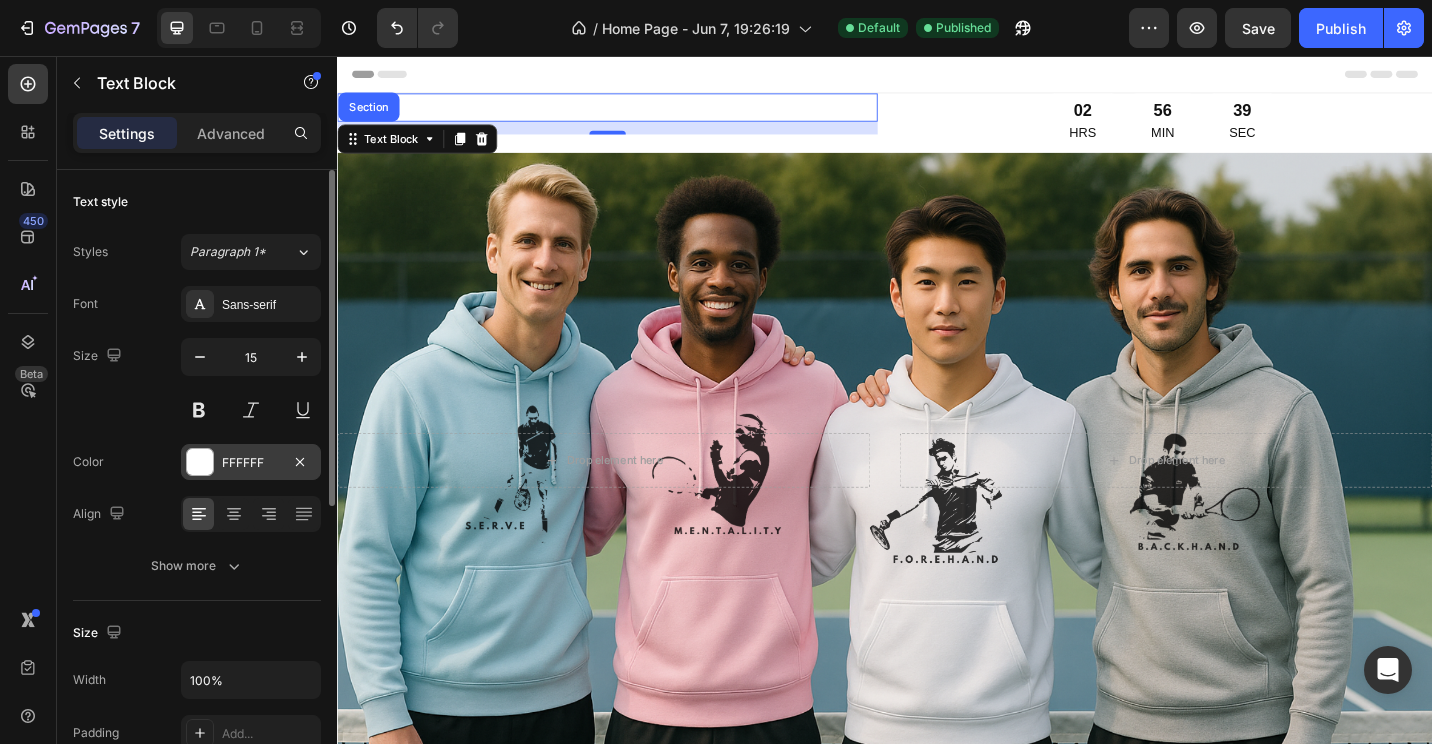 click at bounding box center [200, 462] 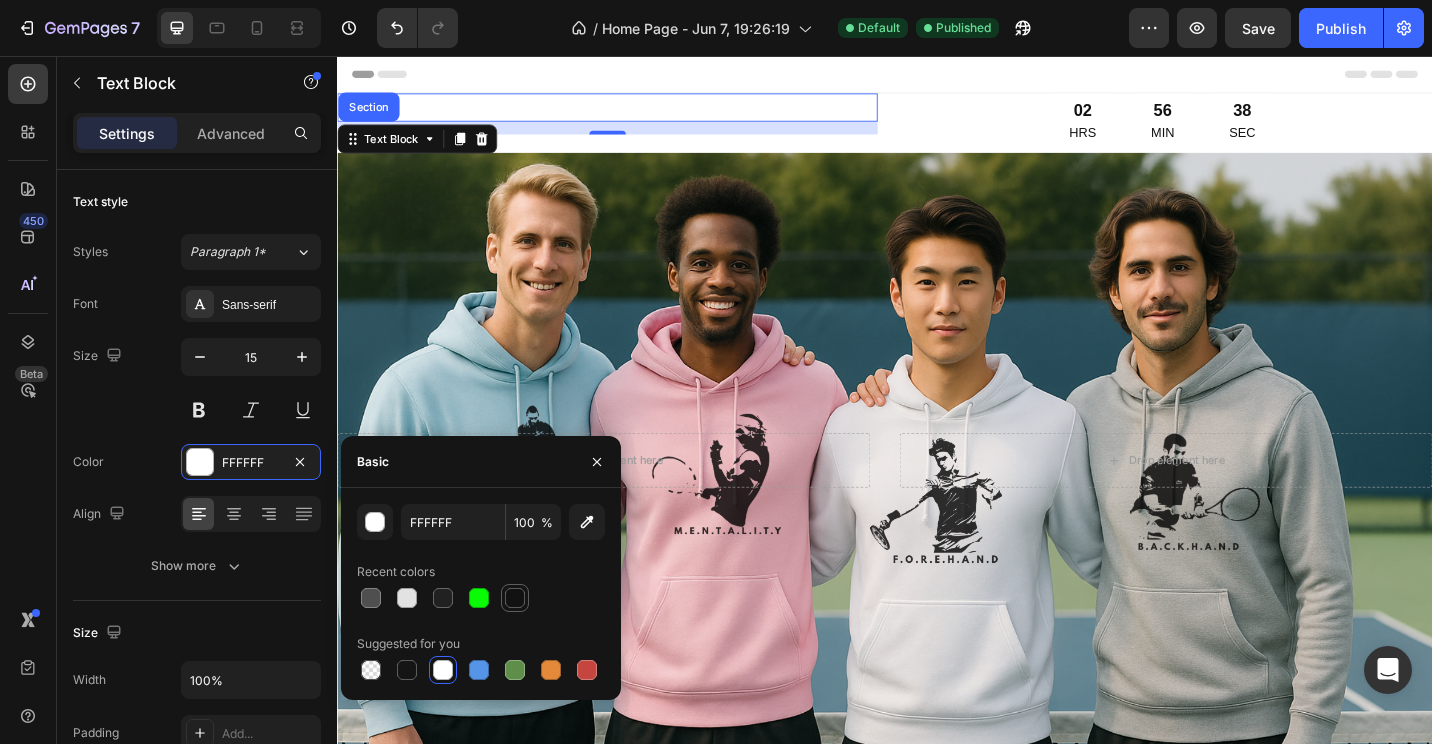 click at bounding box center (515, 598) 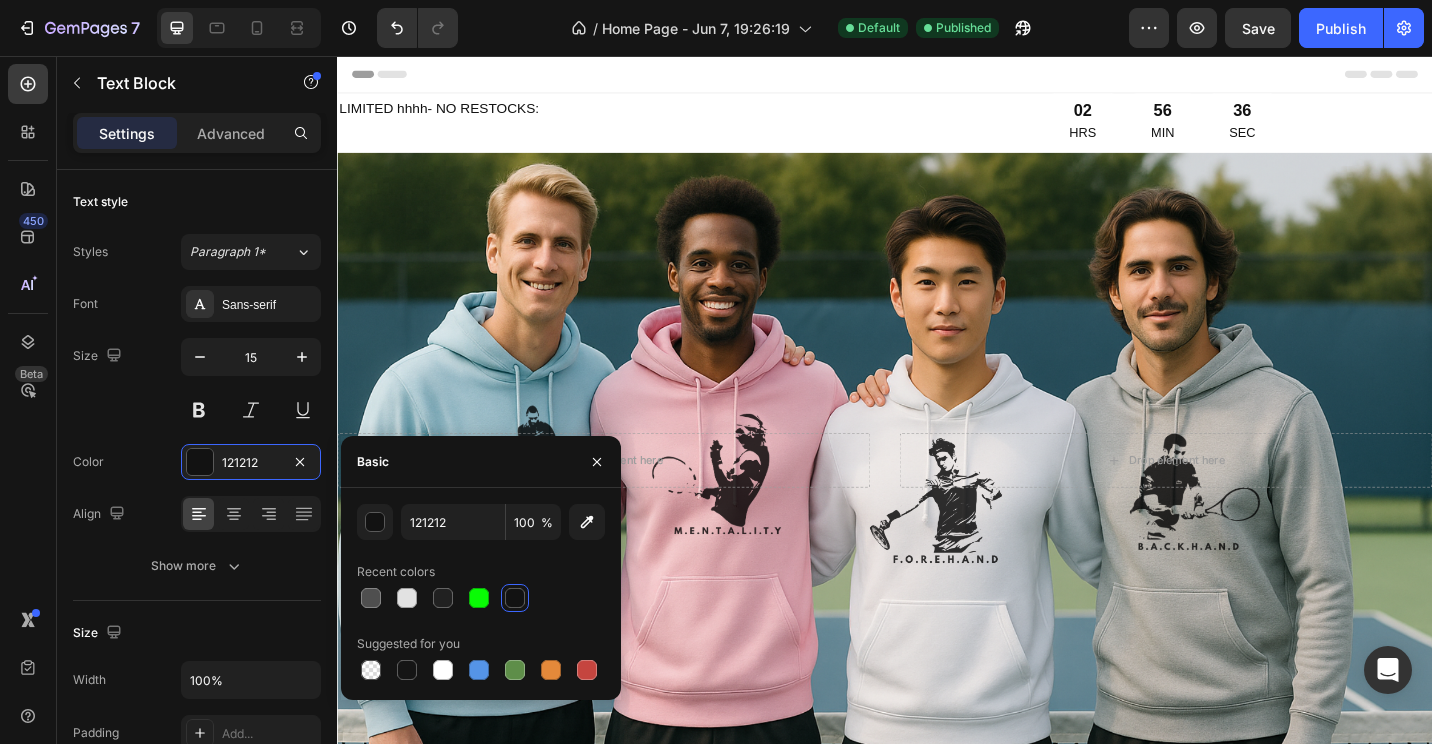 click on "Header" at bounding box center [937, 76] 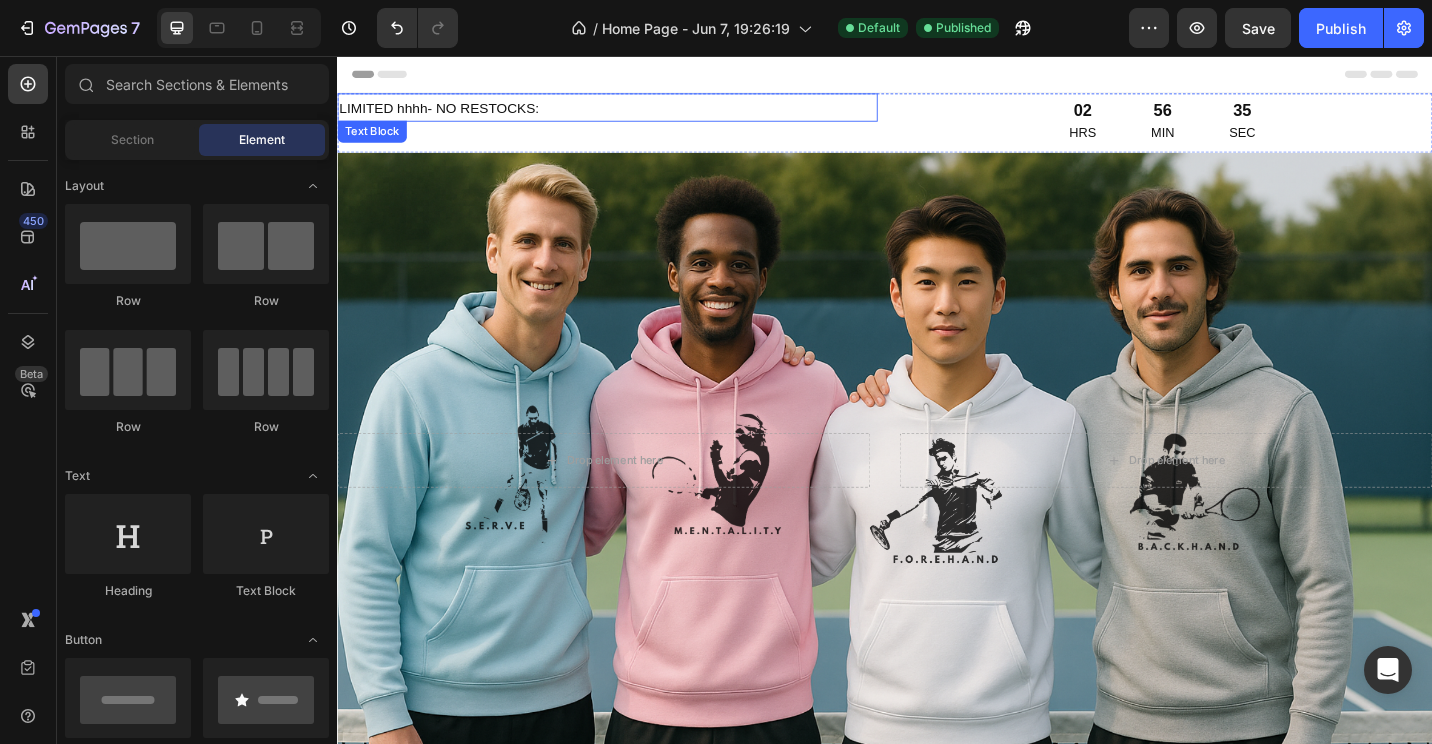 click on "LIMITED hhhh- NO RESTOCKS:" at bounding box center (633, 112) 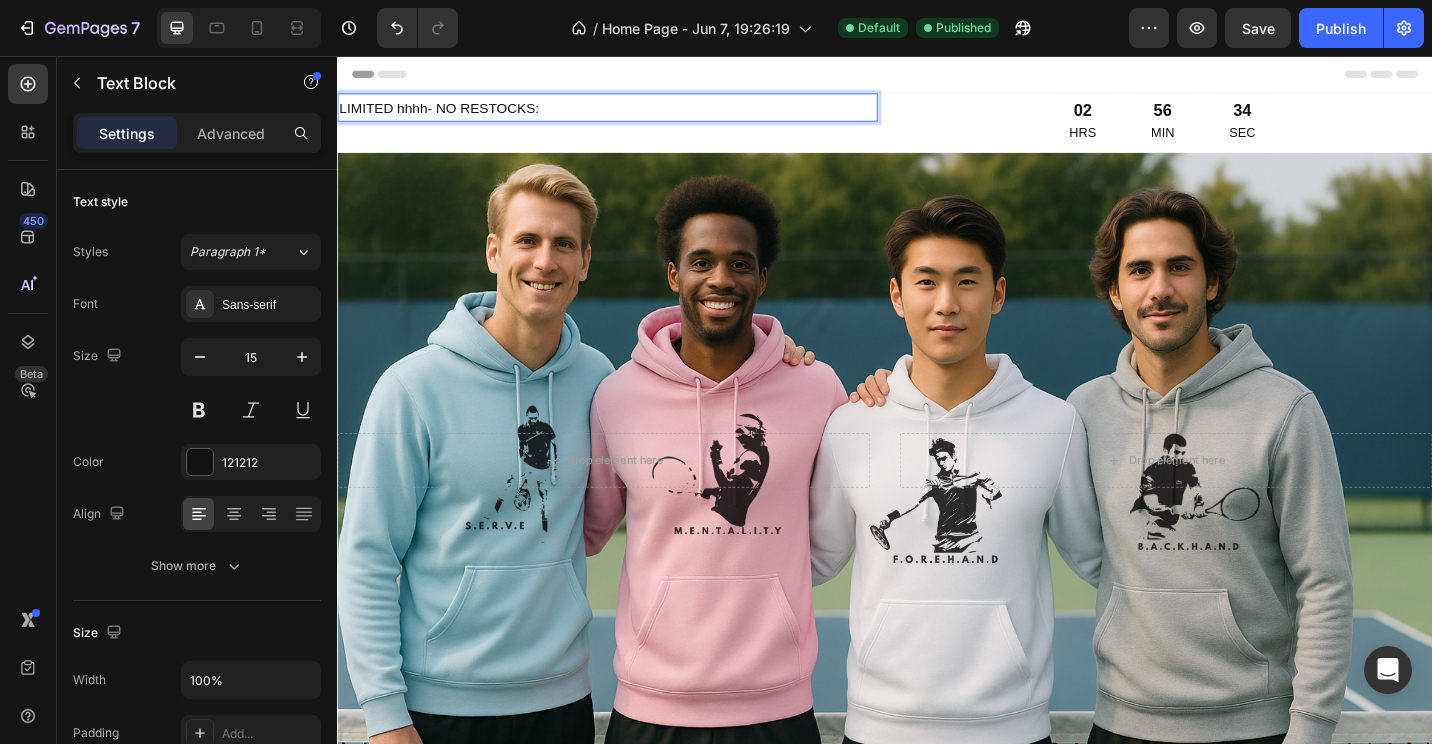 click on "LIMITED hhhh- NO RESTOCKS:" at bounding box center (633, 112) 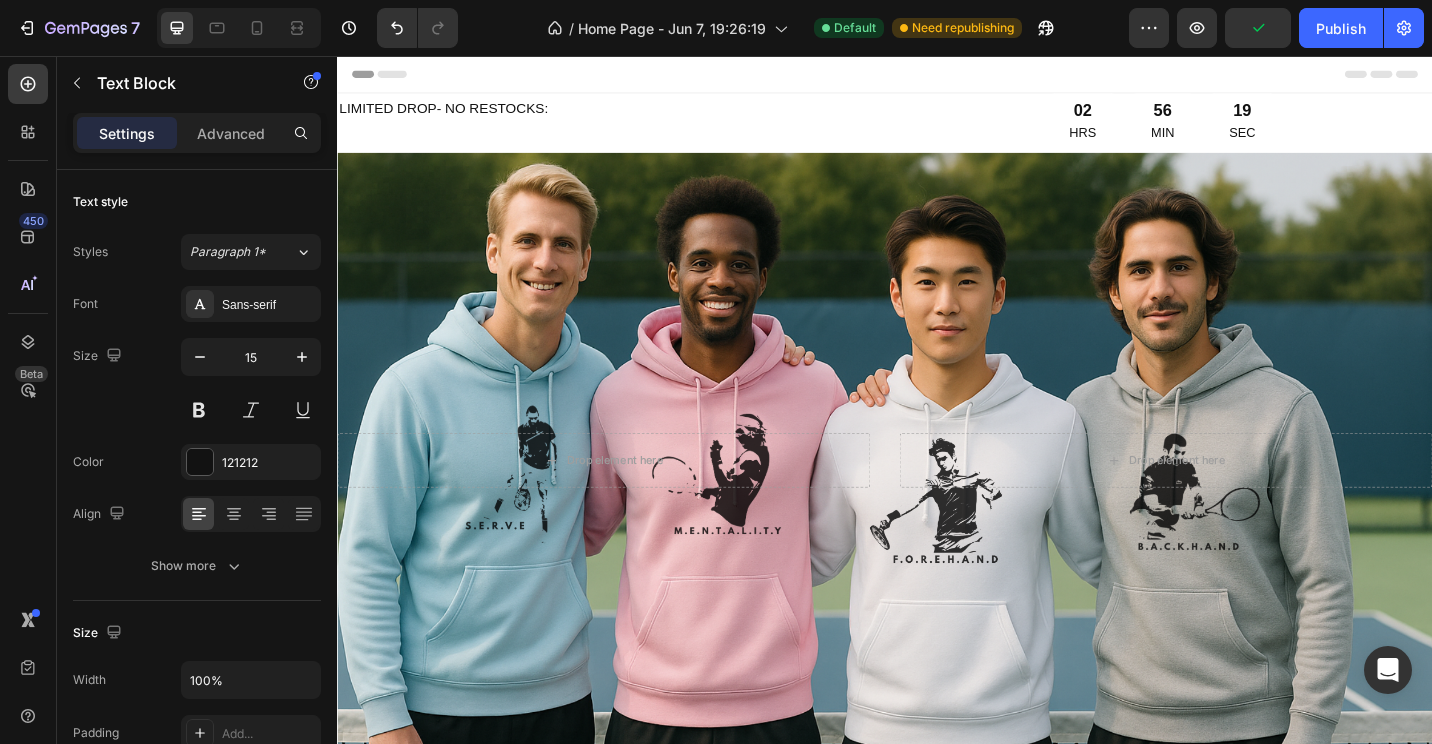 click on "Header" at bounding box center (937, 76) 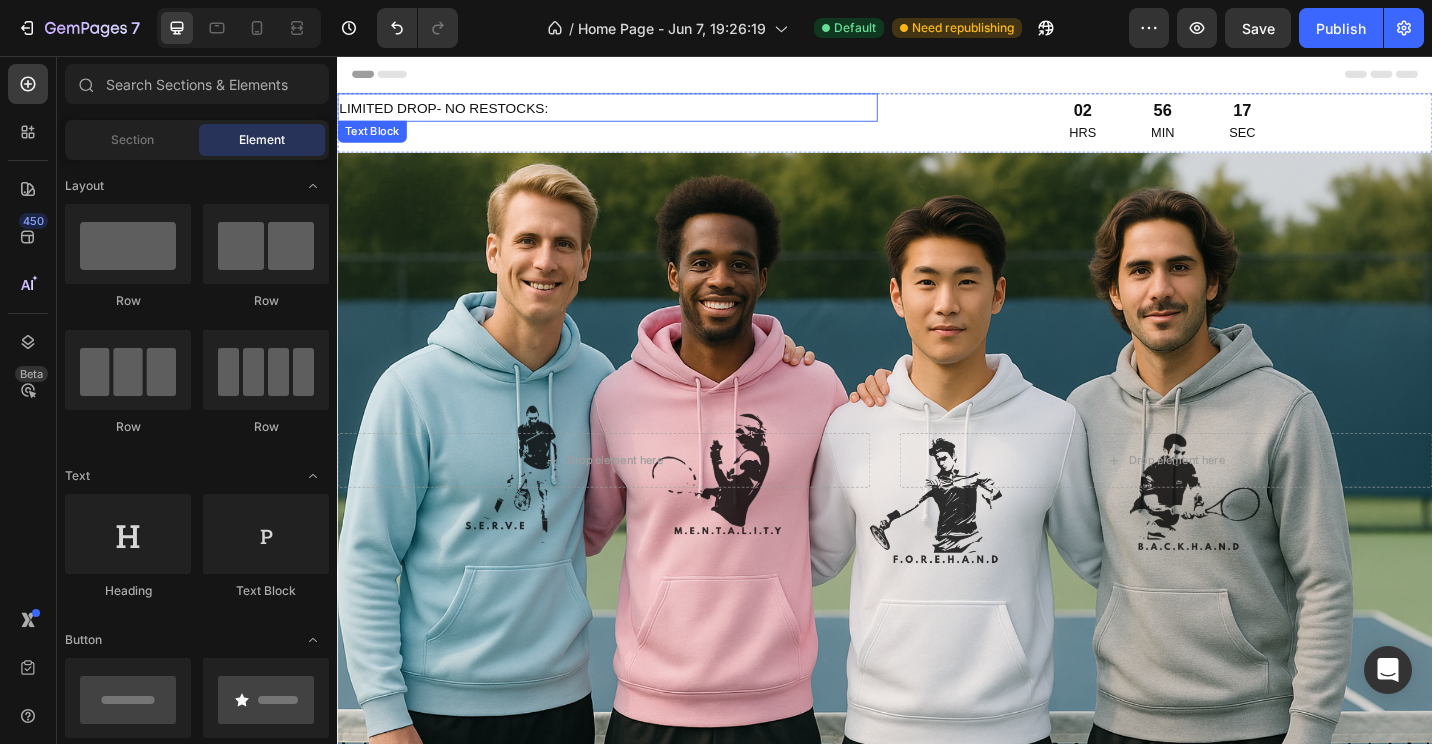 click on "LIMITED DROP- NO RESTOCKS:" at bounding box center [633, 112] 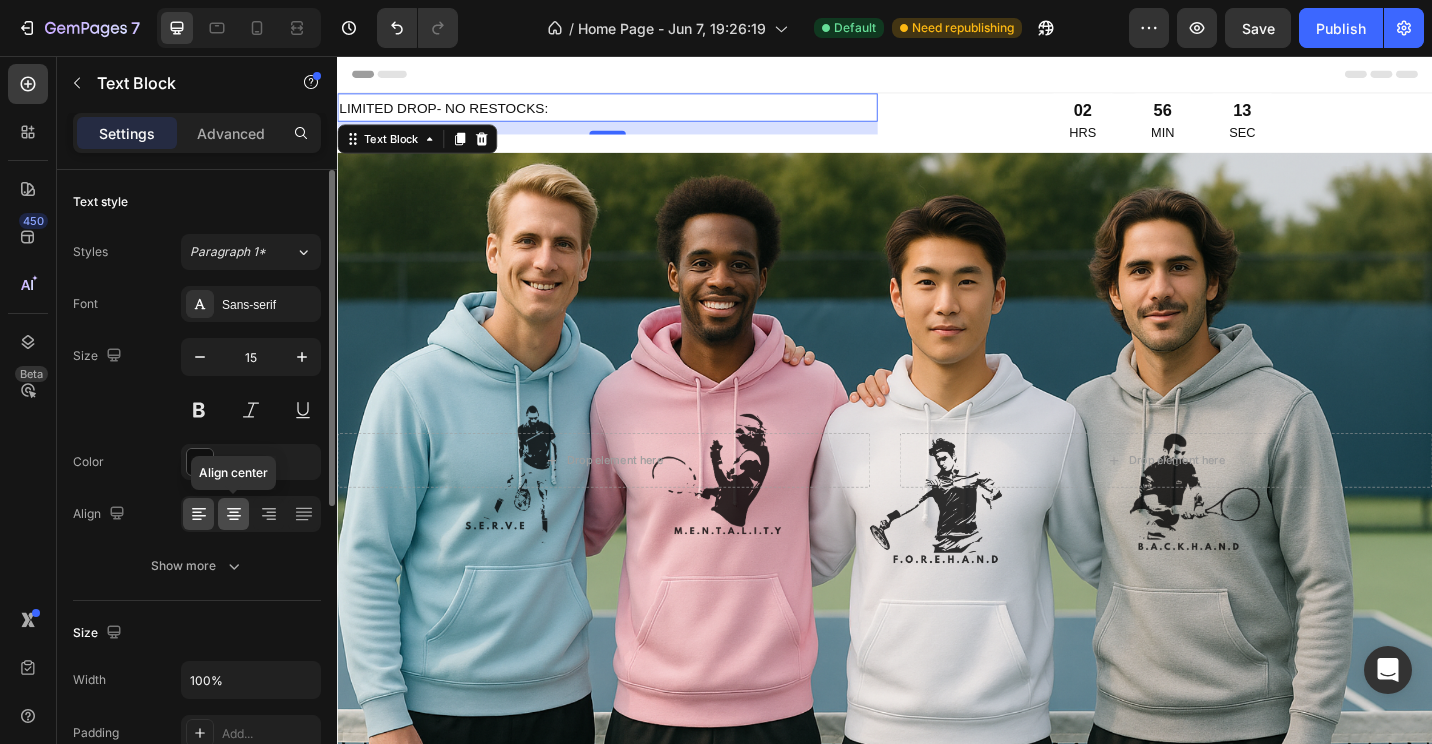 click 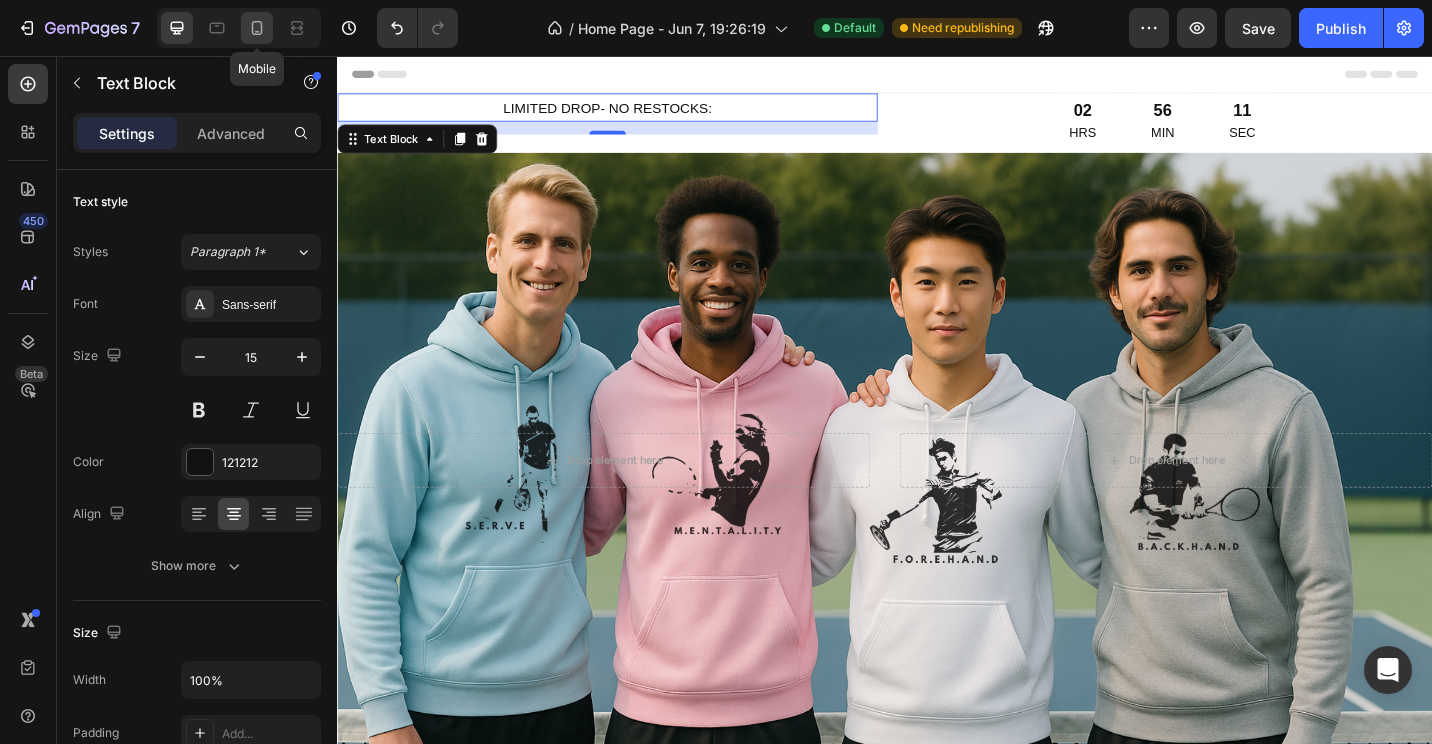 click 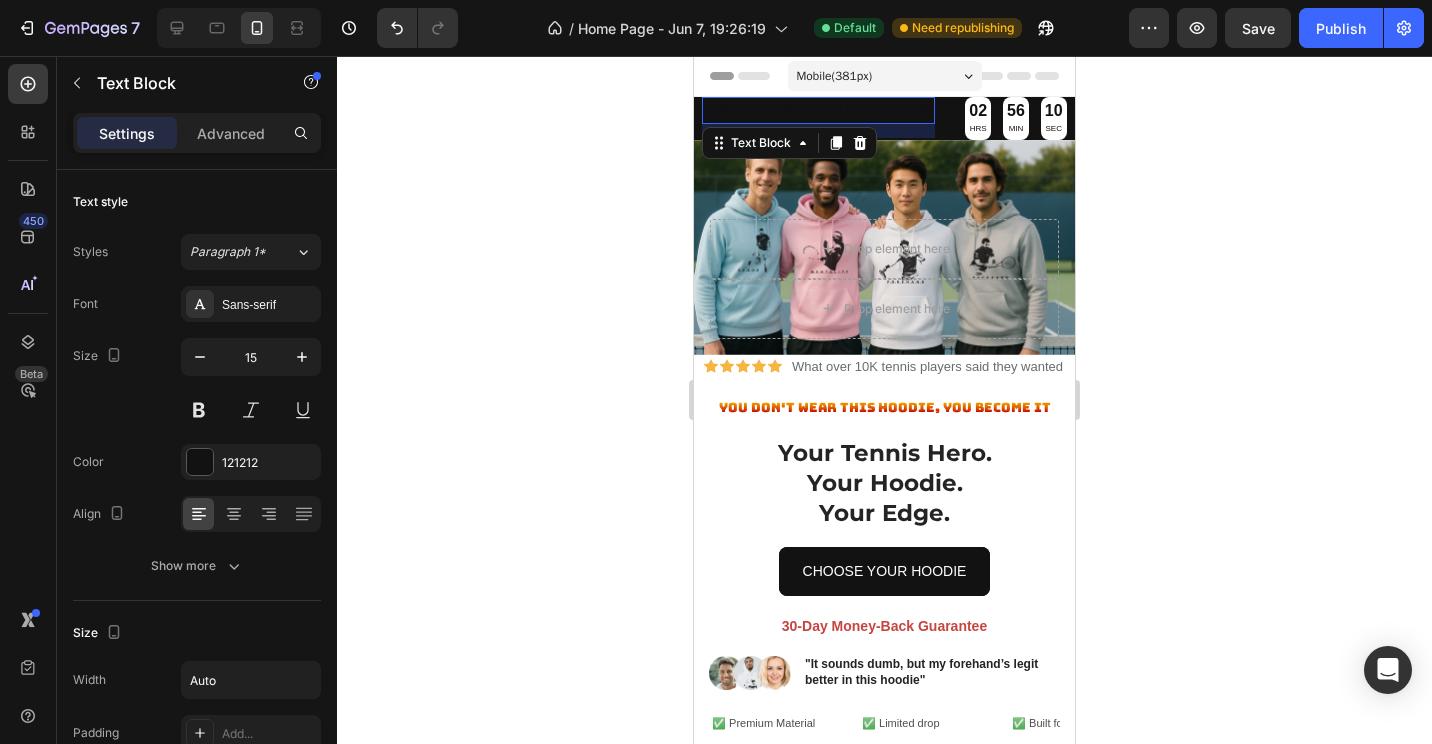 click 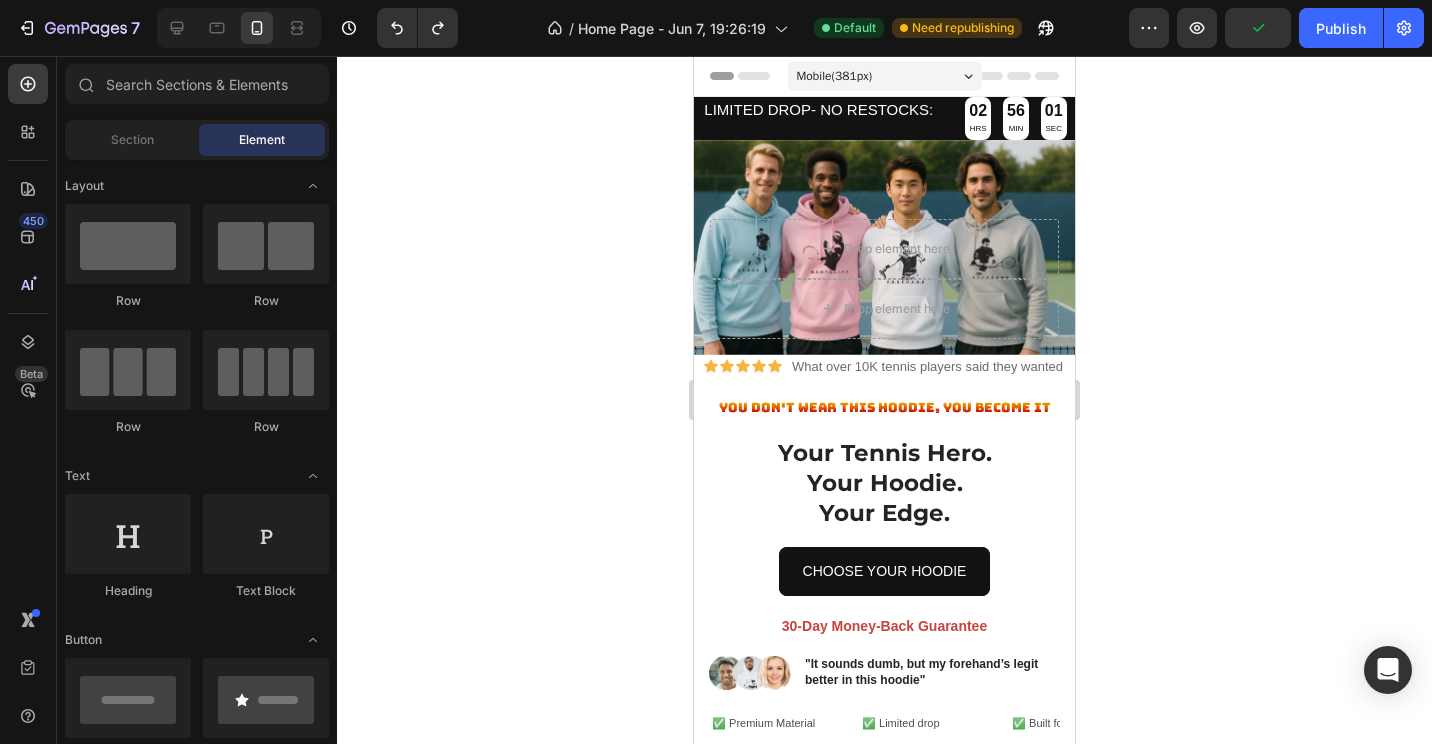 click 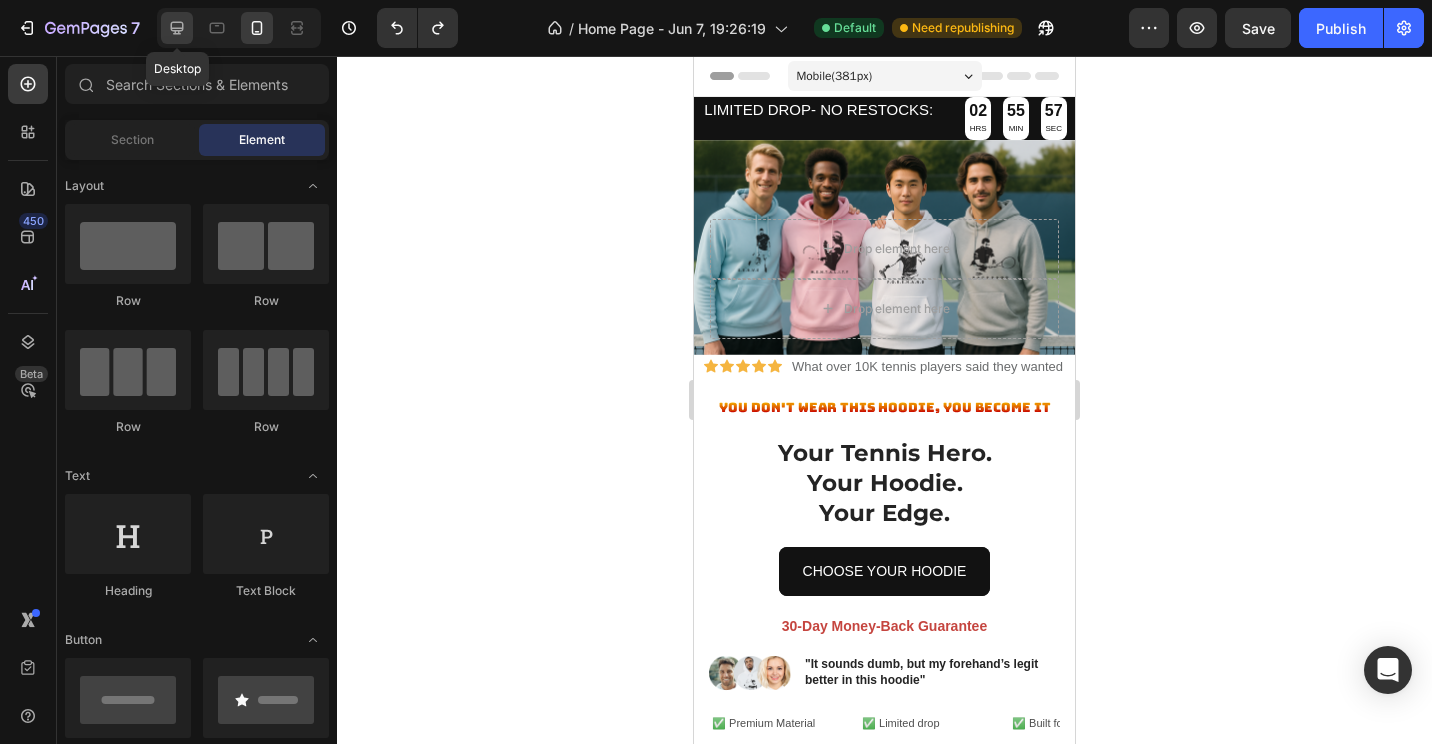 click 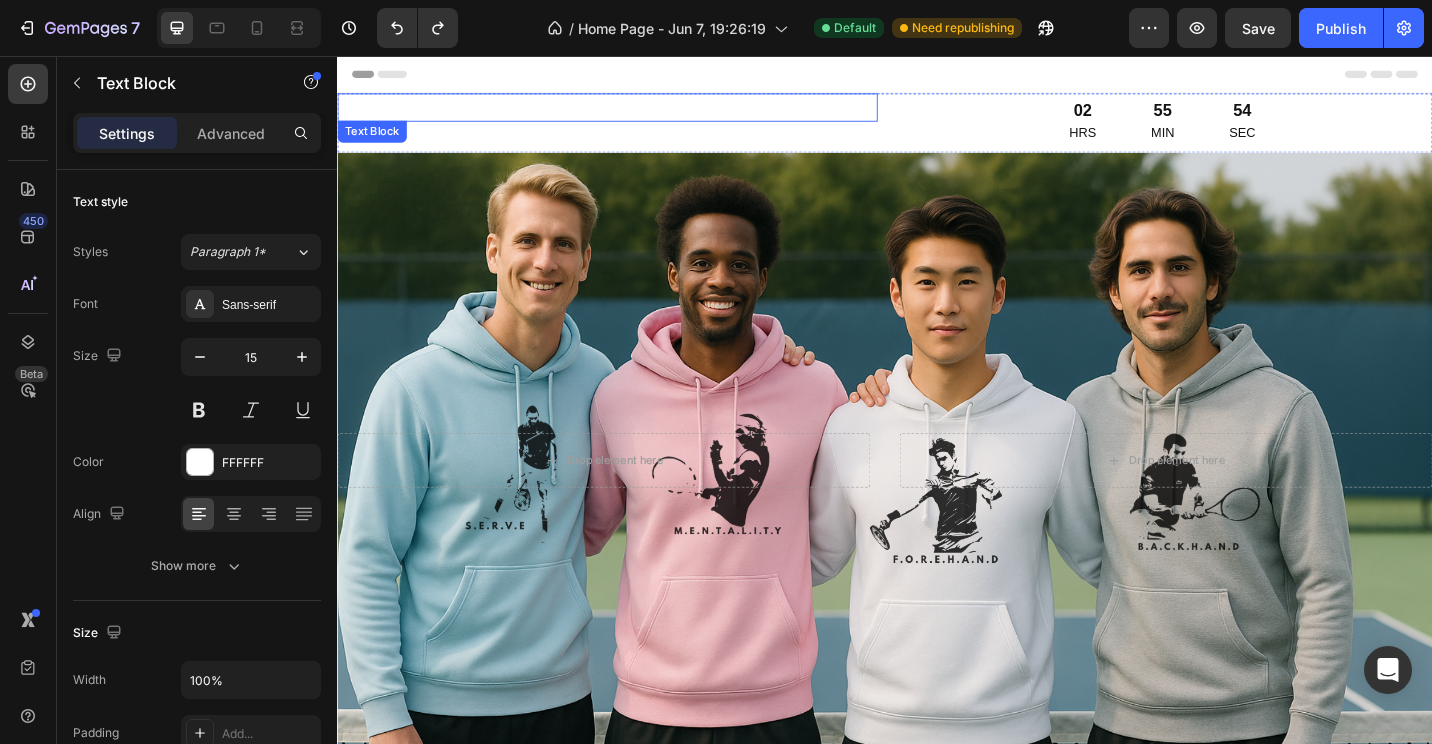 click on "LIMITED DROP- NO RESTOCKS:" at bounding box center [633, 112] 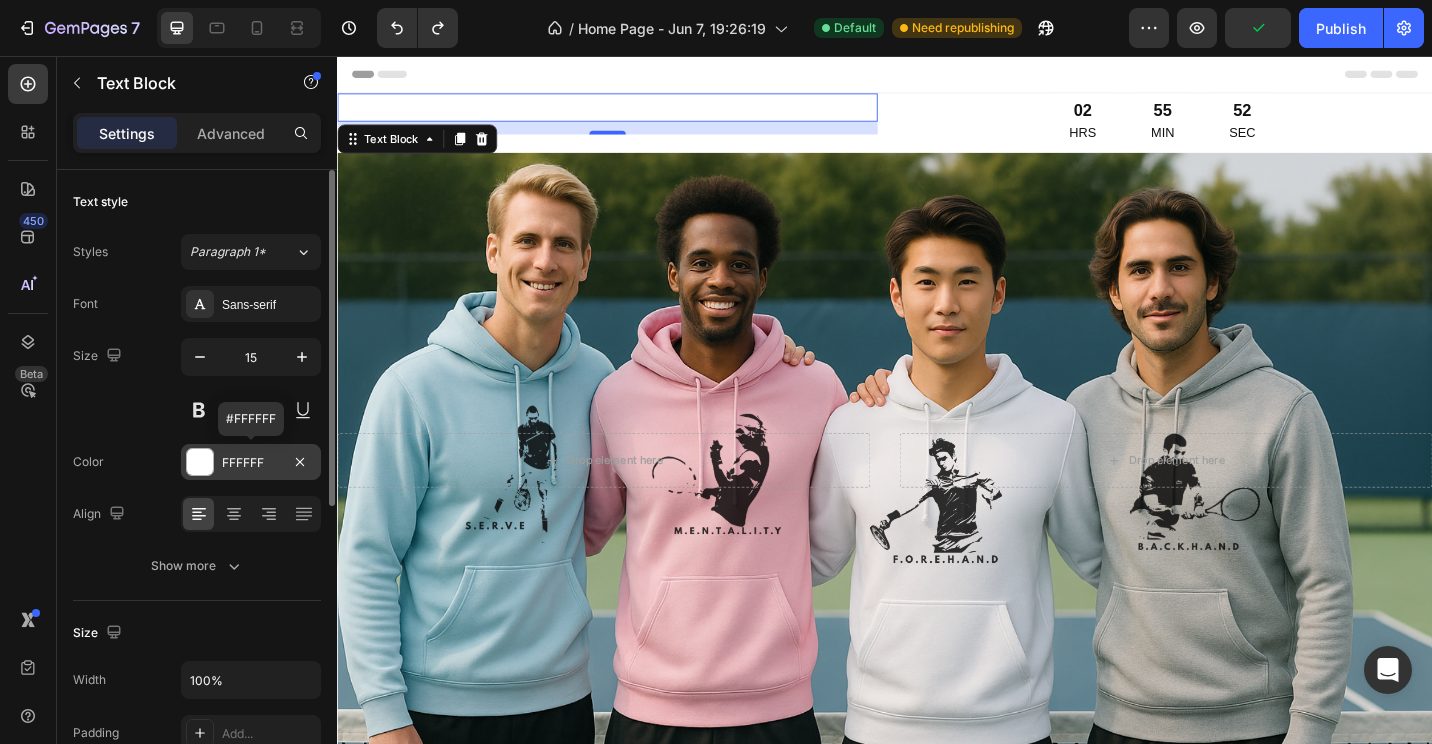 click at bounding box center (200, 462) 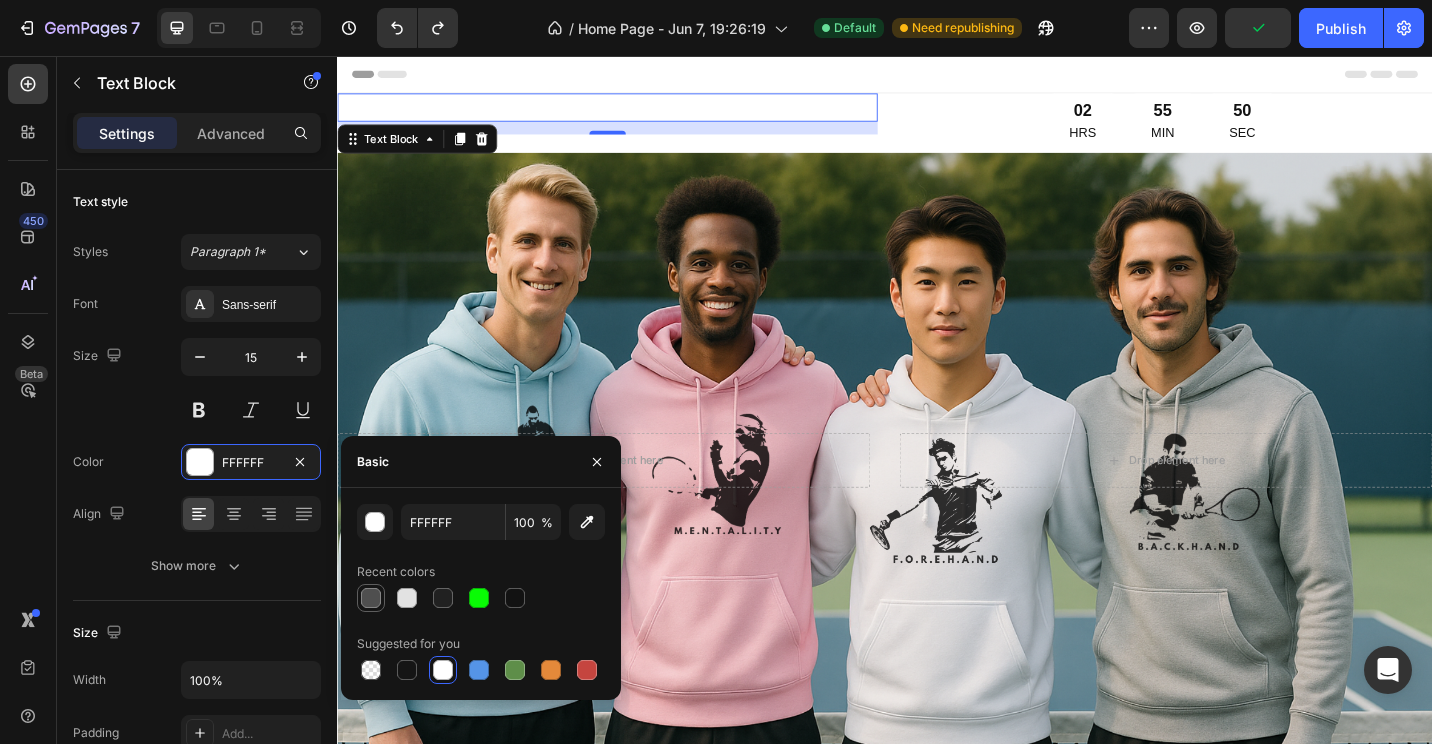 click at bounding box center [371, 598] 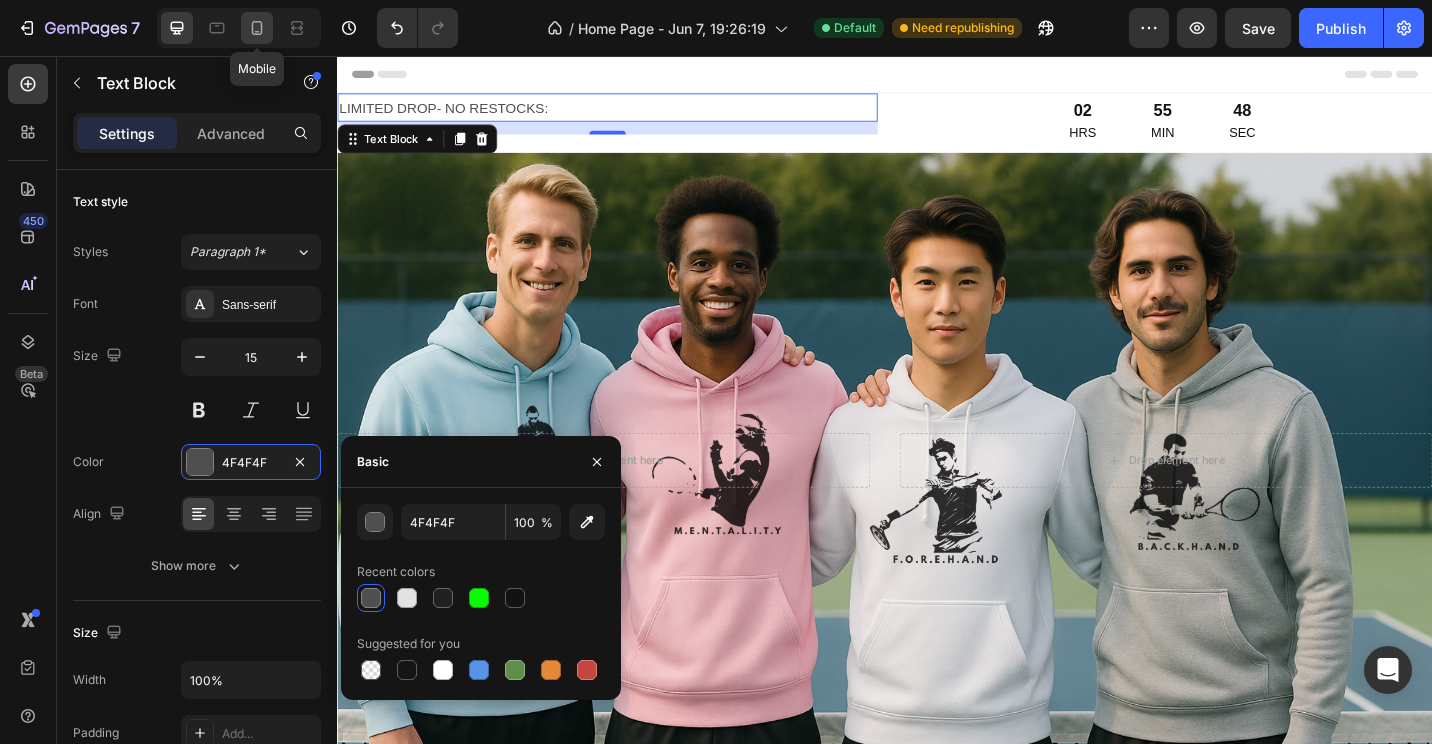 click 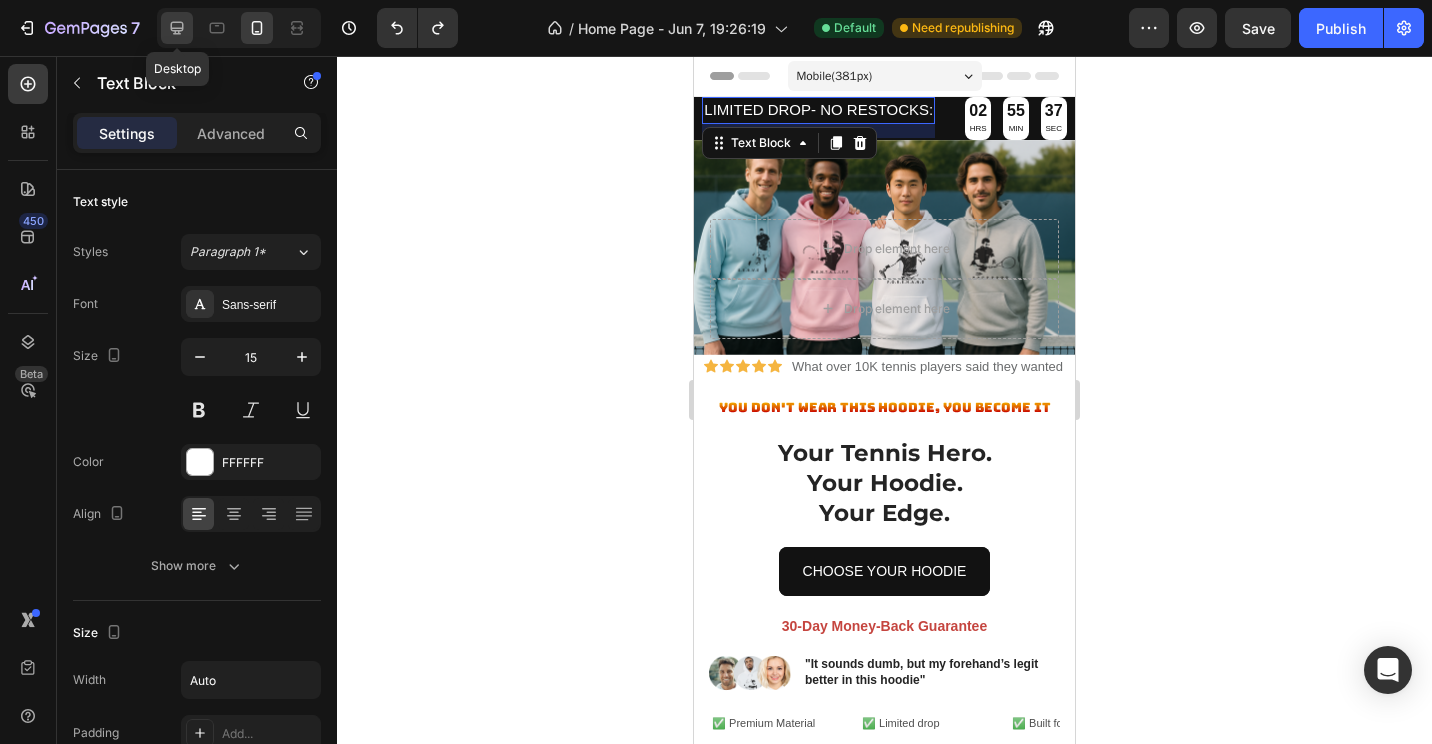click 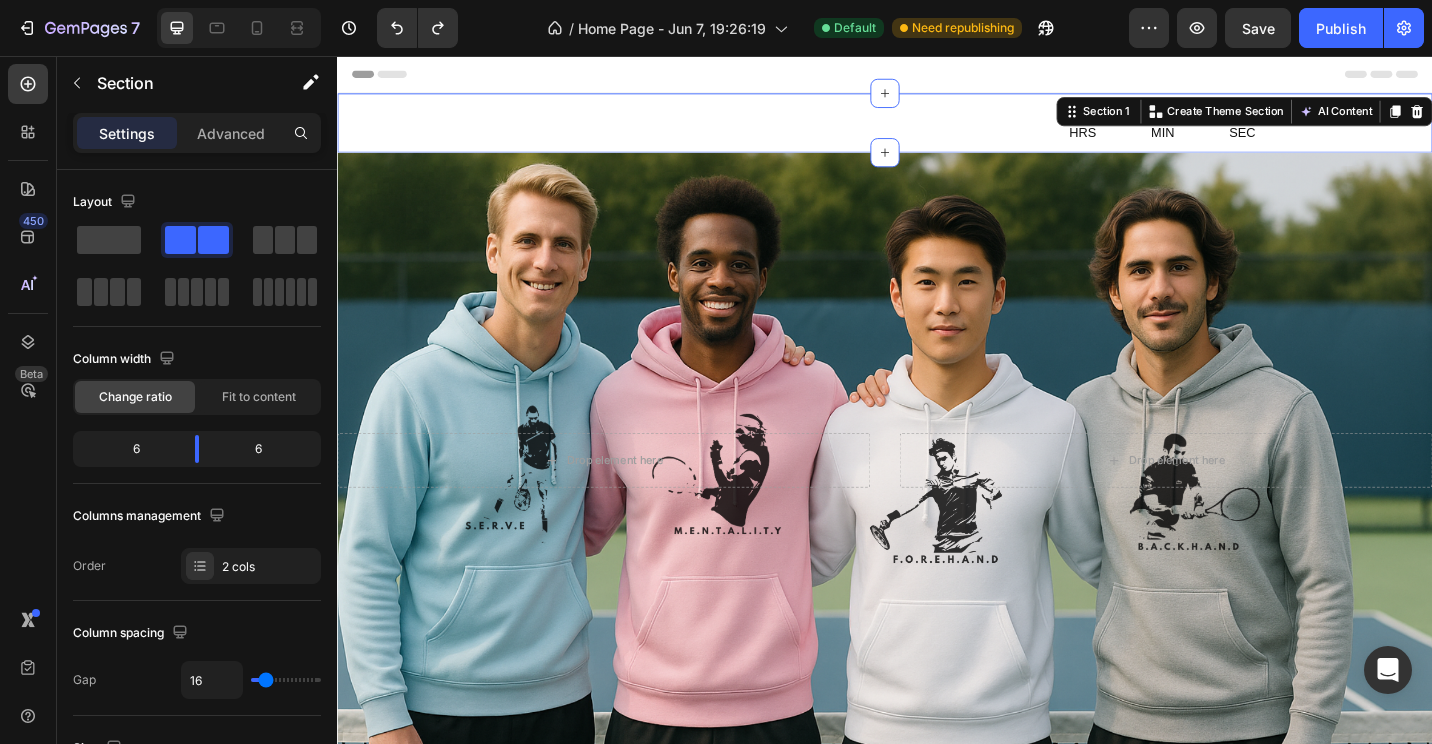 click on "LIMITED DROP- NO RESTOCKS: Text Block 02 HRS 55 MIN 33 SEC Countdown Timer Section 1   You can create reusable sections Create Theme Section AI Content Write with GemAI What would you like to describe here? Tone and Voice Persuasive Product THE MENTALITY HOODIE Show more Generate" at bounding box center (937, 129) 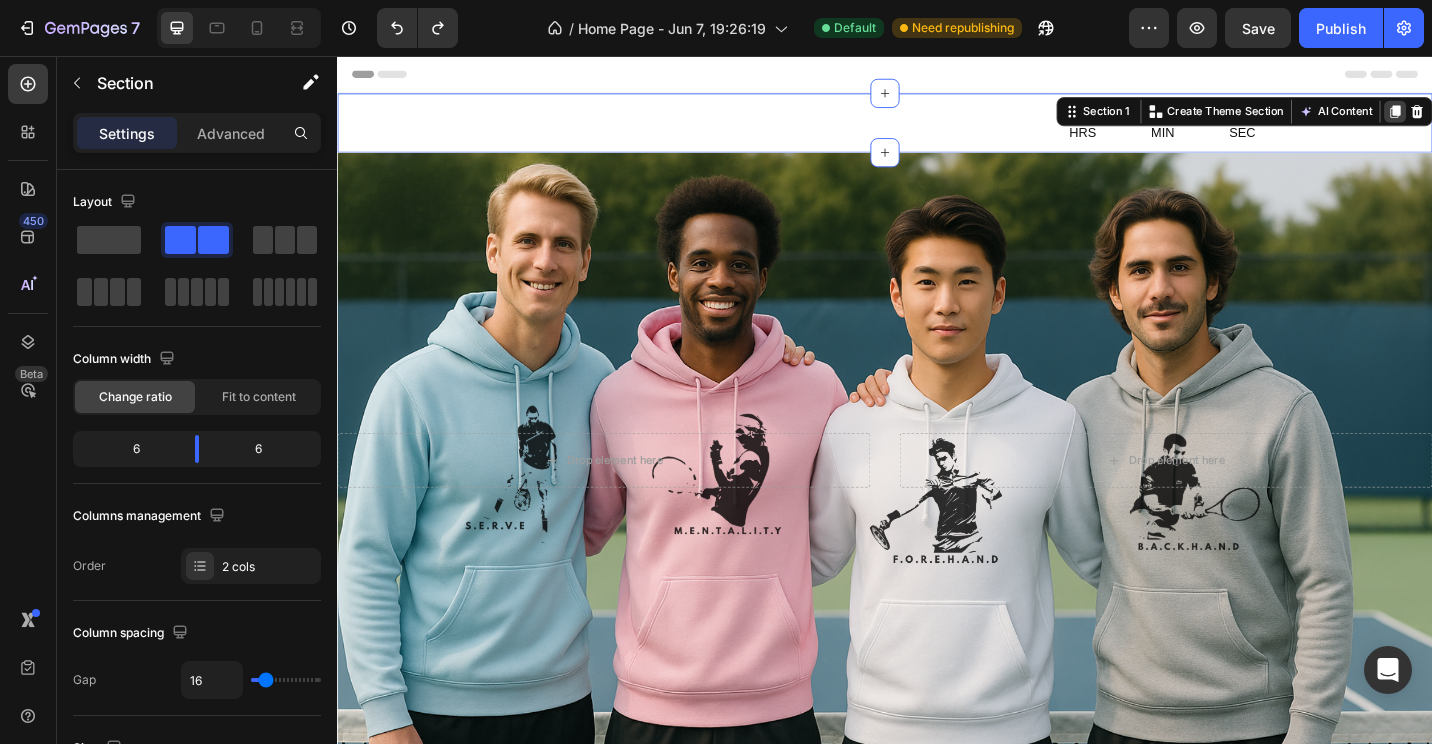 click 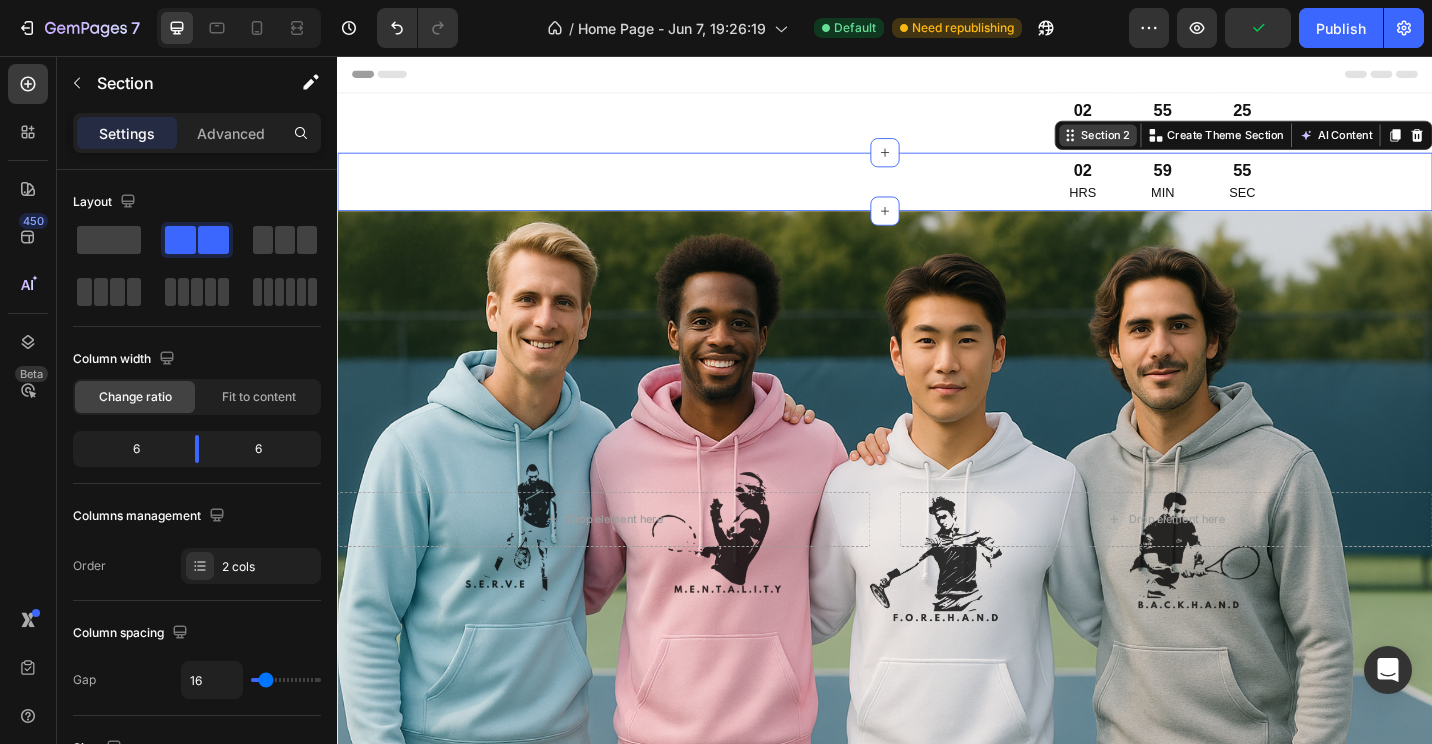 click on "Section 2" at bounding box center [1178, 143] 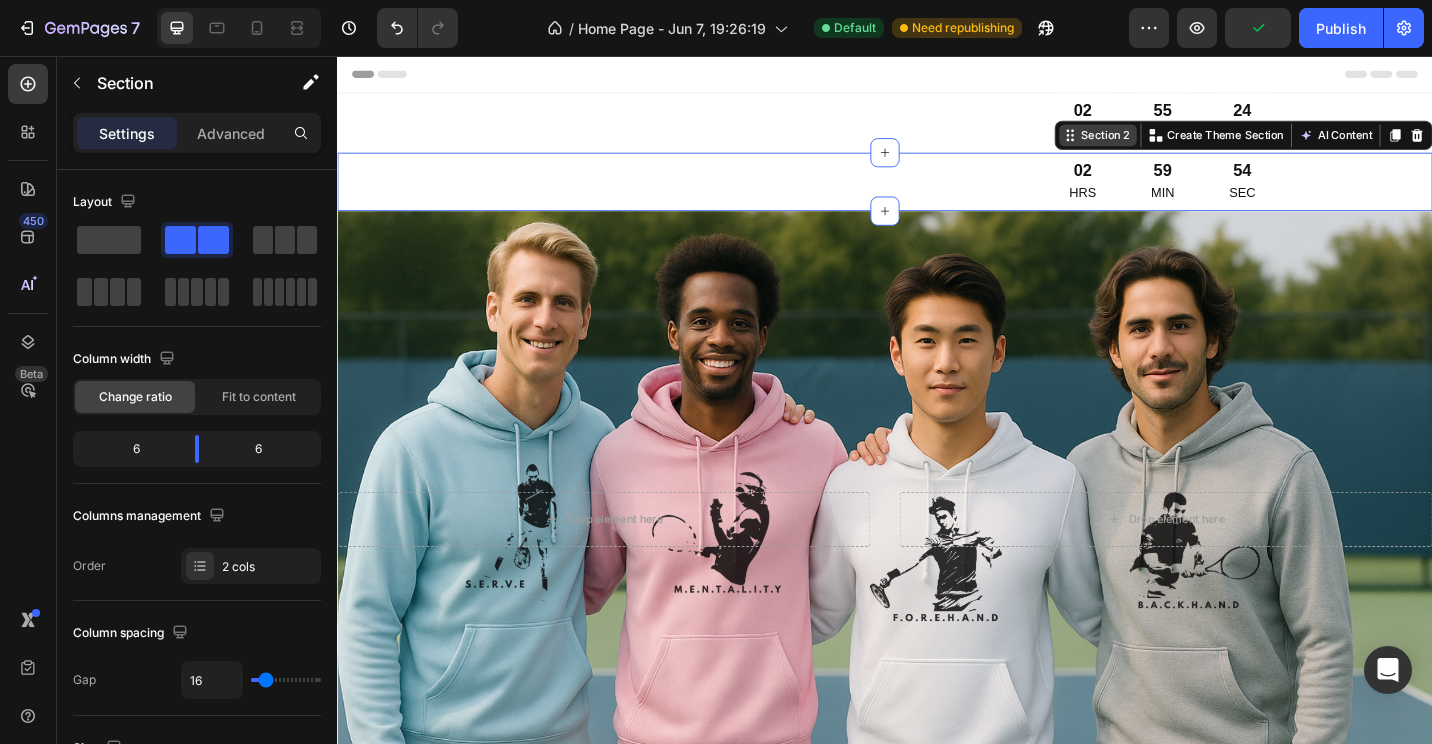 click on "Section 2" at bounding box center [1178, 143] 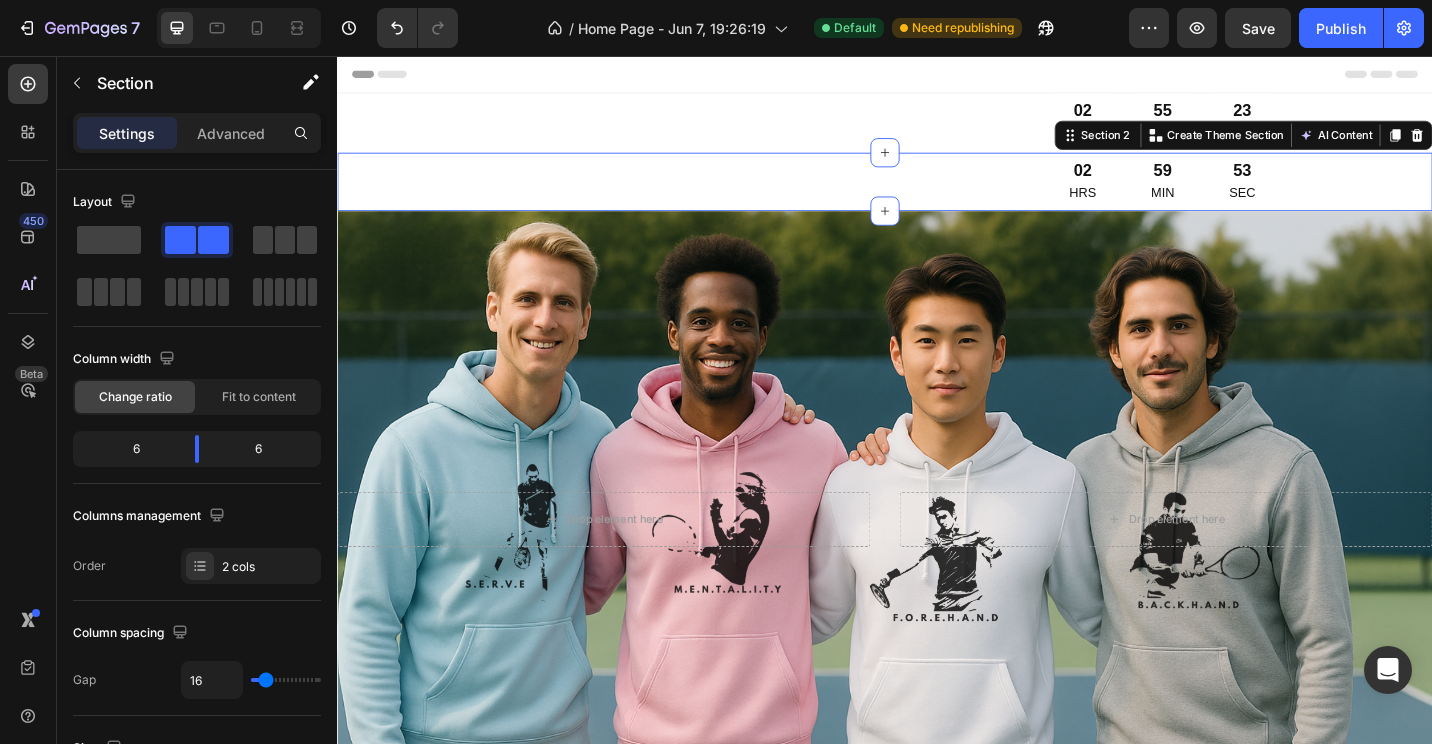 click on "Header" at bounding box center (937, 76) 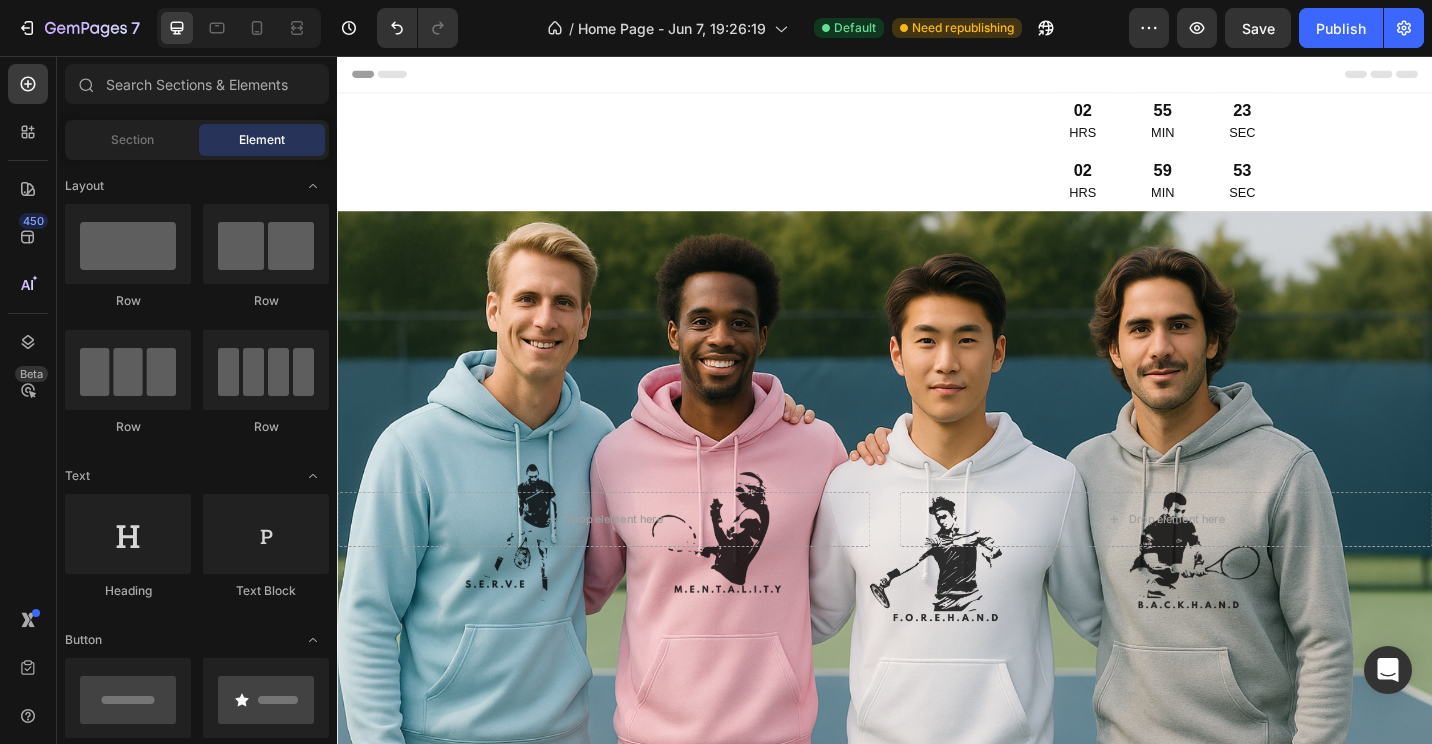 click on "02 HRS" at bounding box center [1154, 129] 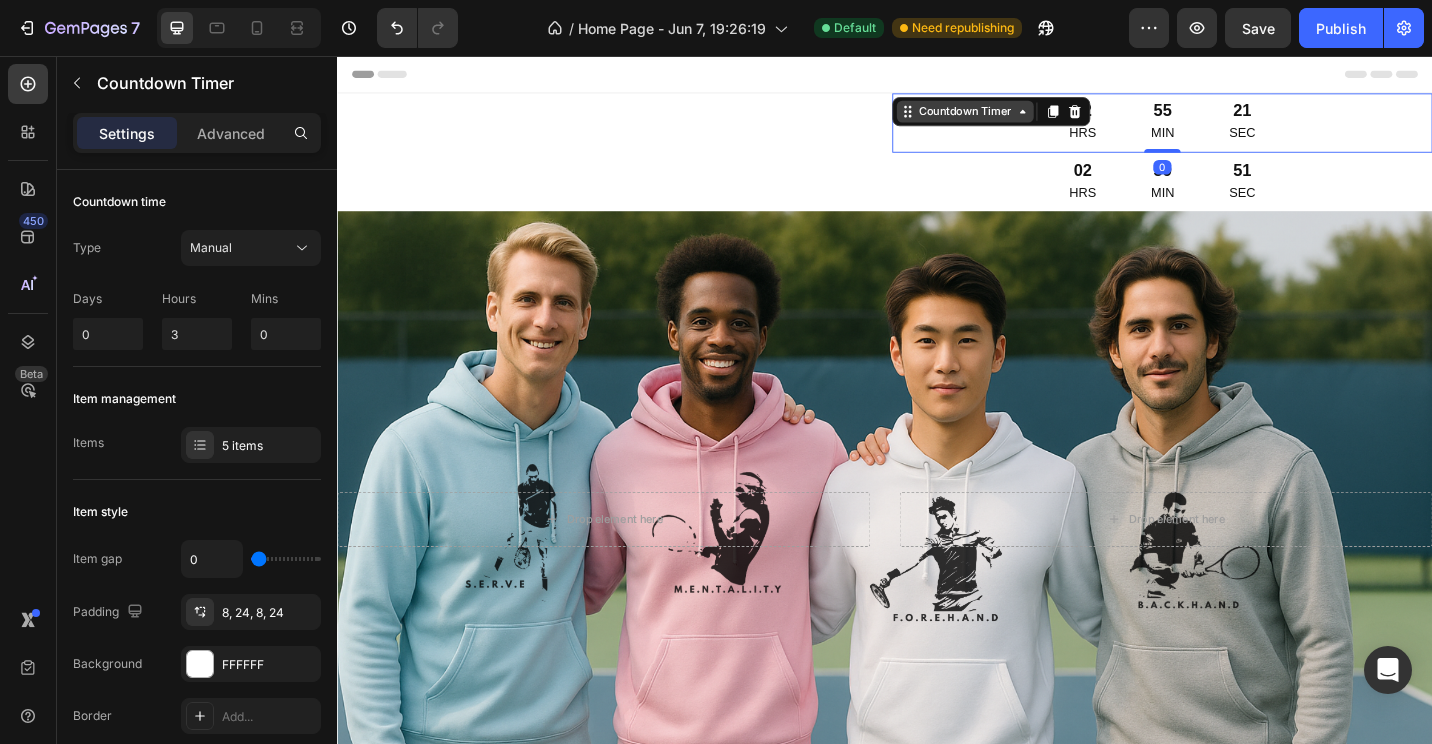click on "Countdown Timer" at bounding box center [1025, 117] 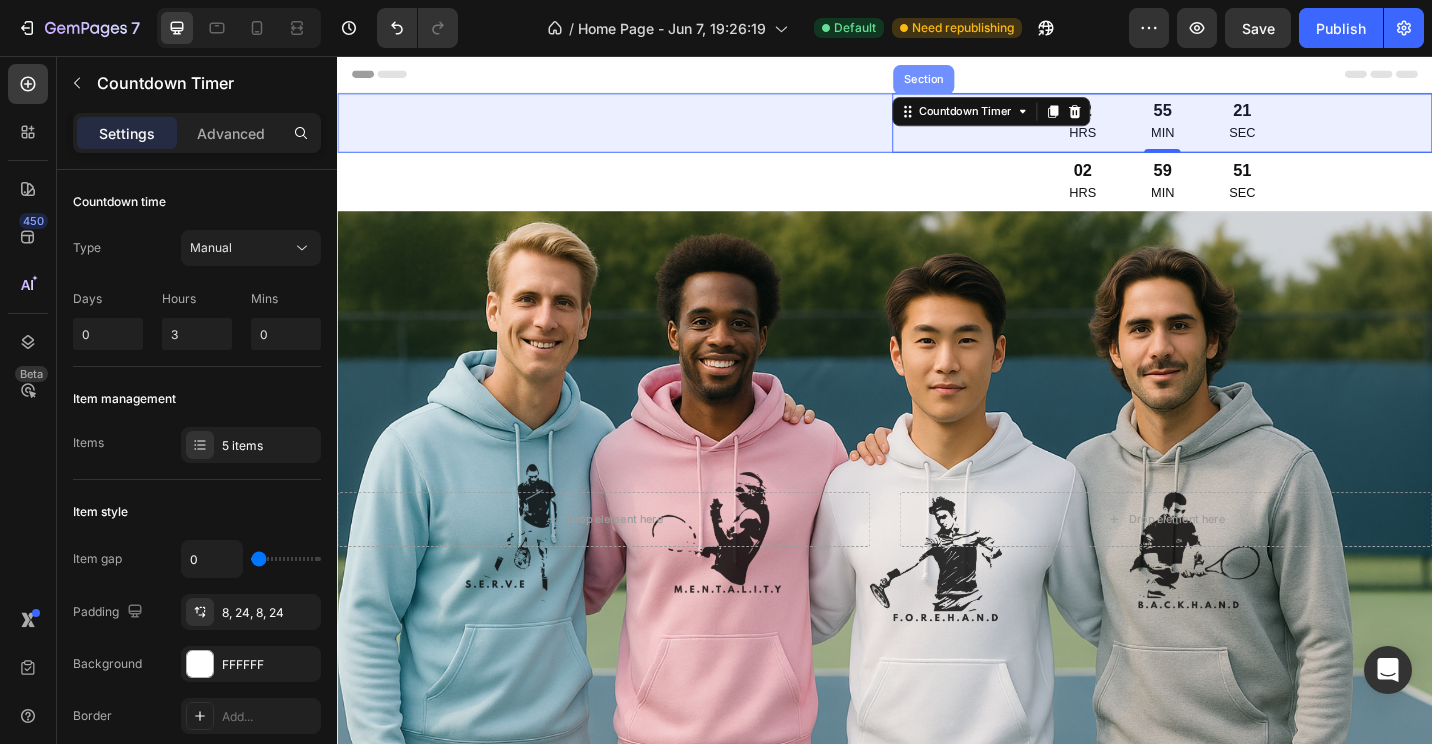 click on "Section" at bounding box center (979, 82) 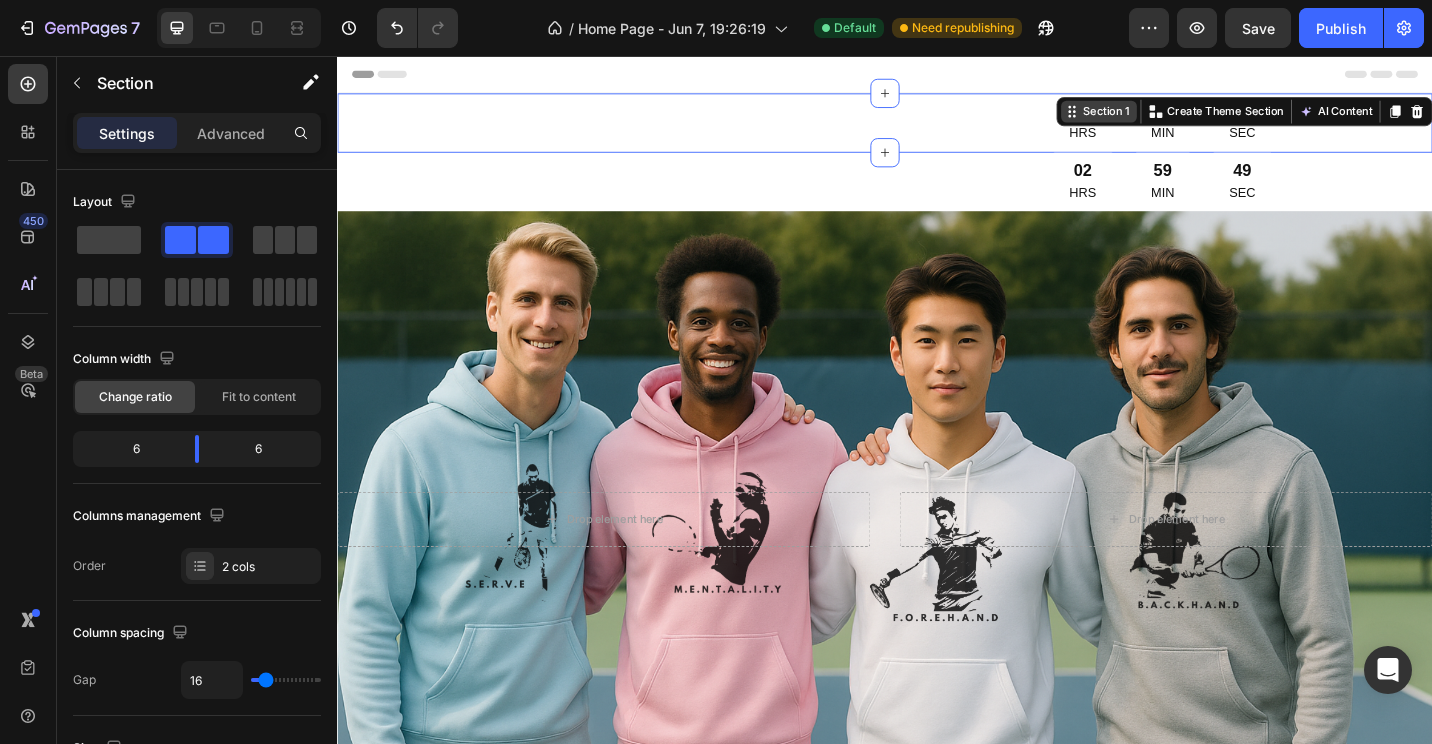 click on "Section 1" at bounding box center (1171, 117) 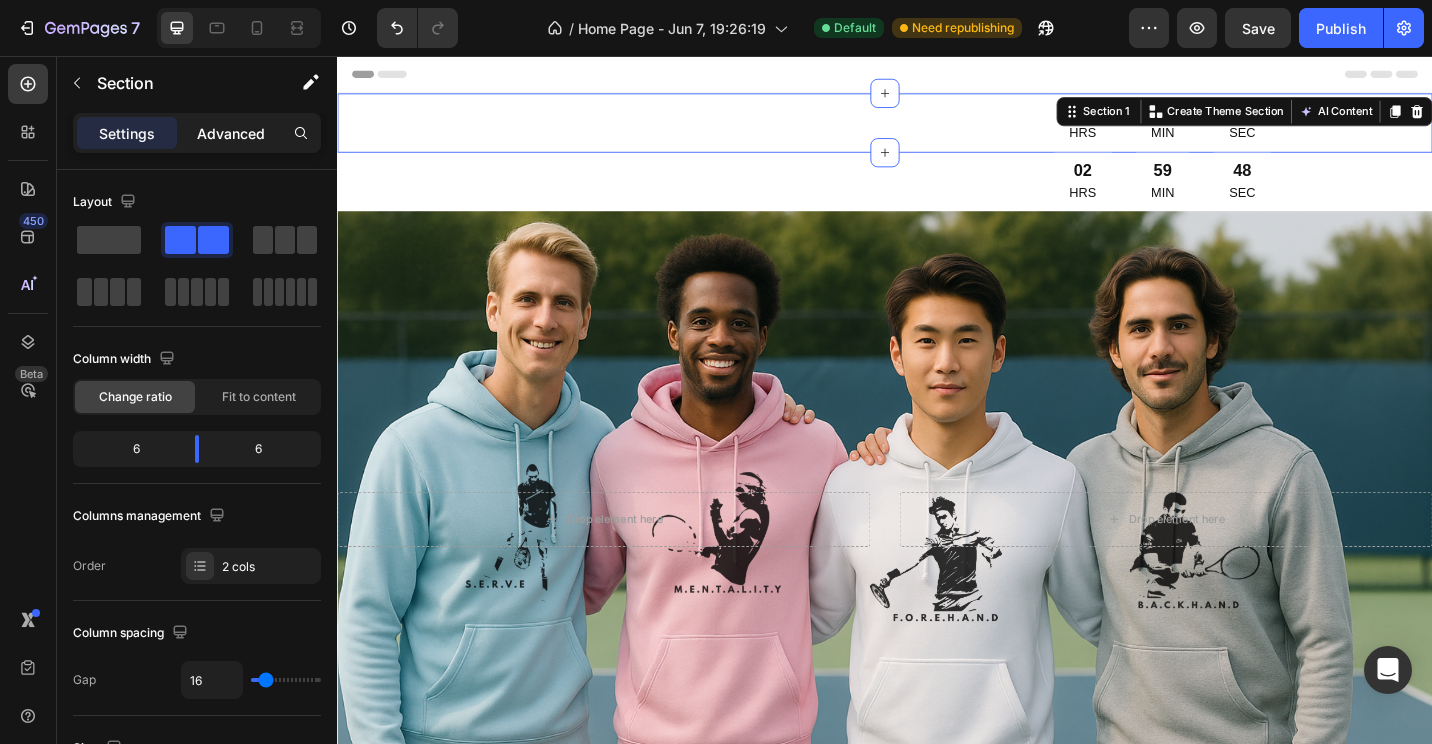 click on "Advanced" at bounding box center (231, 133) 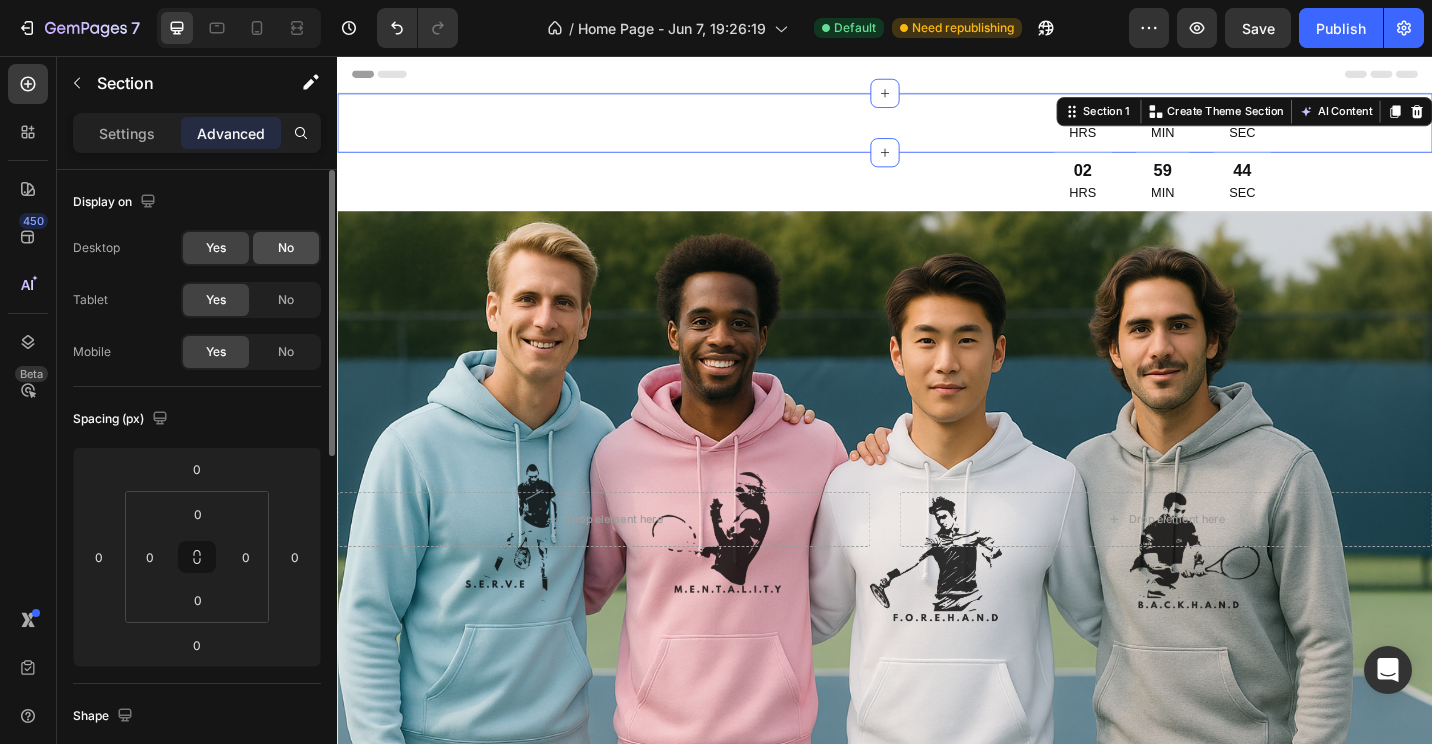 click on "No" 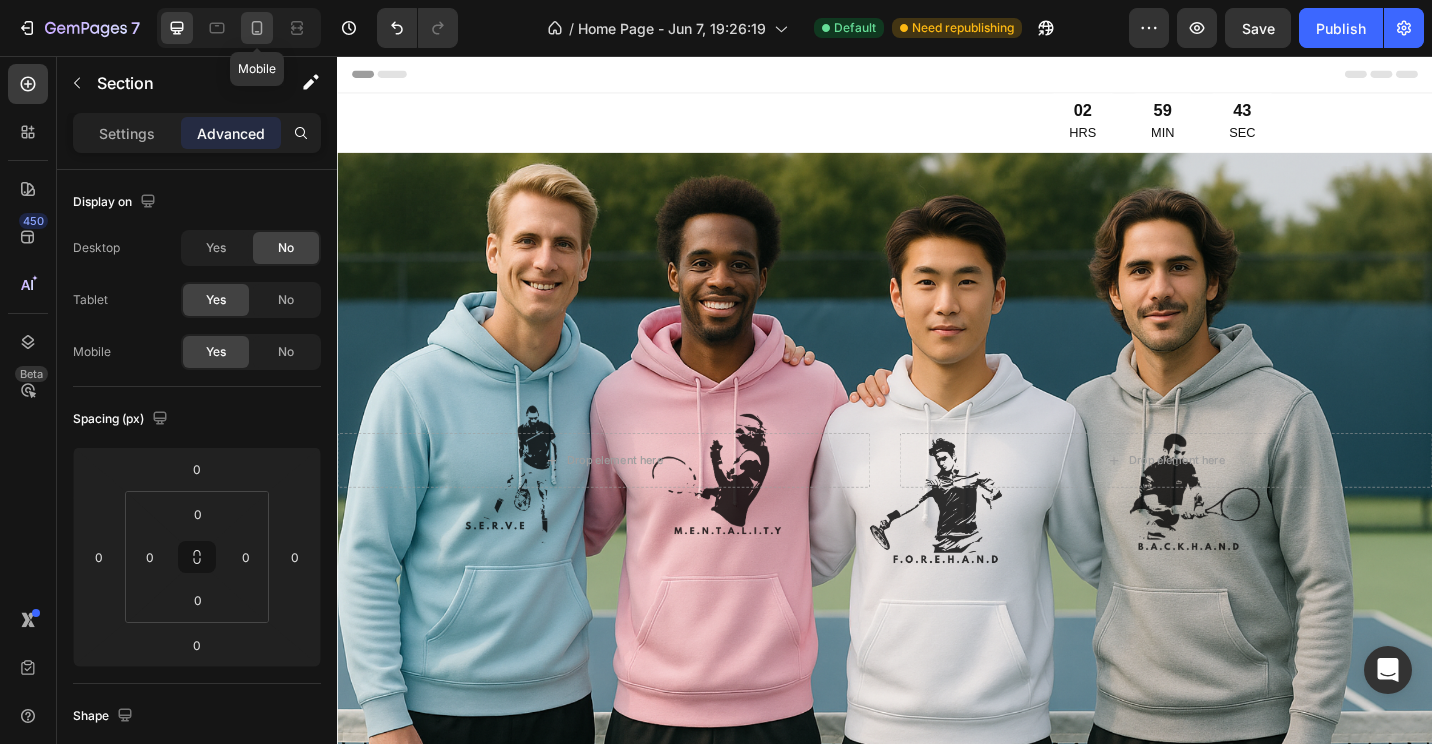 click 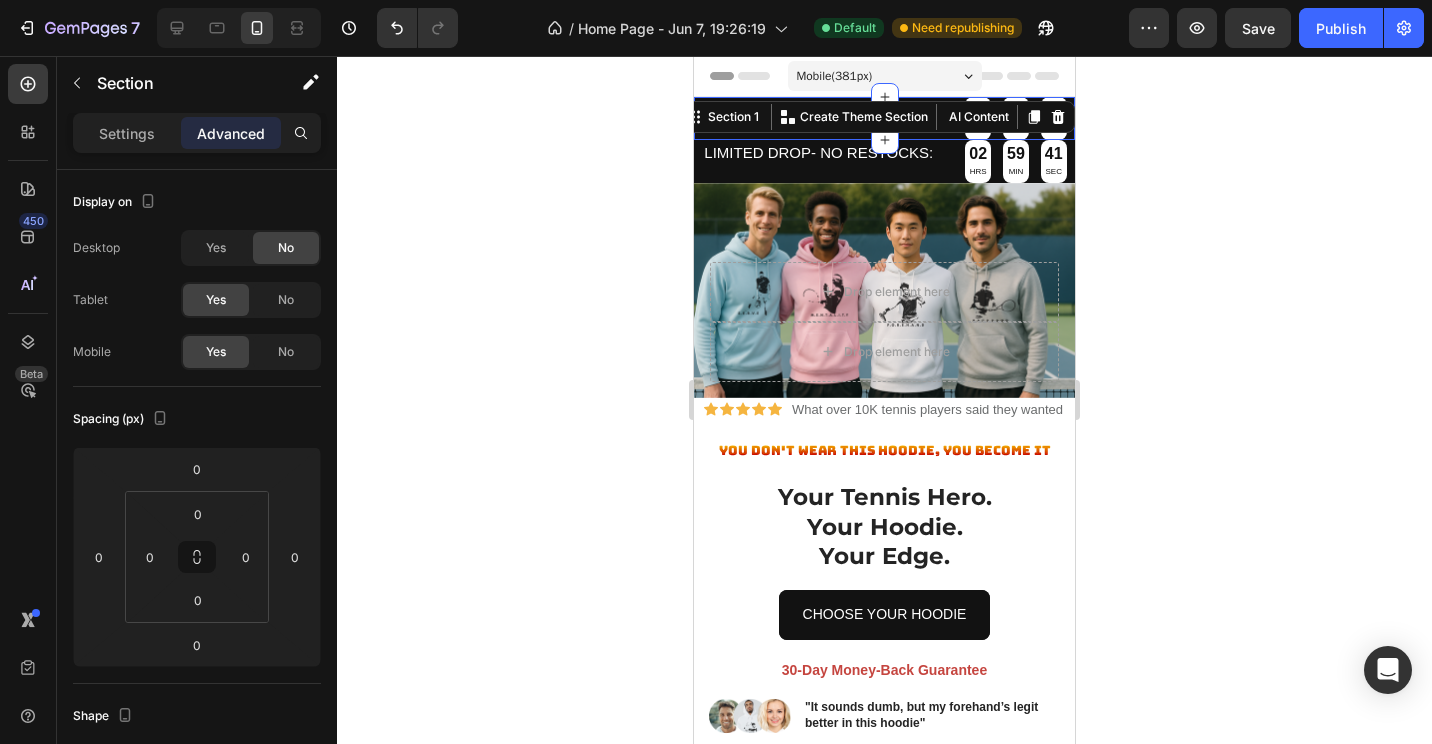 click 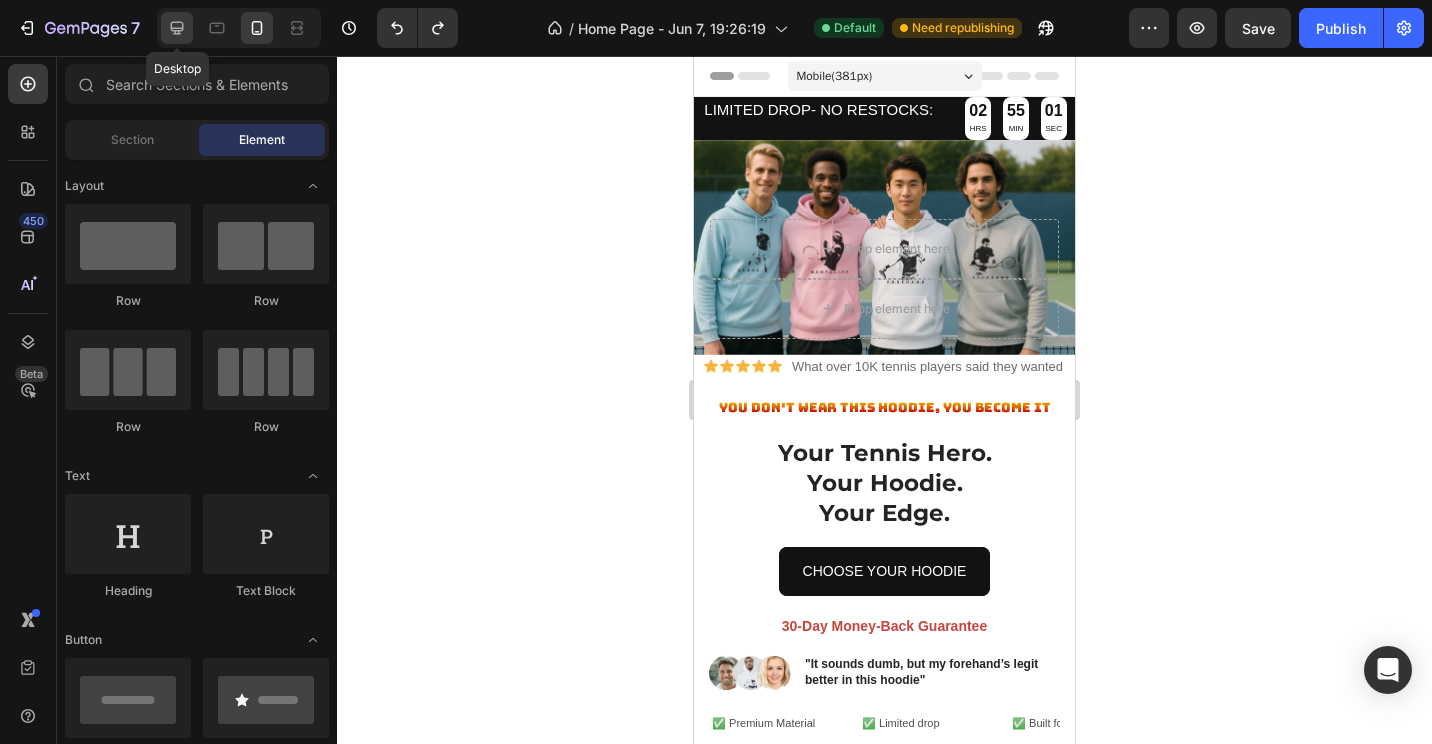 click 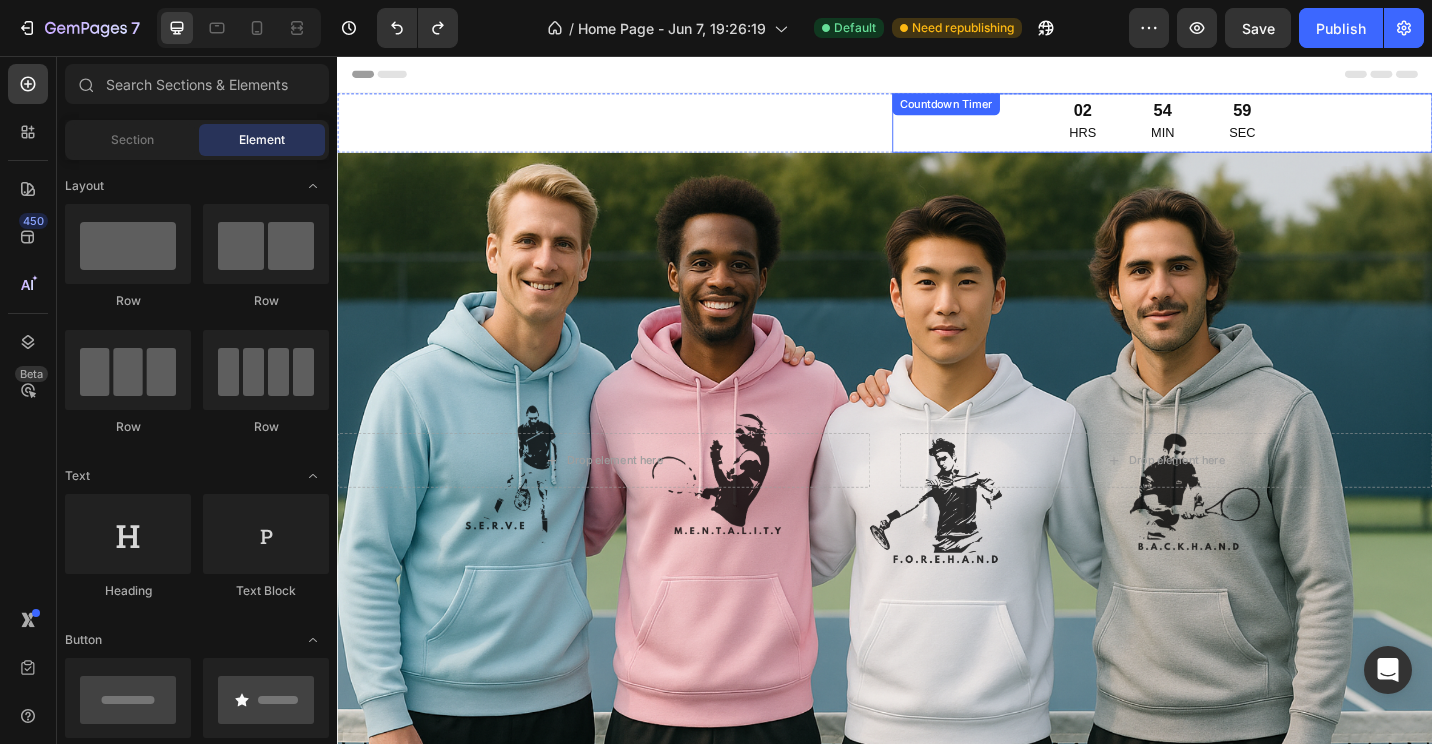 click on "Countdown Timer" at bounding box center (1004, 109) 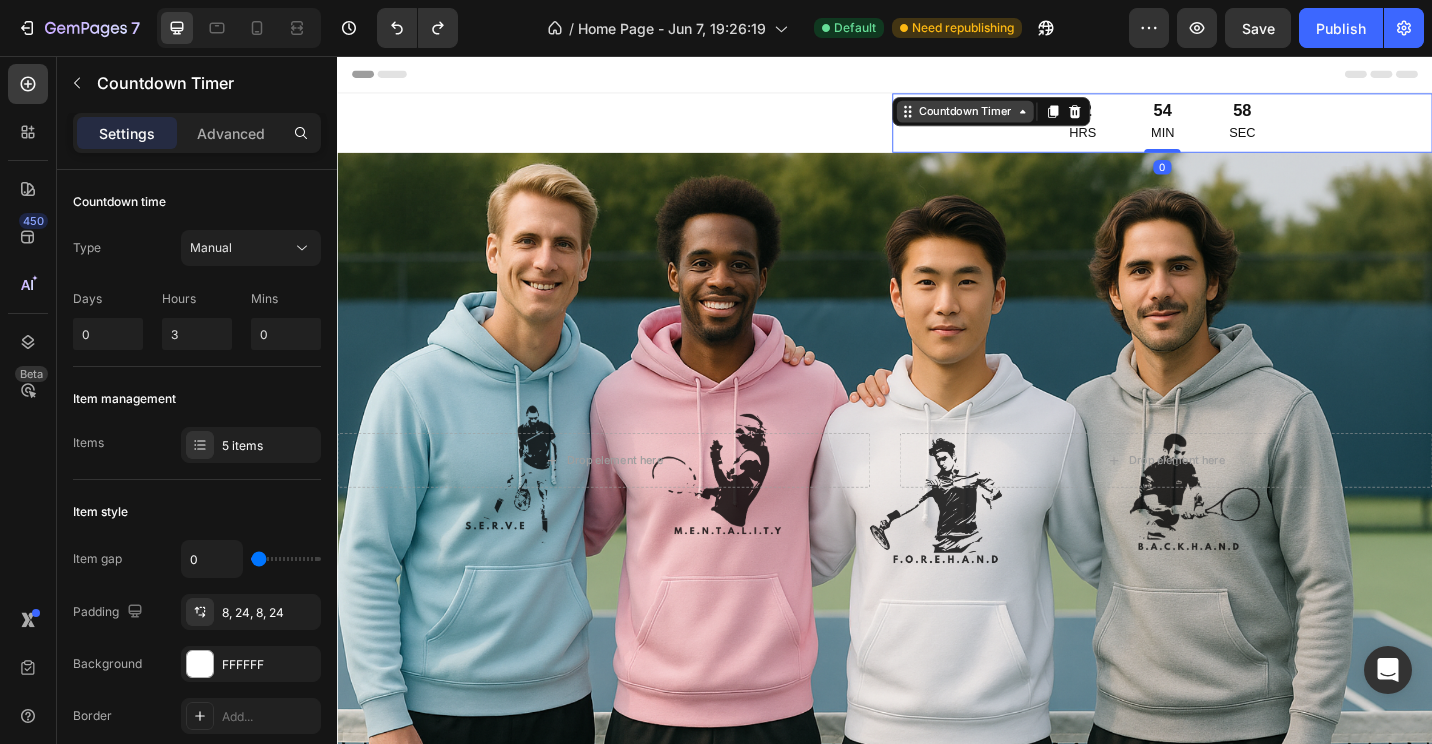 click on "Countdown Timer" at bounding box center (1025, 117) 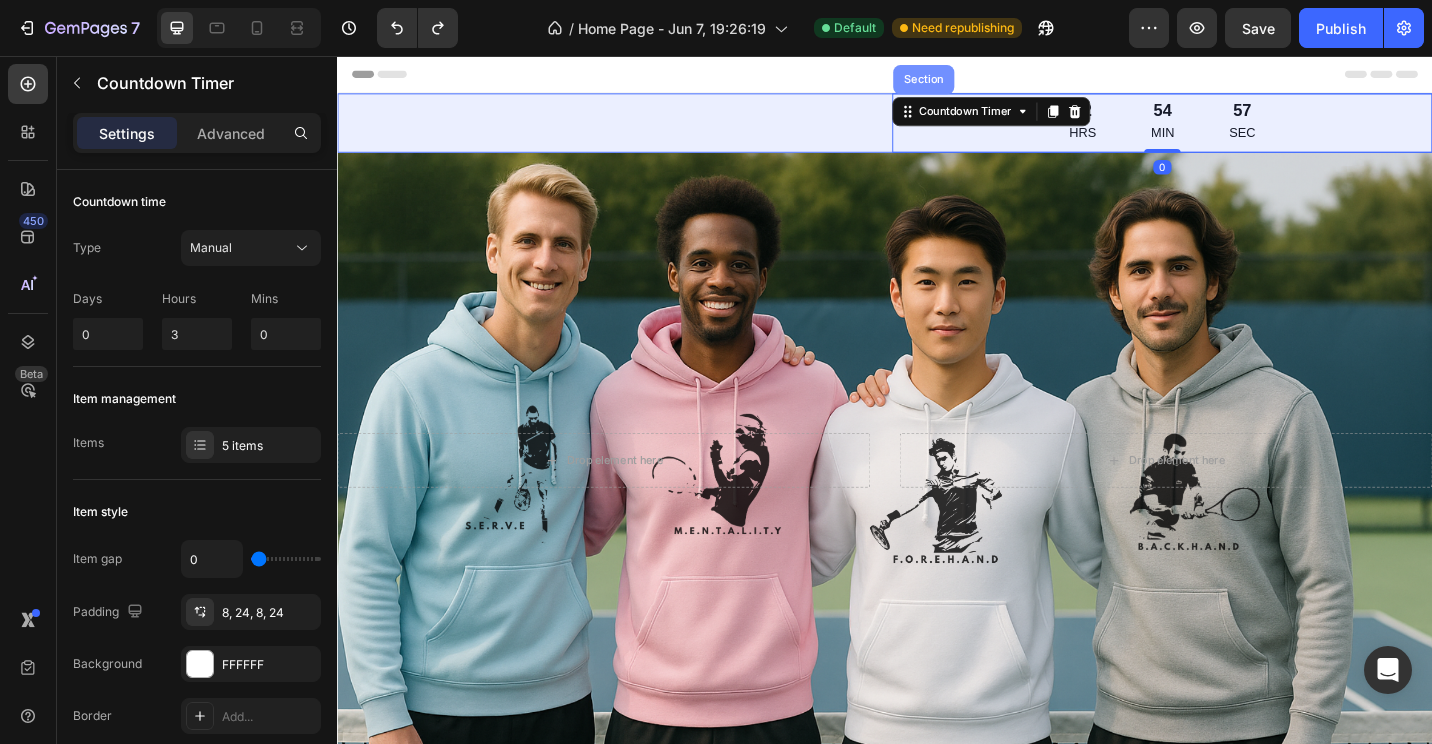 click on "Section" at bounding box center [979, 82] 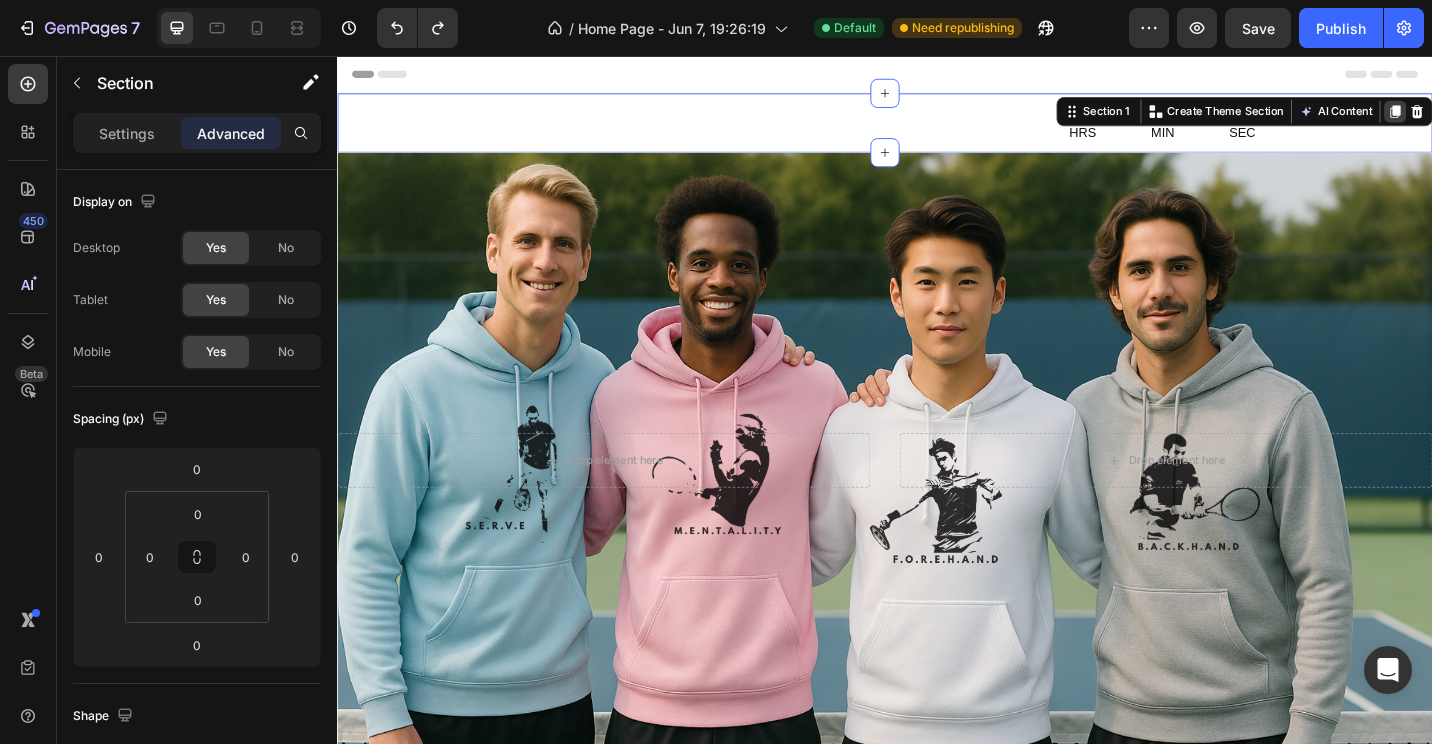 click 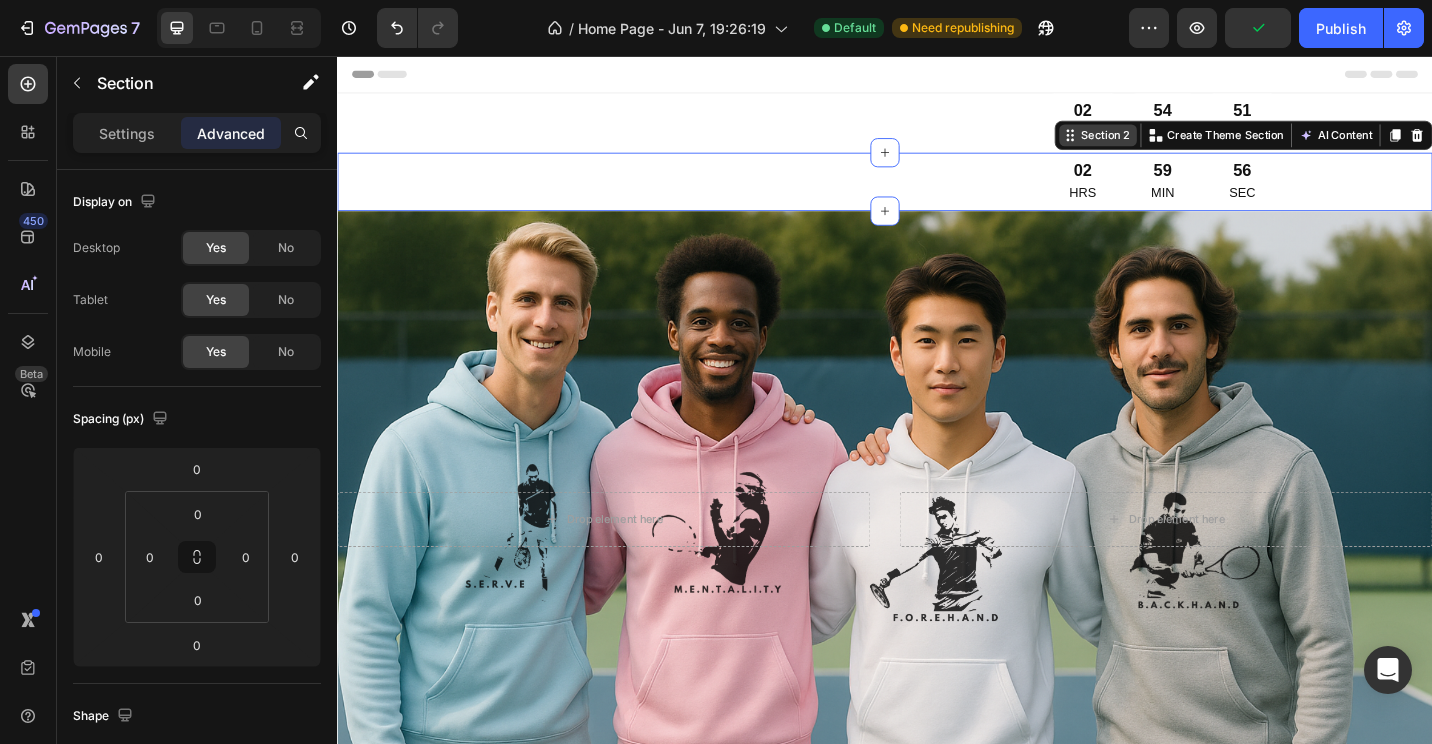 click on "Section 2" at bounding box center [1178, 143] 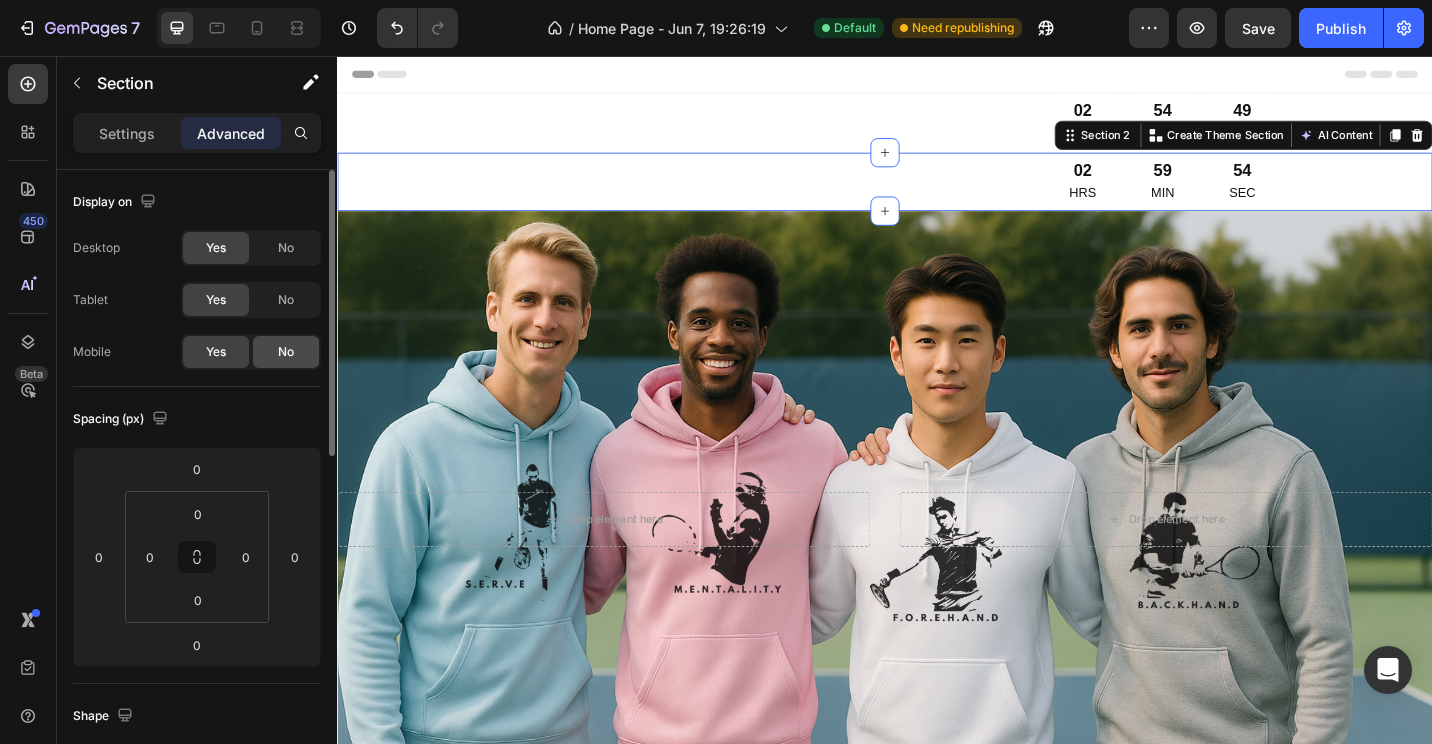 click on "No" 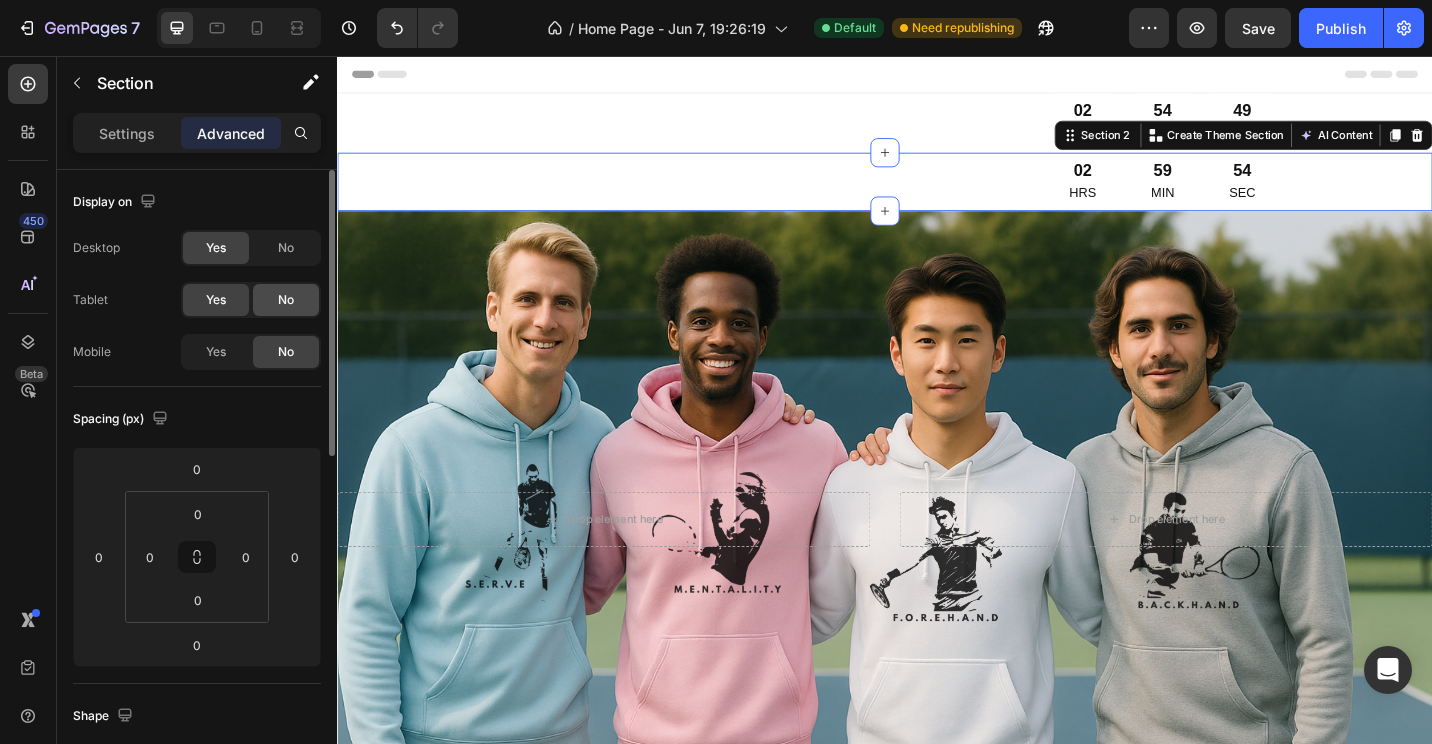 click on "No" 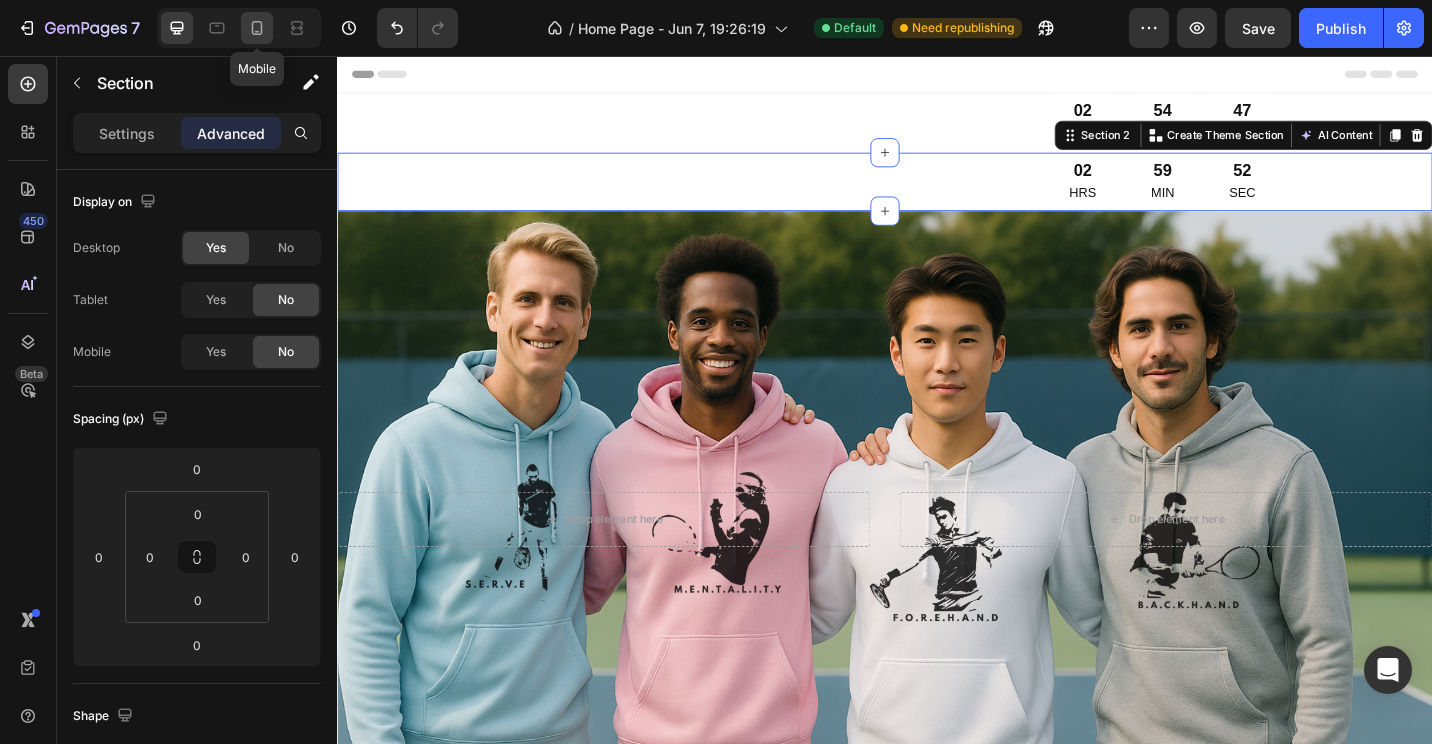click 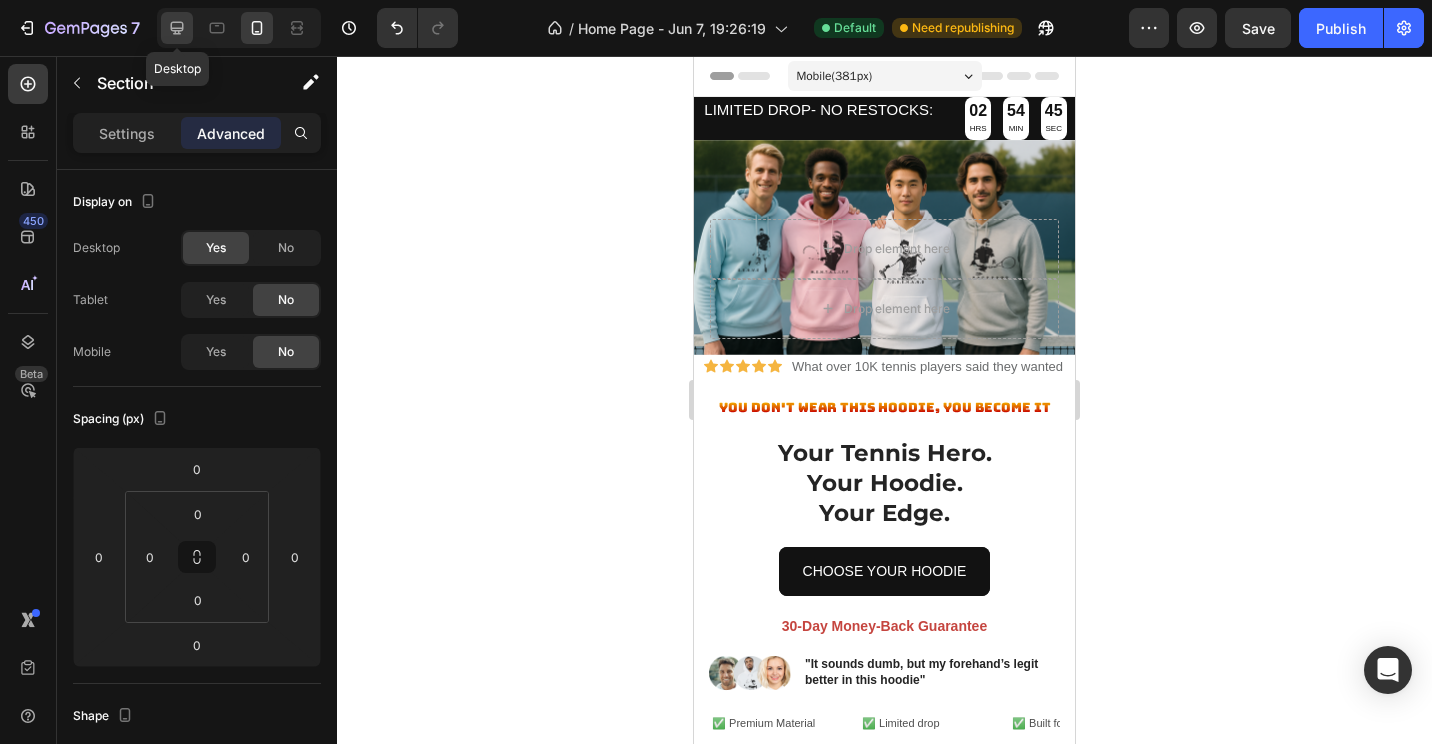 click 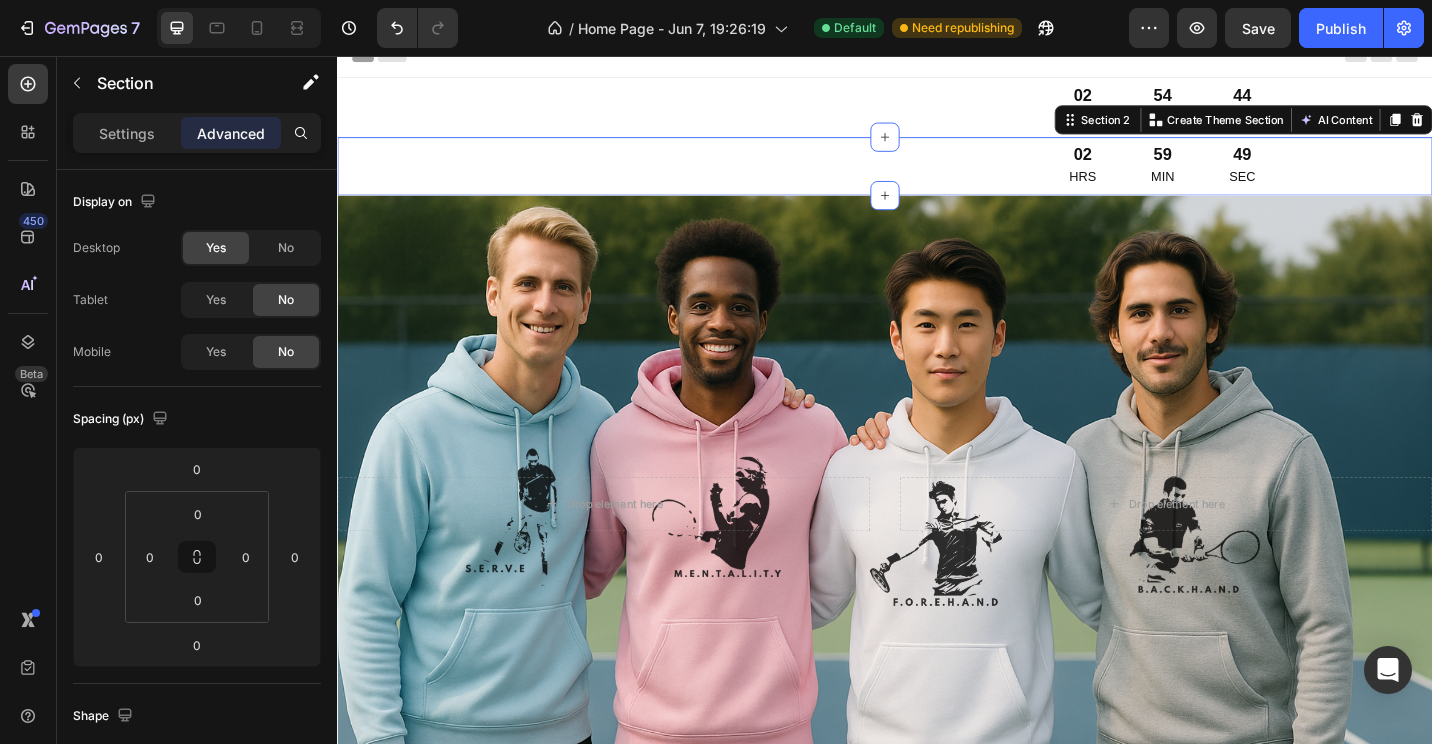 scroll, scrollTop: 0, scrollLeft: 0, axis: both 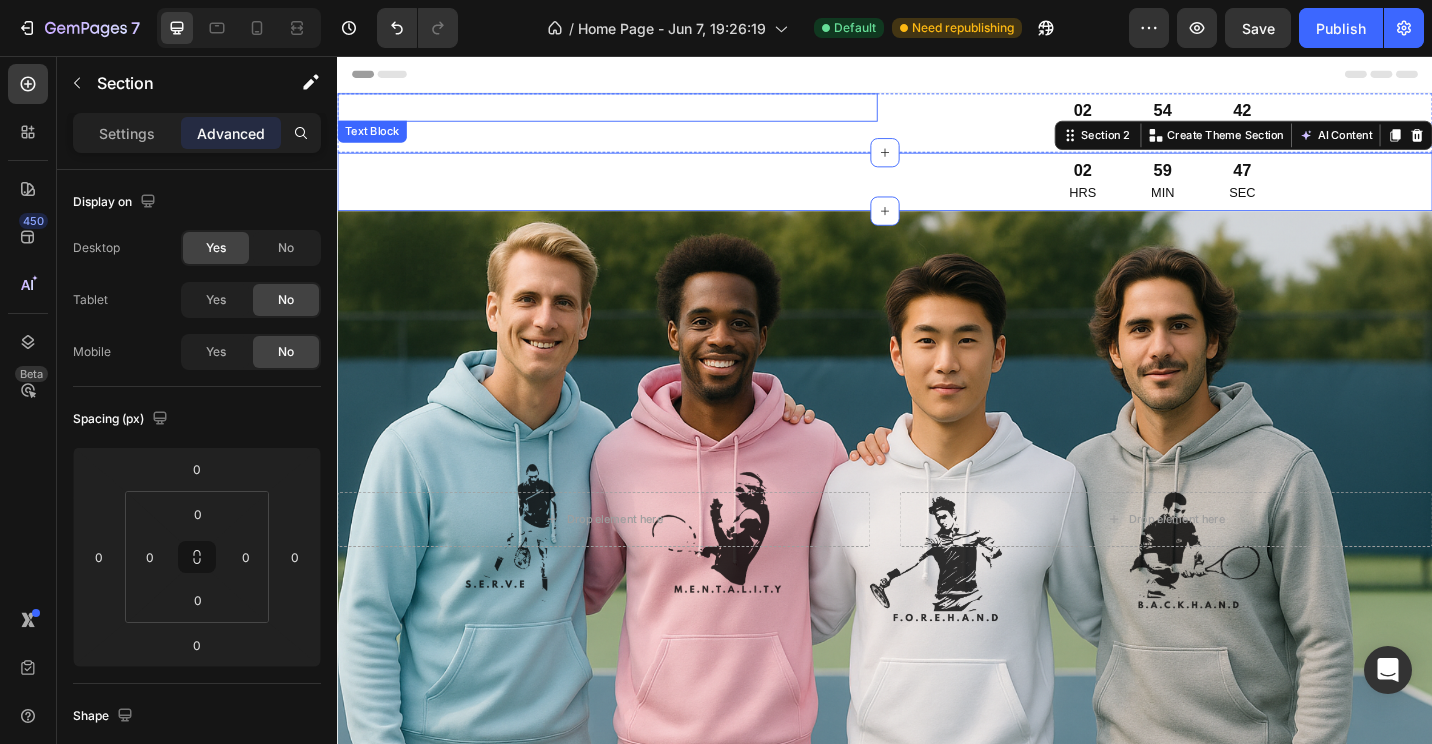 click on "Text Block" at bounding box center [375, 139] 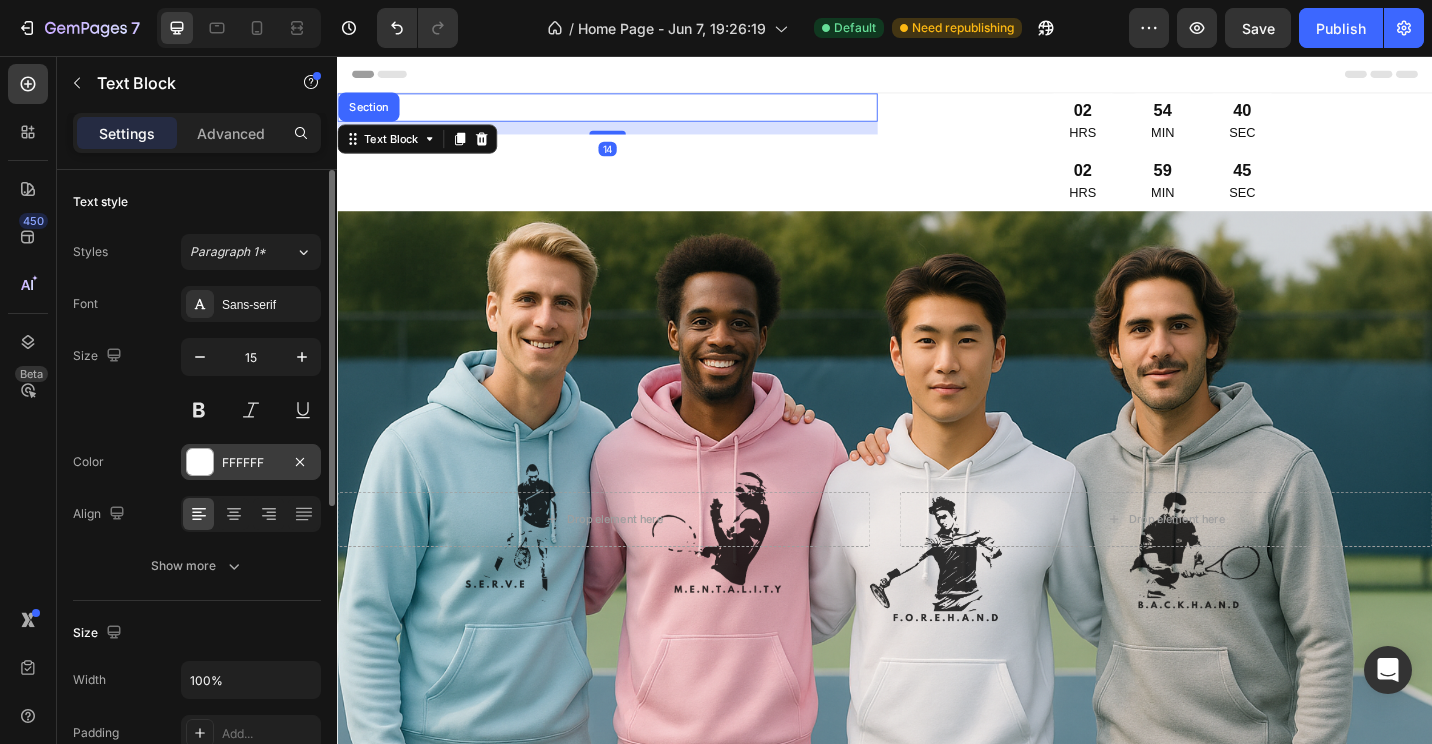 click on "FFFFFF" at bounding box center [251, 462] 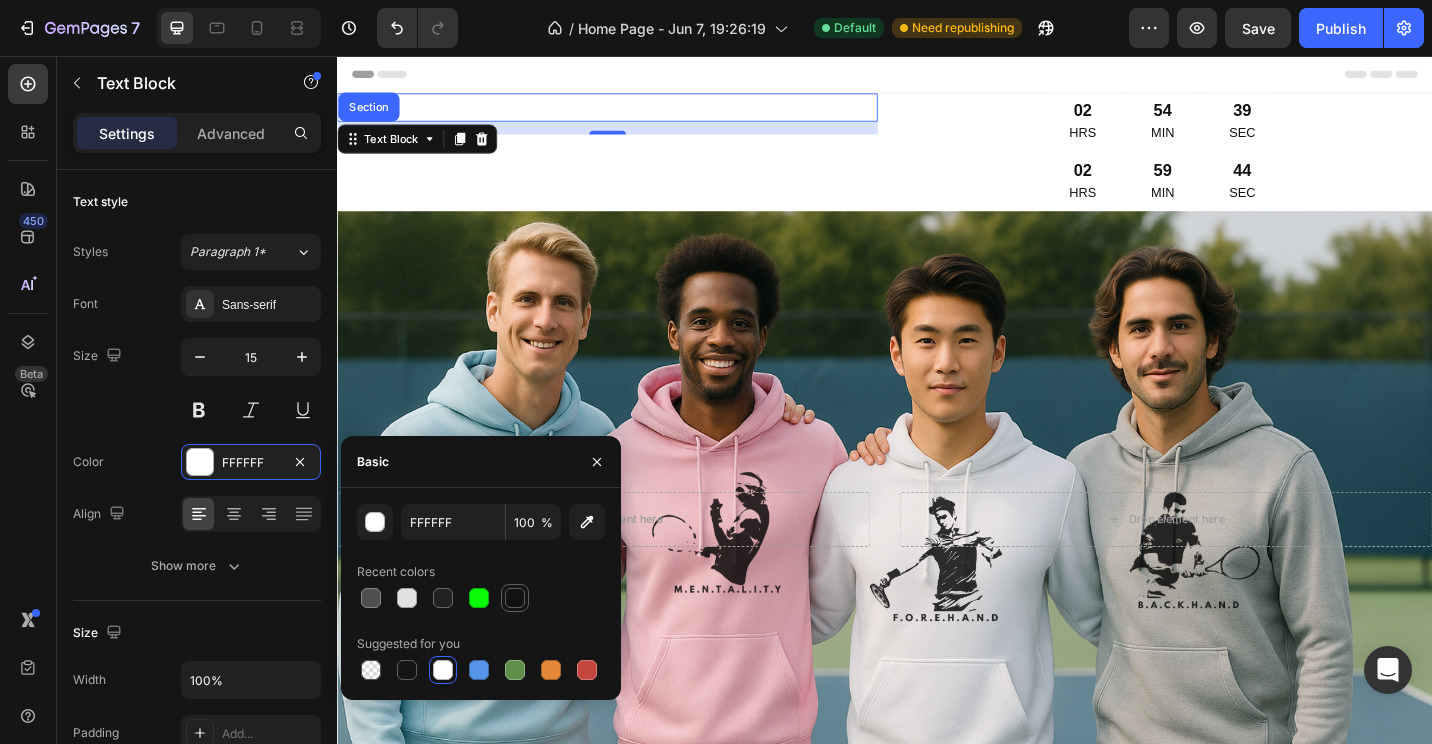 click at bounding box center (515, 598) 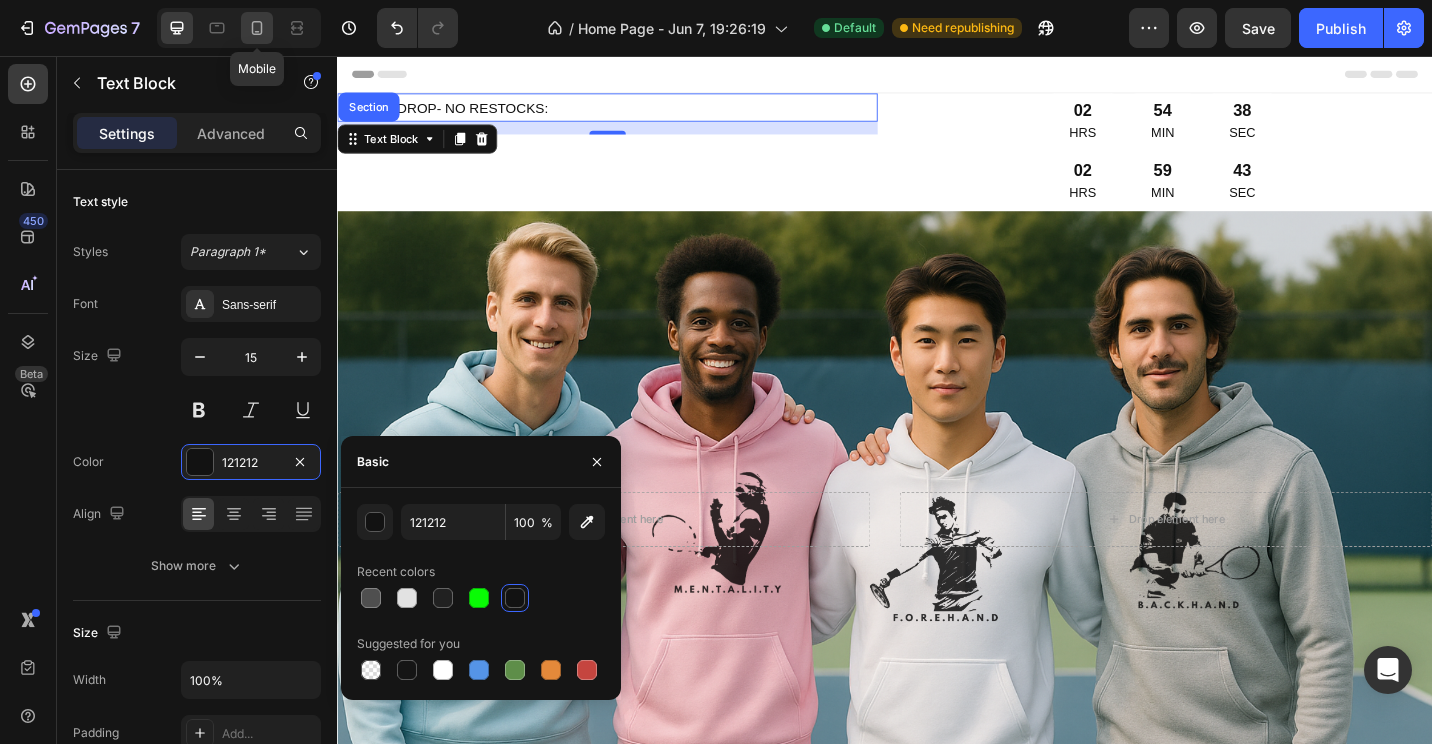click 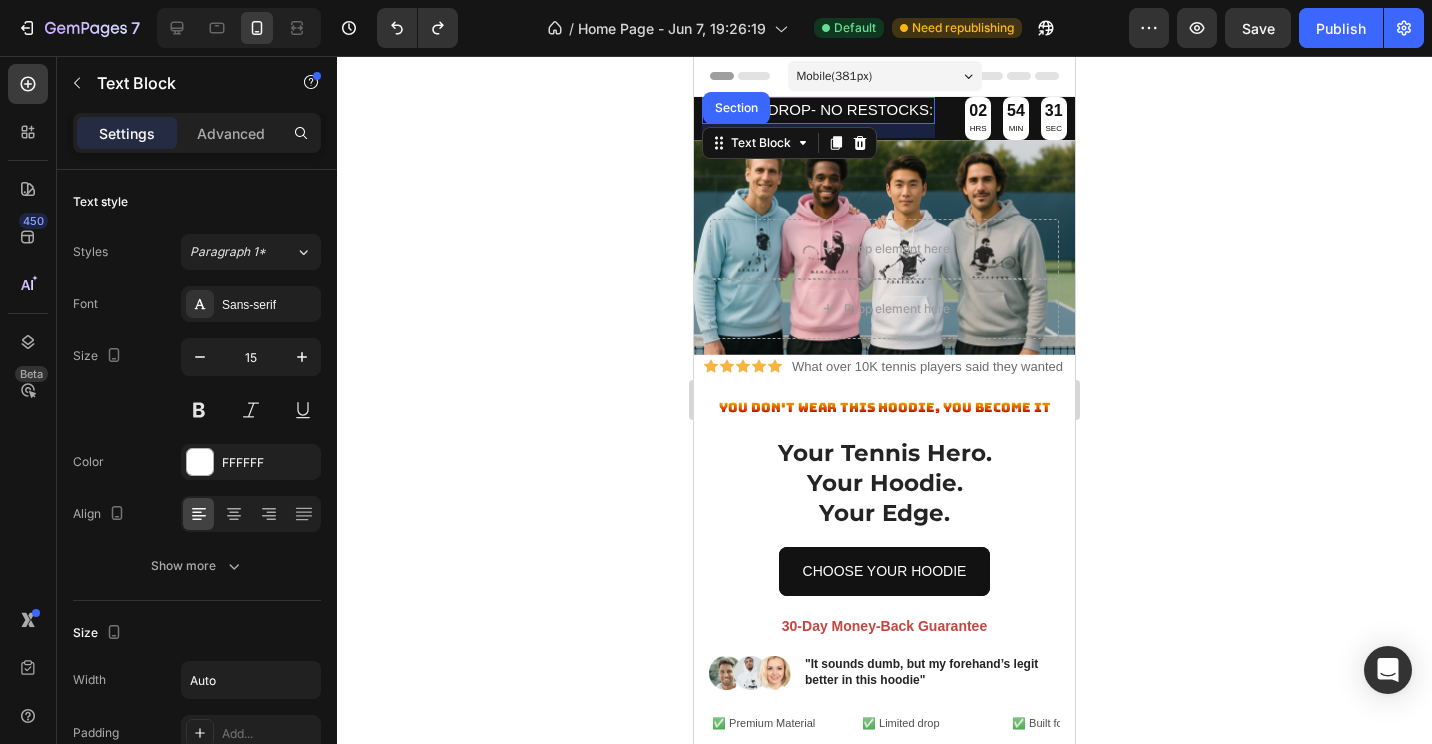 click 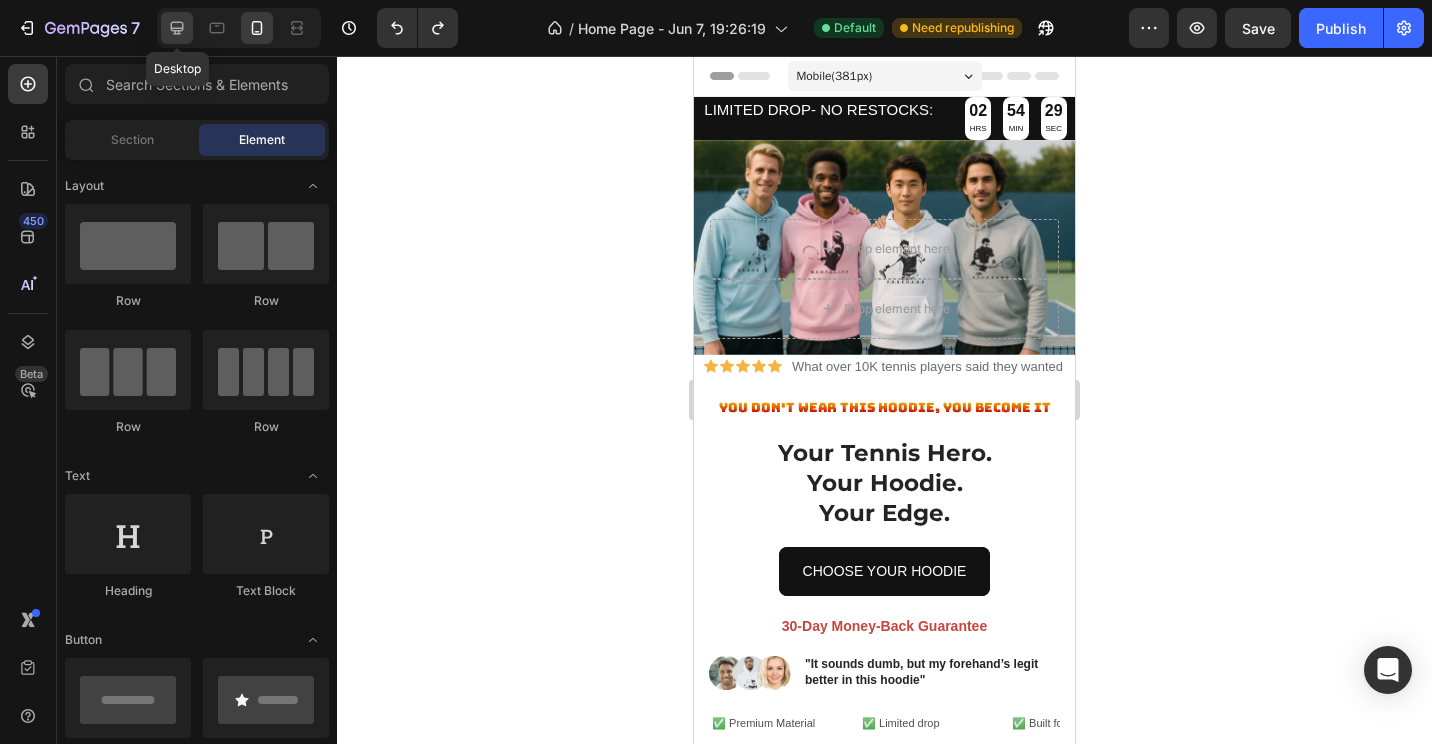 click 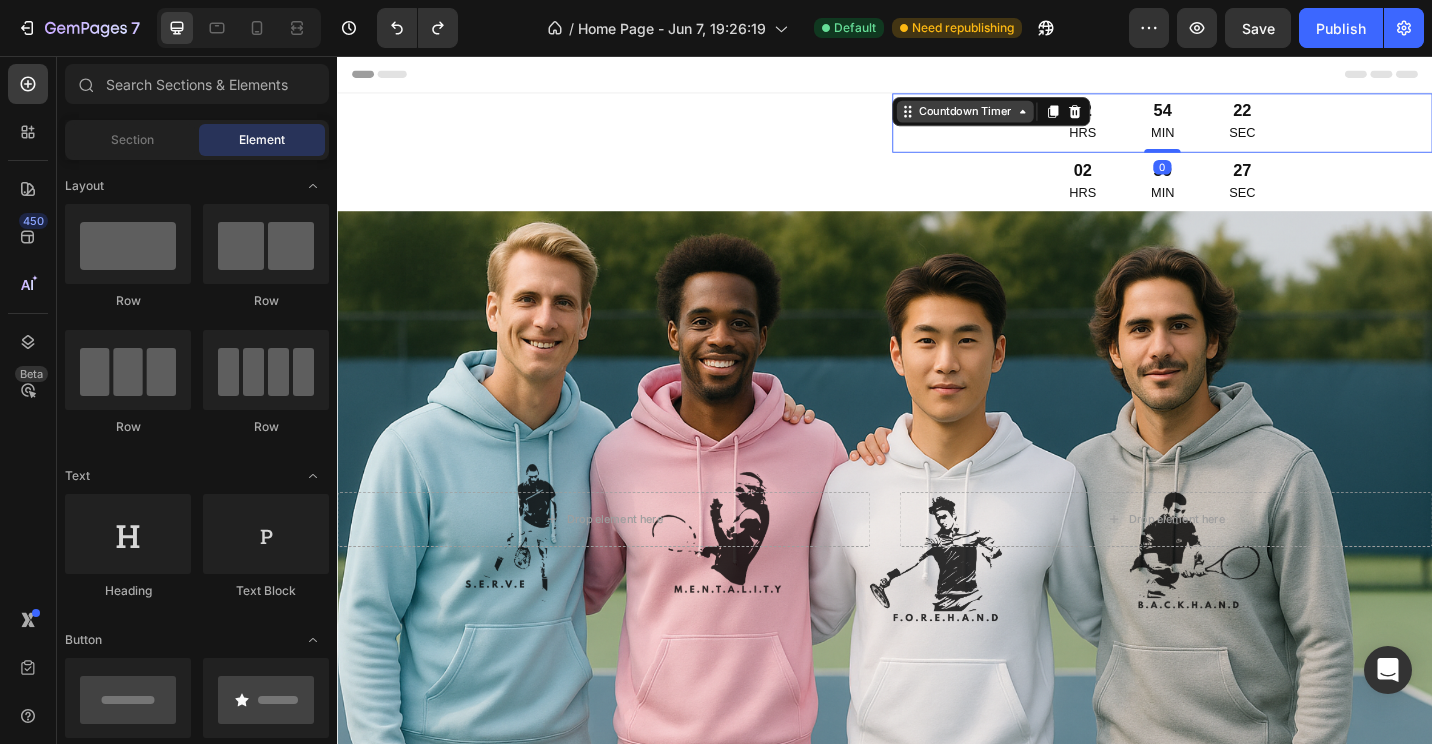 click on "Countdown Timer" at bounding box center (1025, 117) 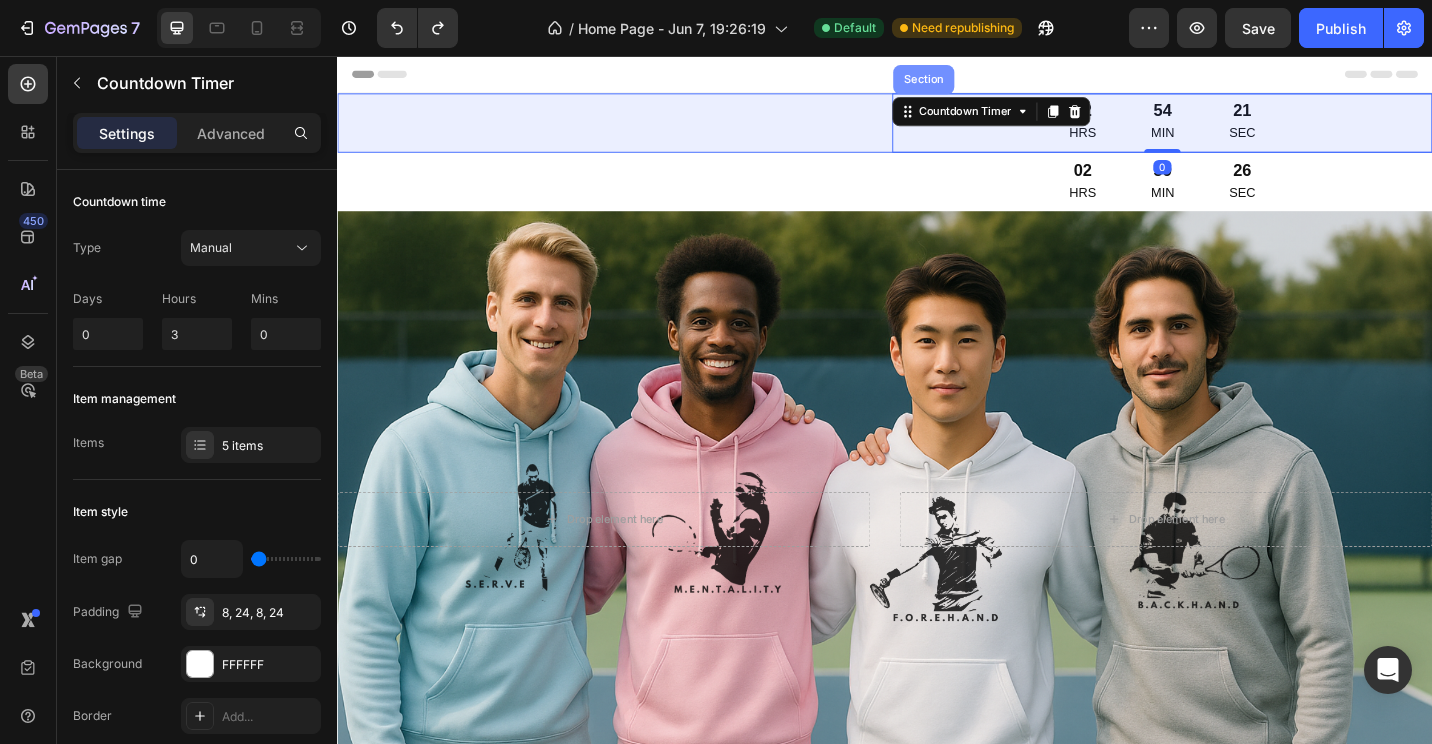 click on "Section" at bounding box center [979, 82] 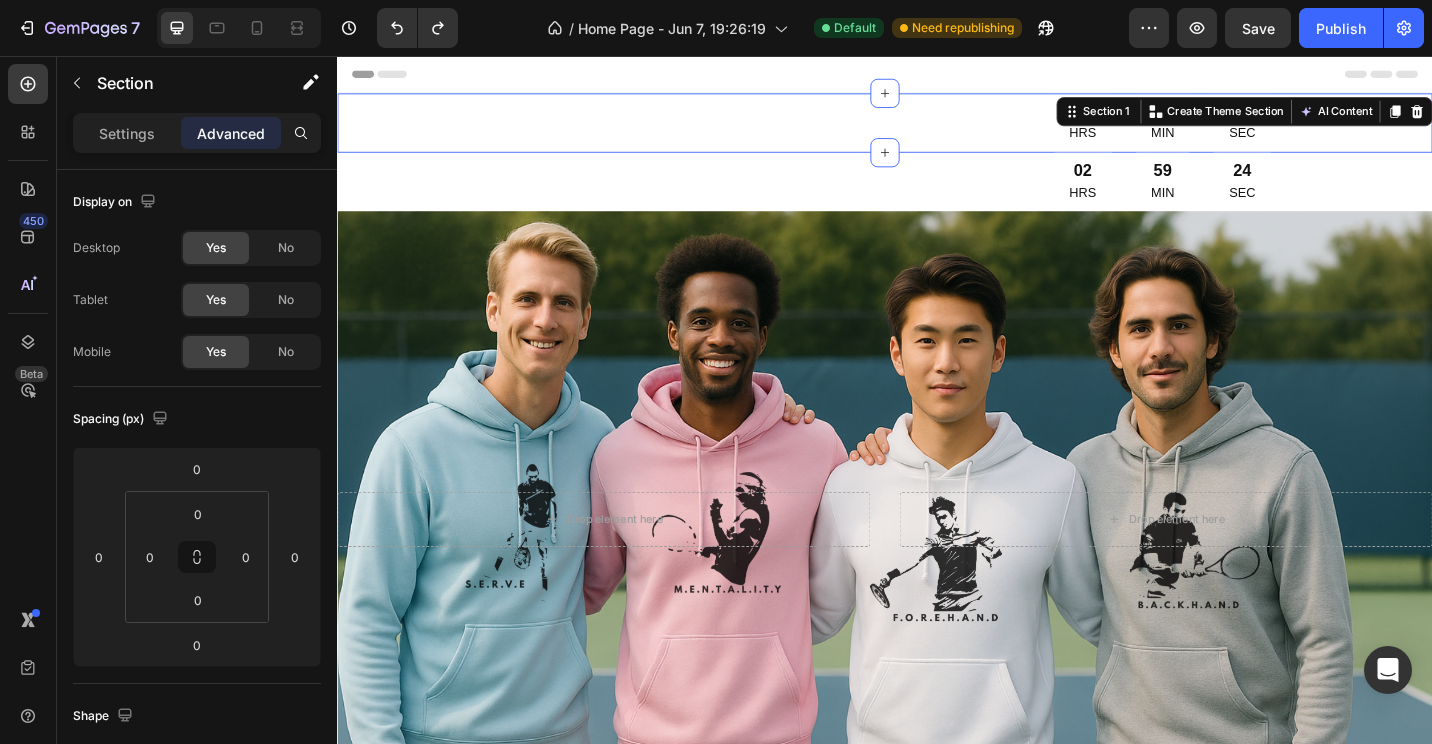 click on "Advanced" at bounding box center [231, 133] 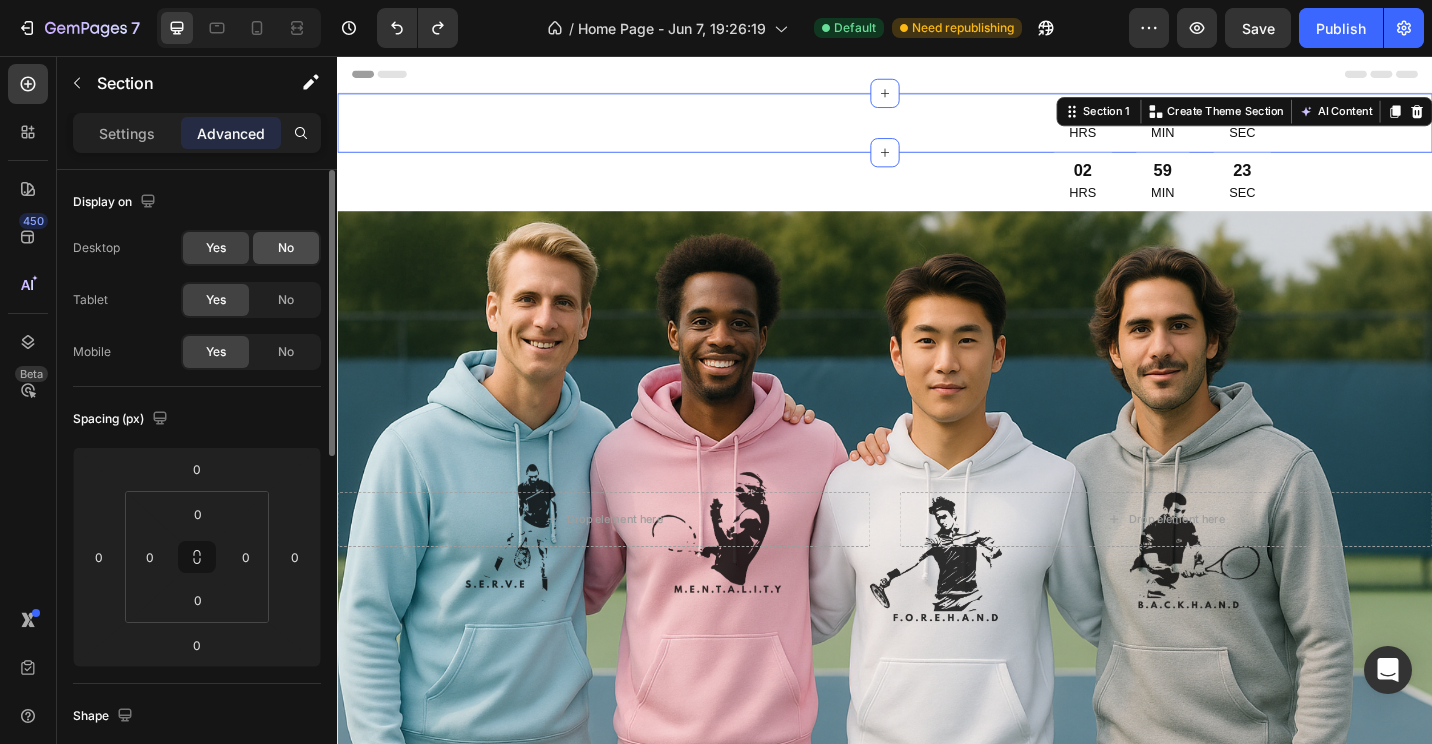 click on "No" 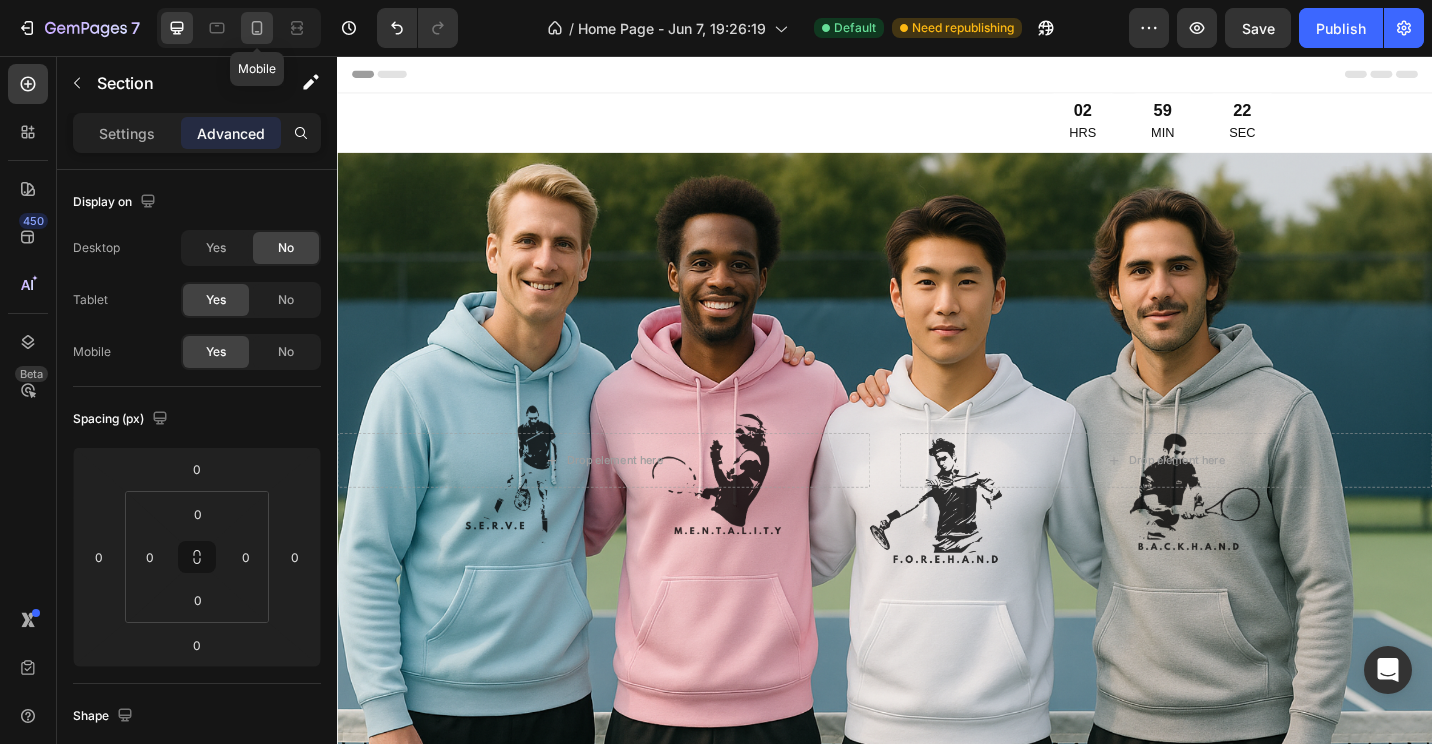 click 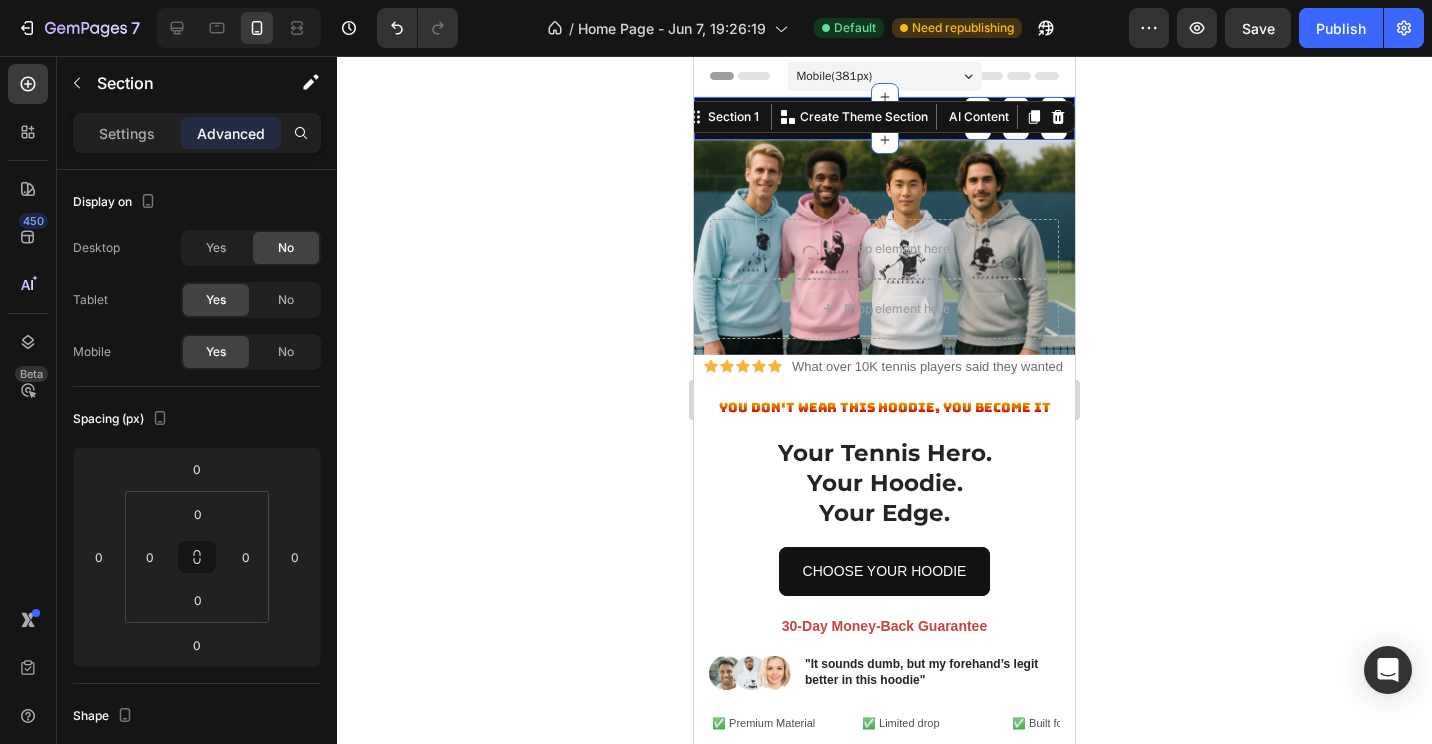 click 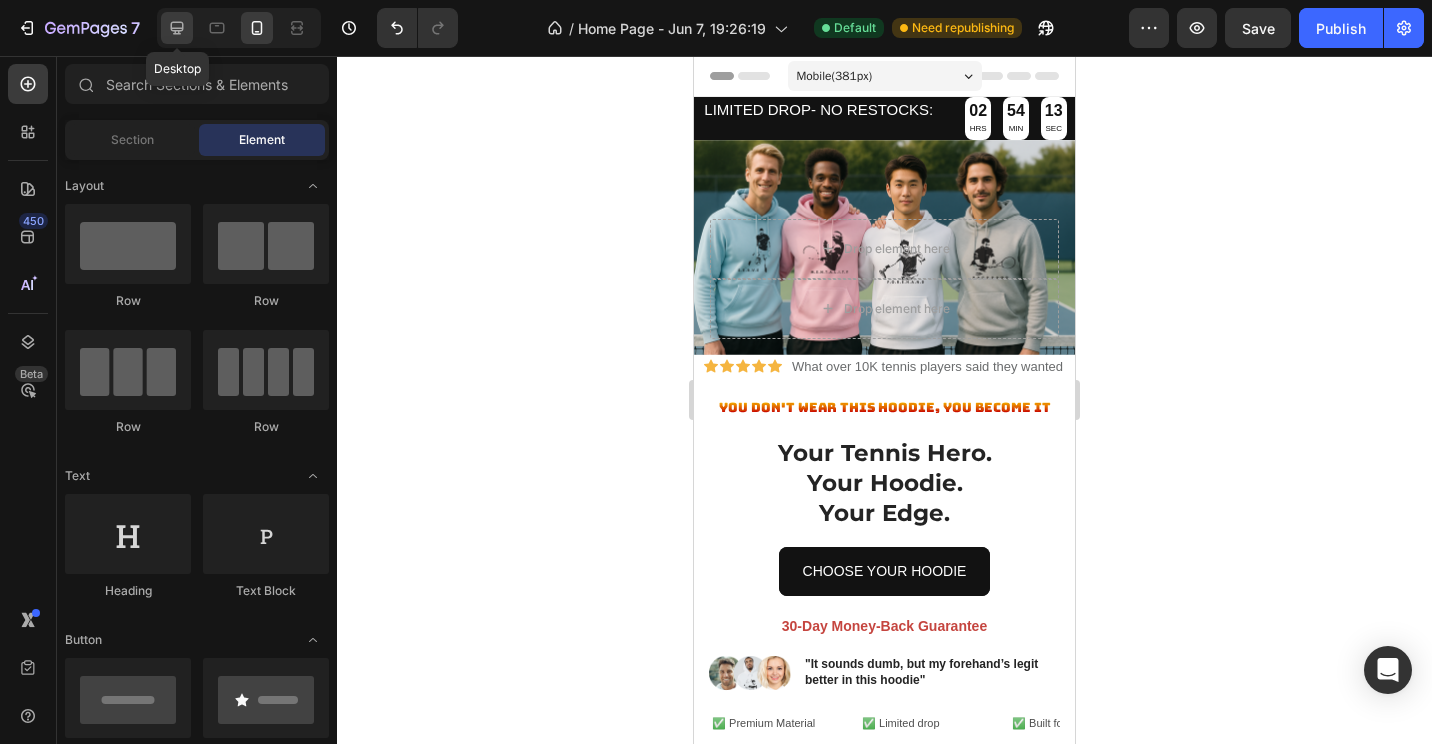 click 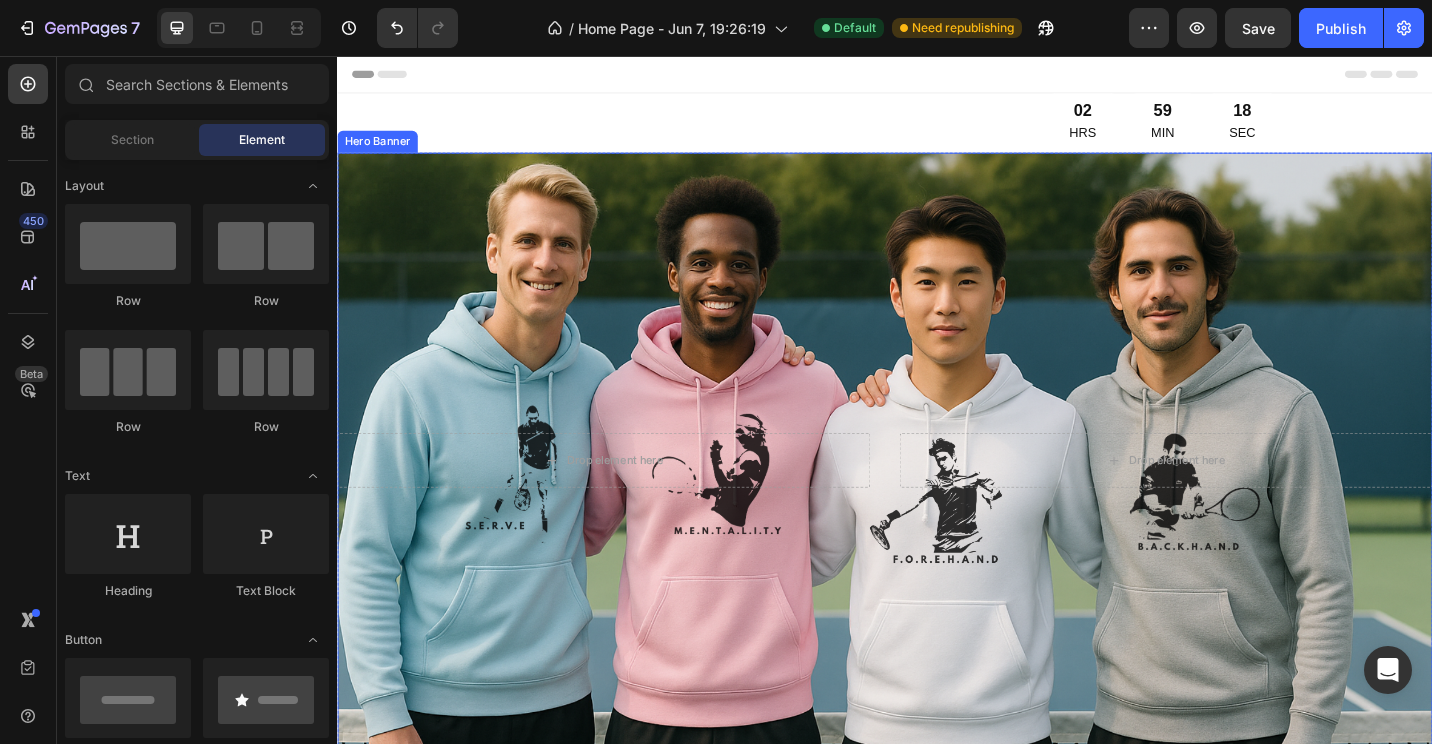 click on "LIMITED DROP- NO RESTOCKS: Text Block" at bounding box center (633, 129) 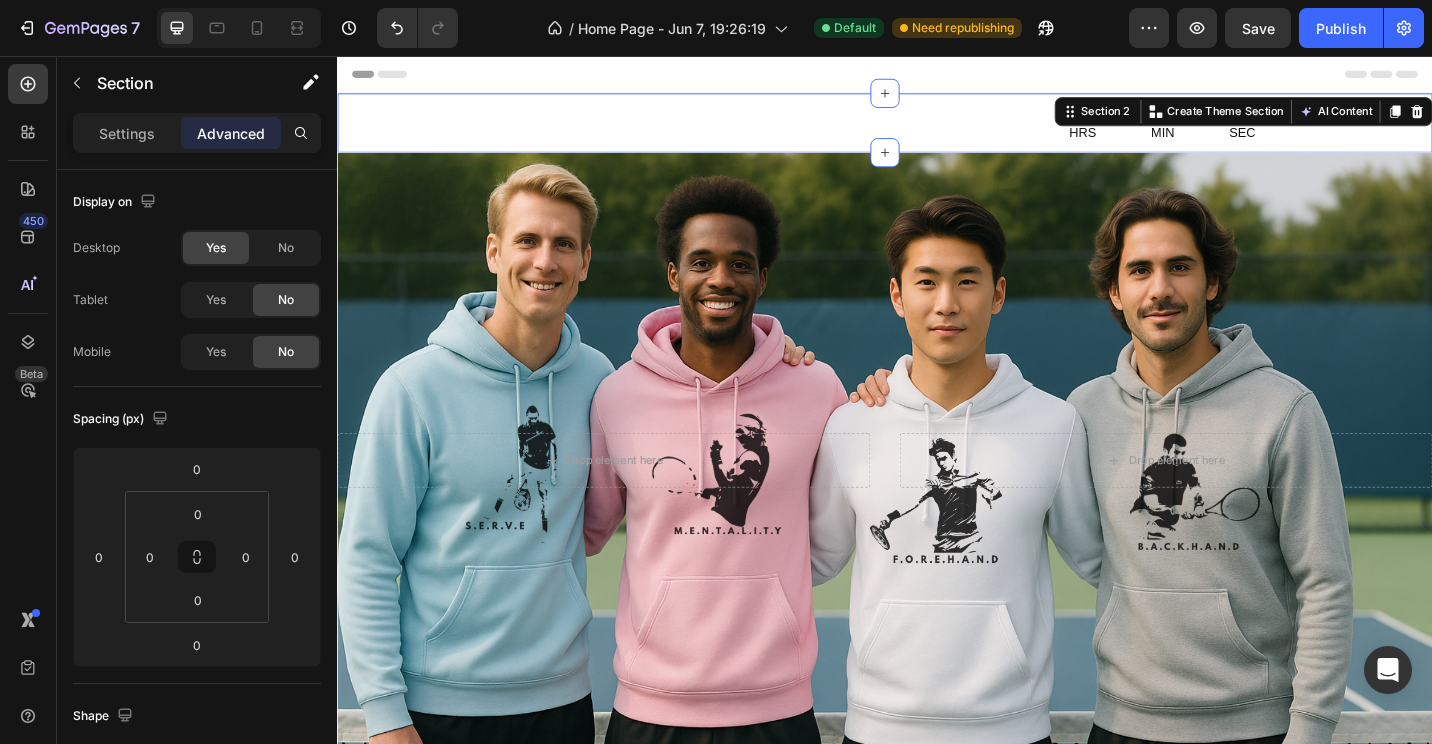 click on "LIMITED DROP- NO RESTOCKS: Text Block" at bounding box center [633, 129] 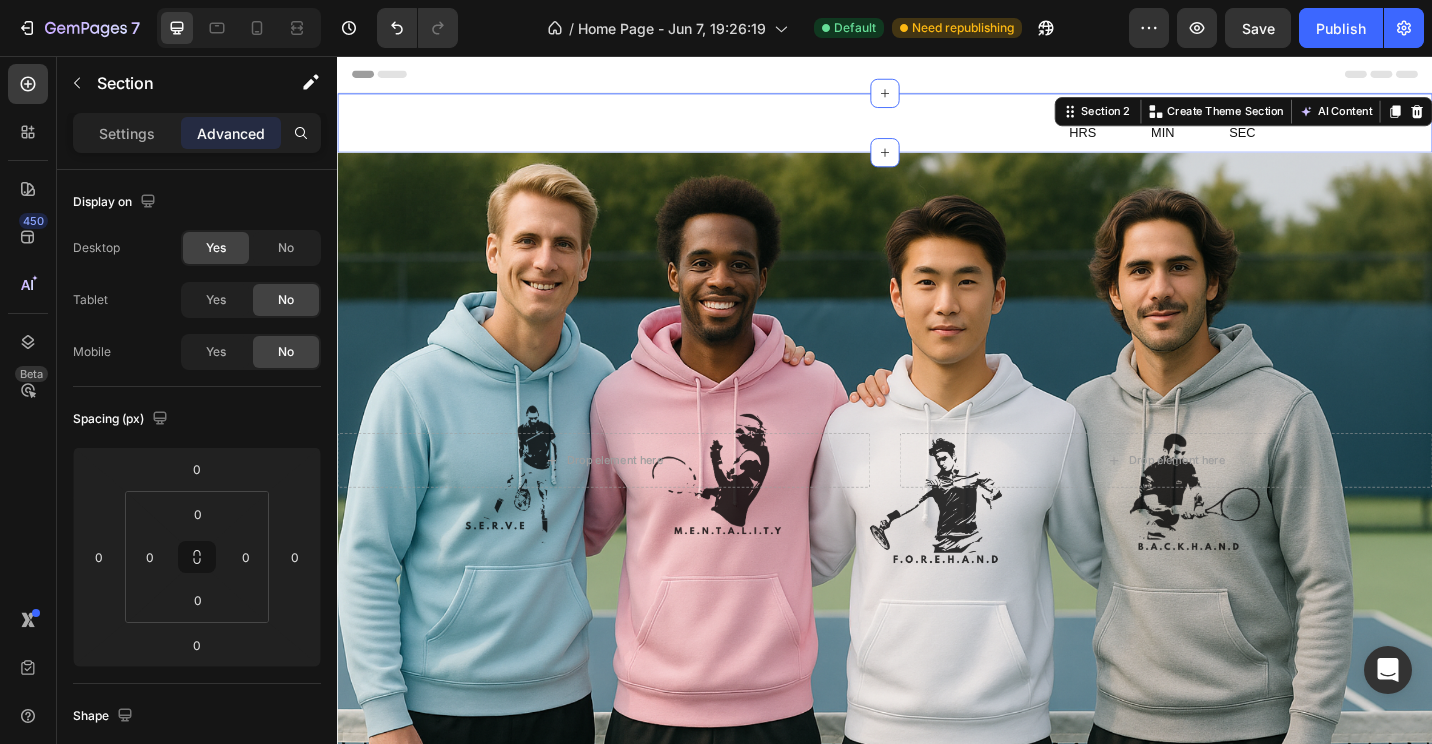 click on "LIMITED DROP- NO RESTOCKS: Text Block" at bounding box center [633, 129] 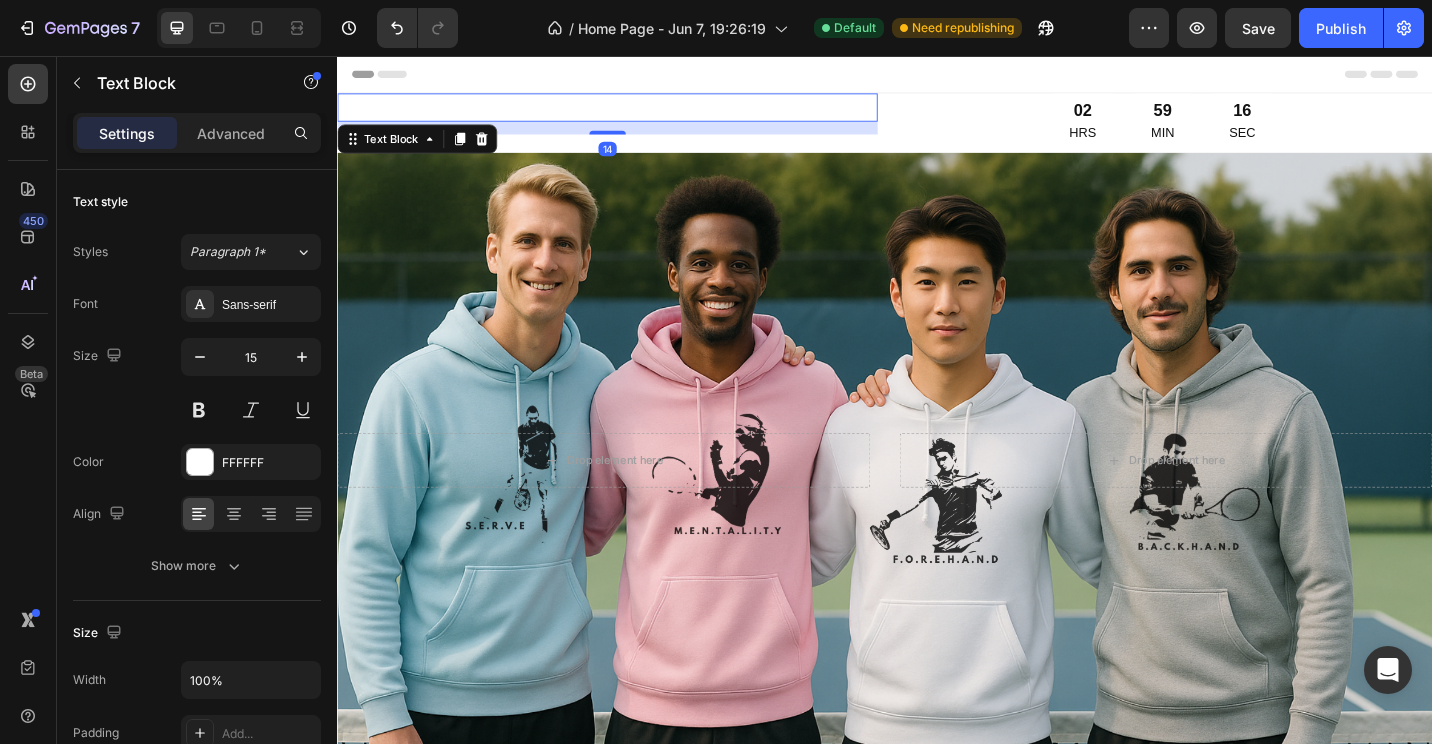 click on "Text Block" at bounding box center [424, 147] 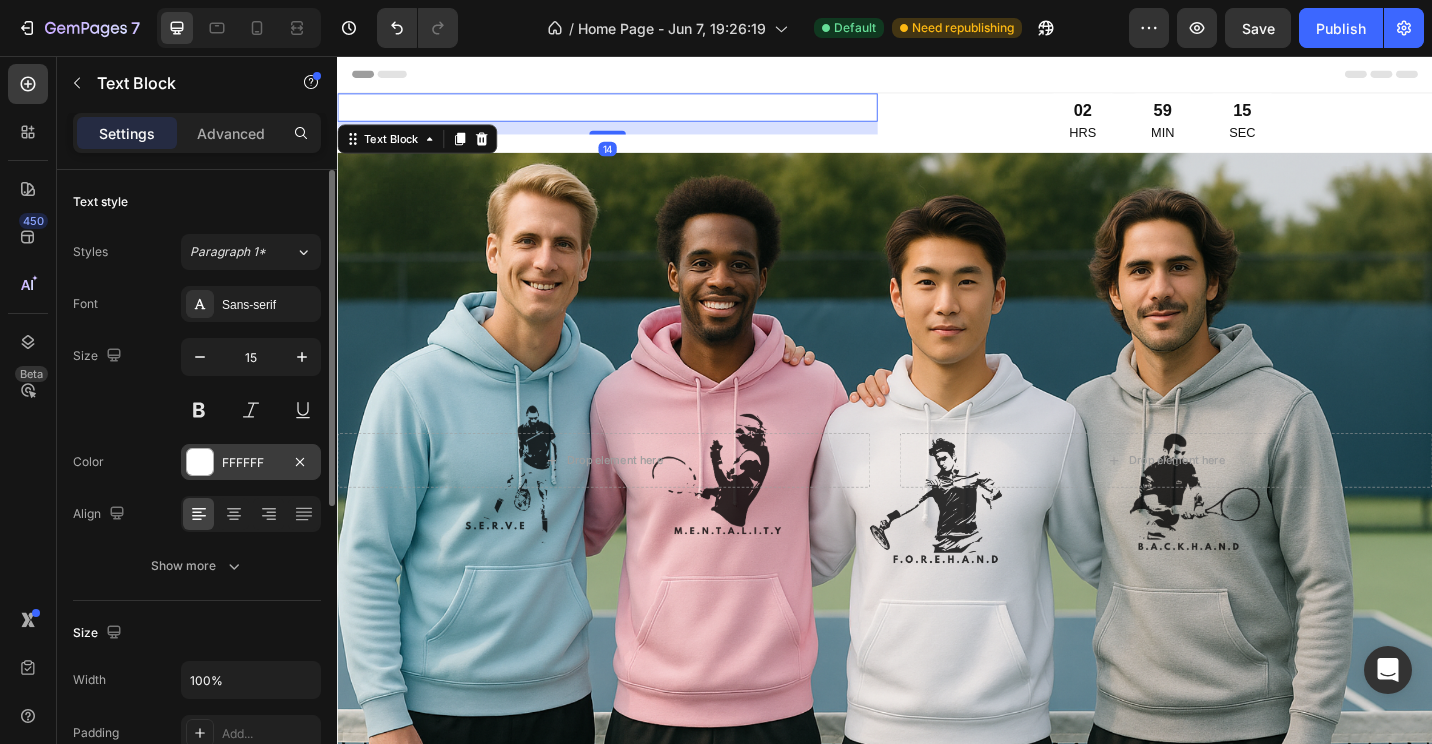 click at bounding box center (200, 462) 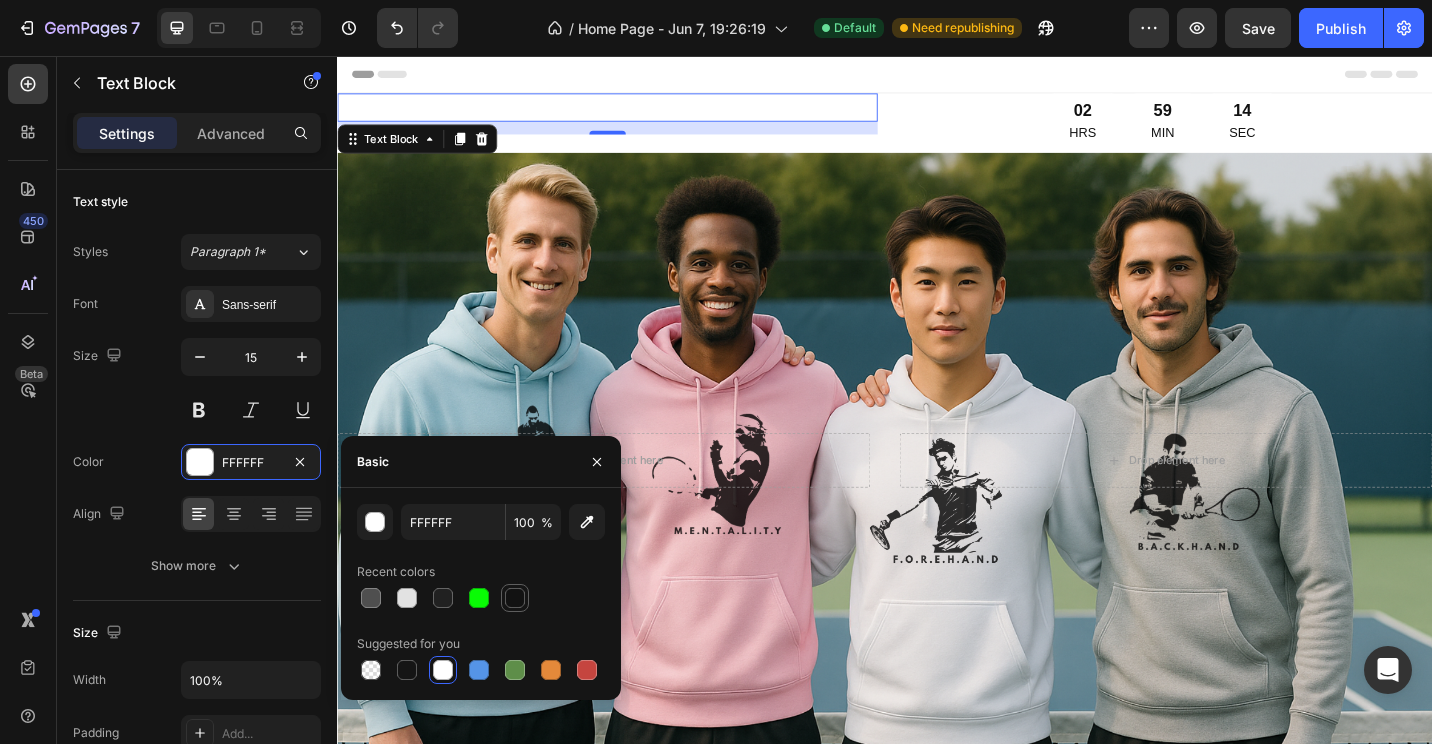 click at bounding box center [515, 598] 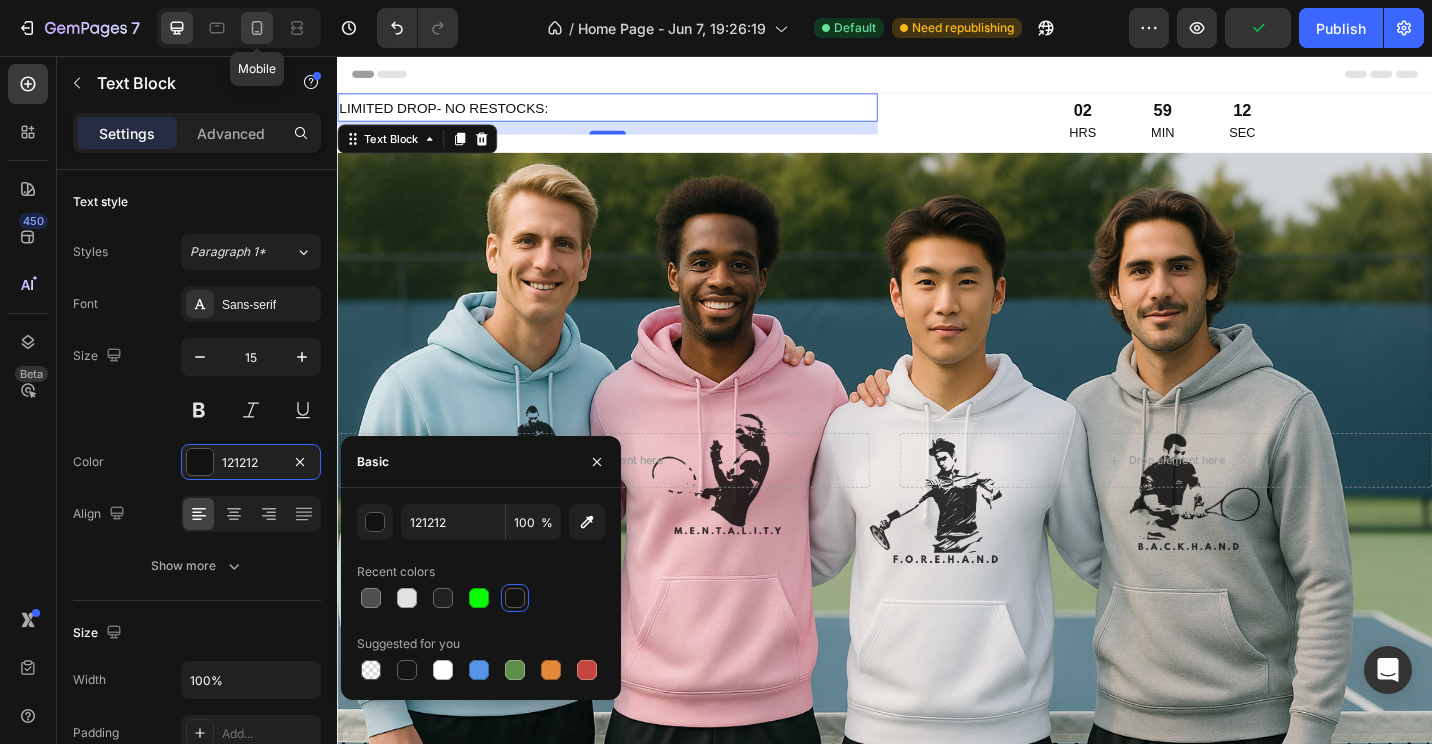 click 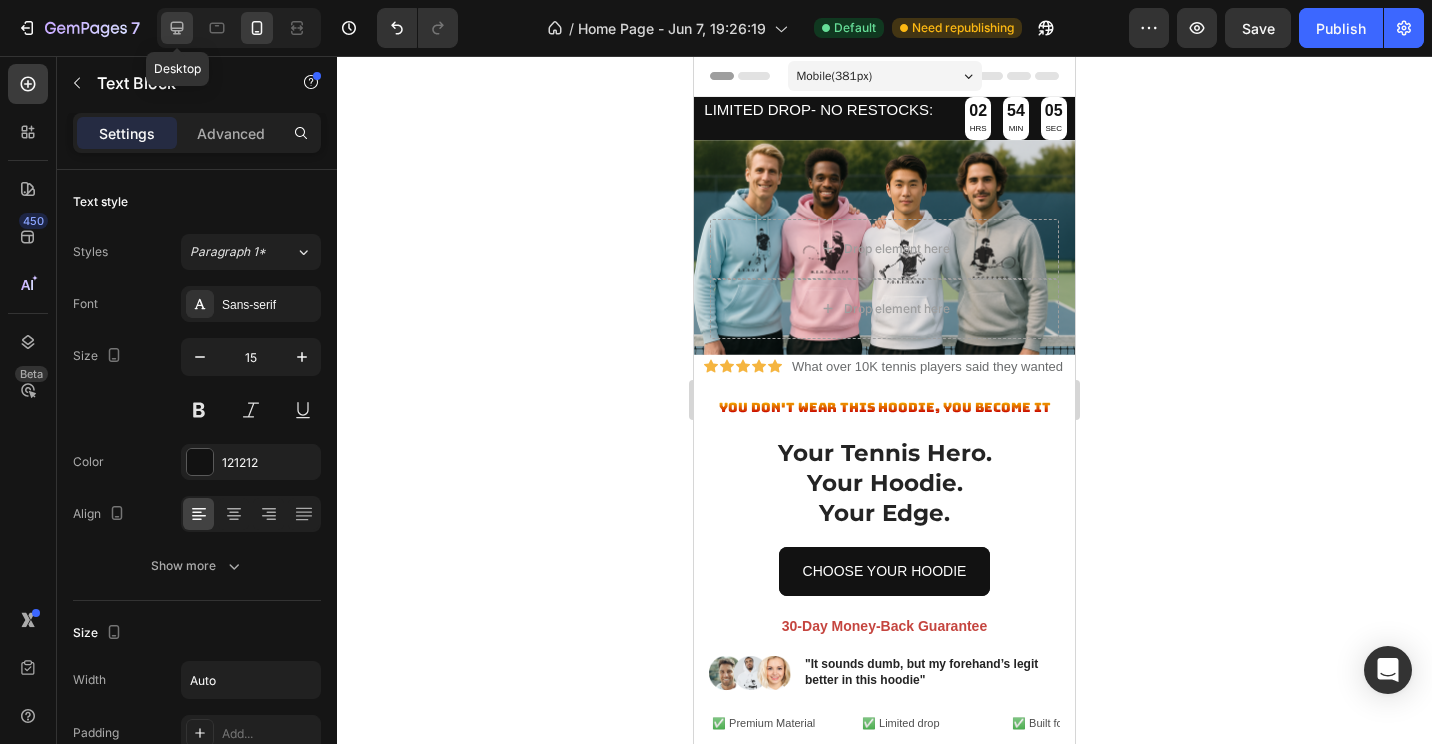 click 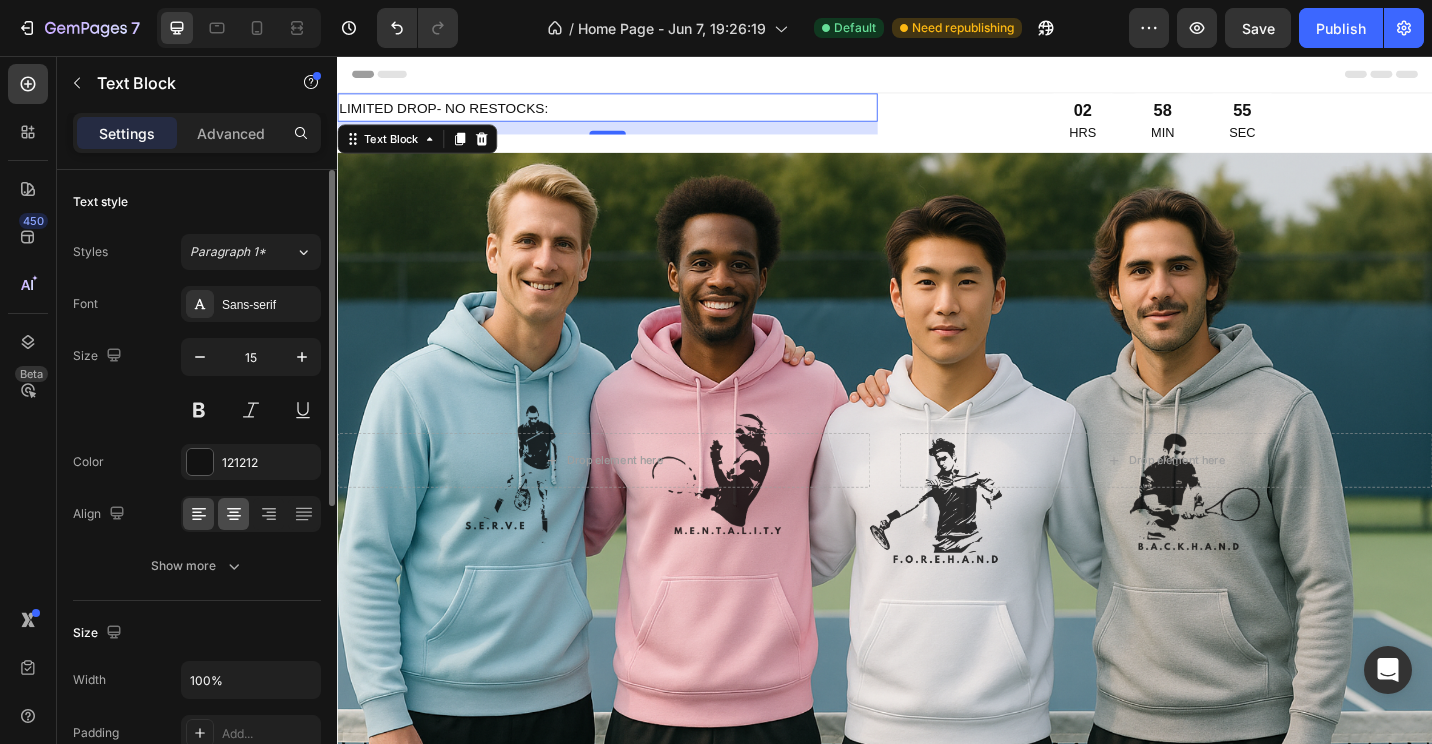 click 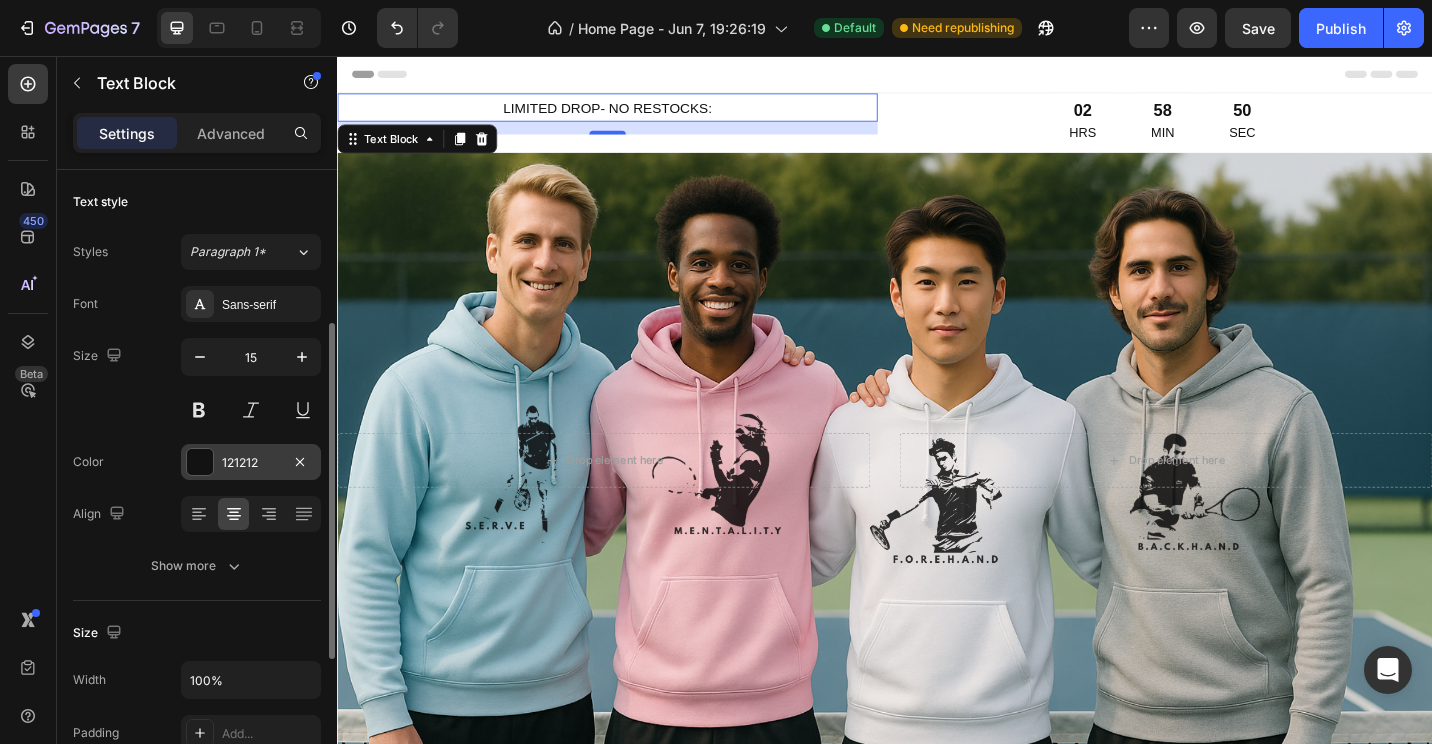 scroll, scrollTop: 100, scrollLeft: 0, axis: vertical 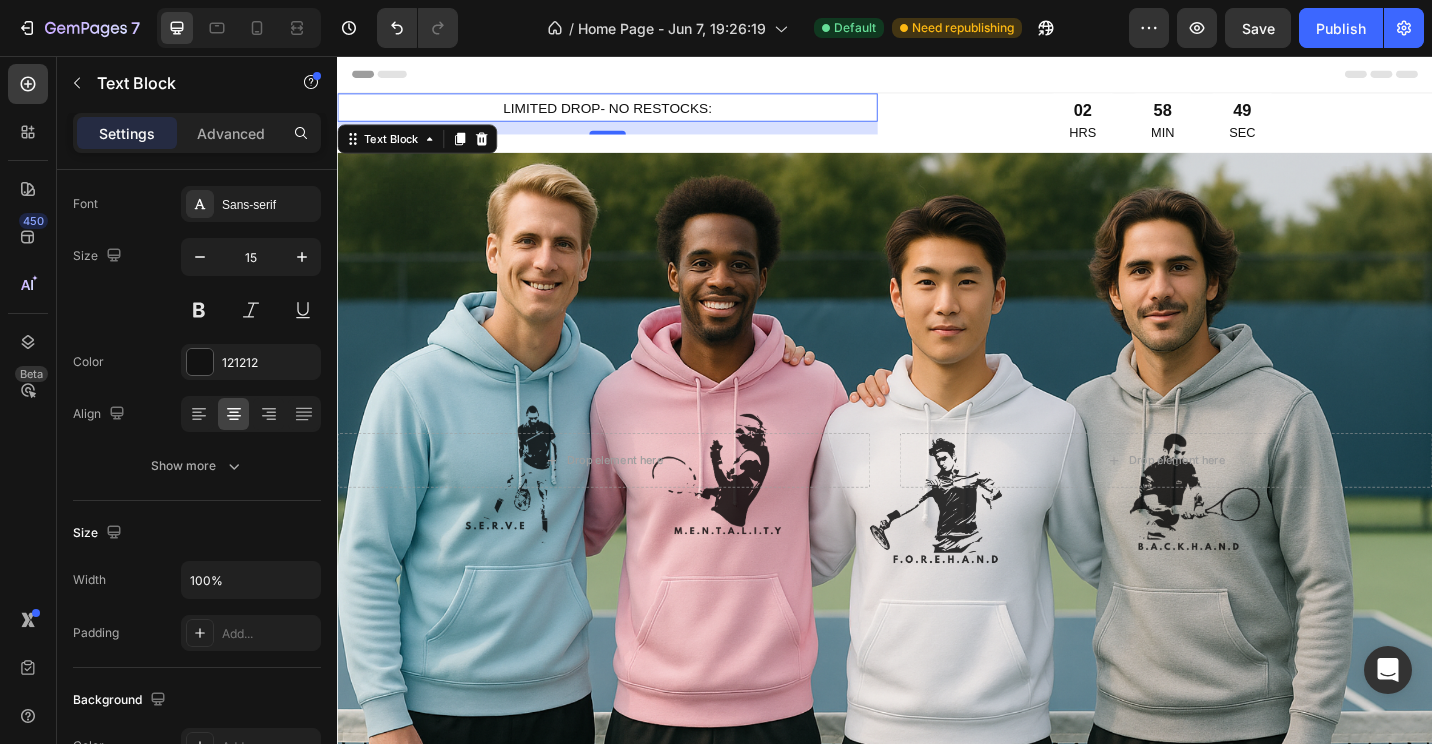 click on "LIMITED DROP- NO RESTOCKS:" at bounding box center (633, 112) 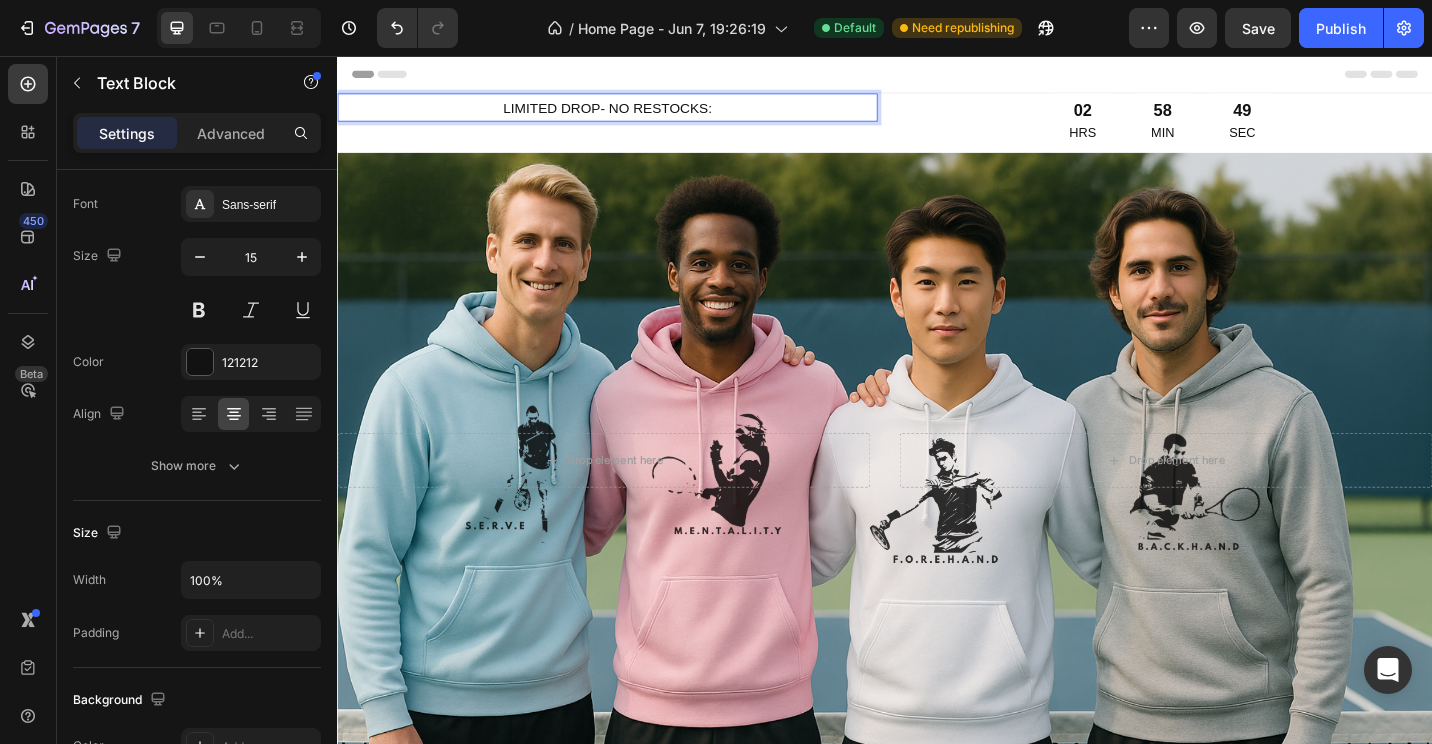 click on "LIMITED DROP- NO RESTOCKS:" at bounding box center (633, 112) 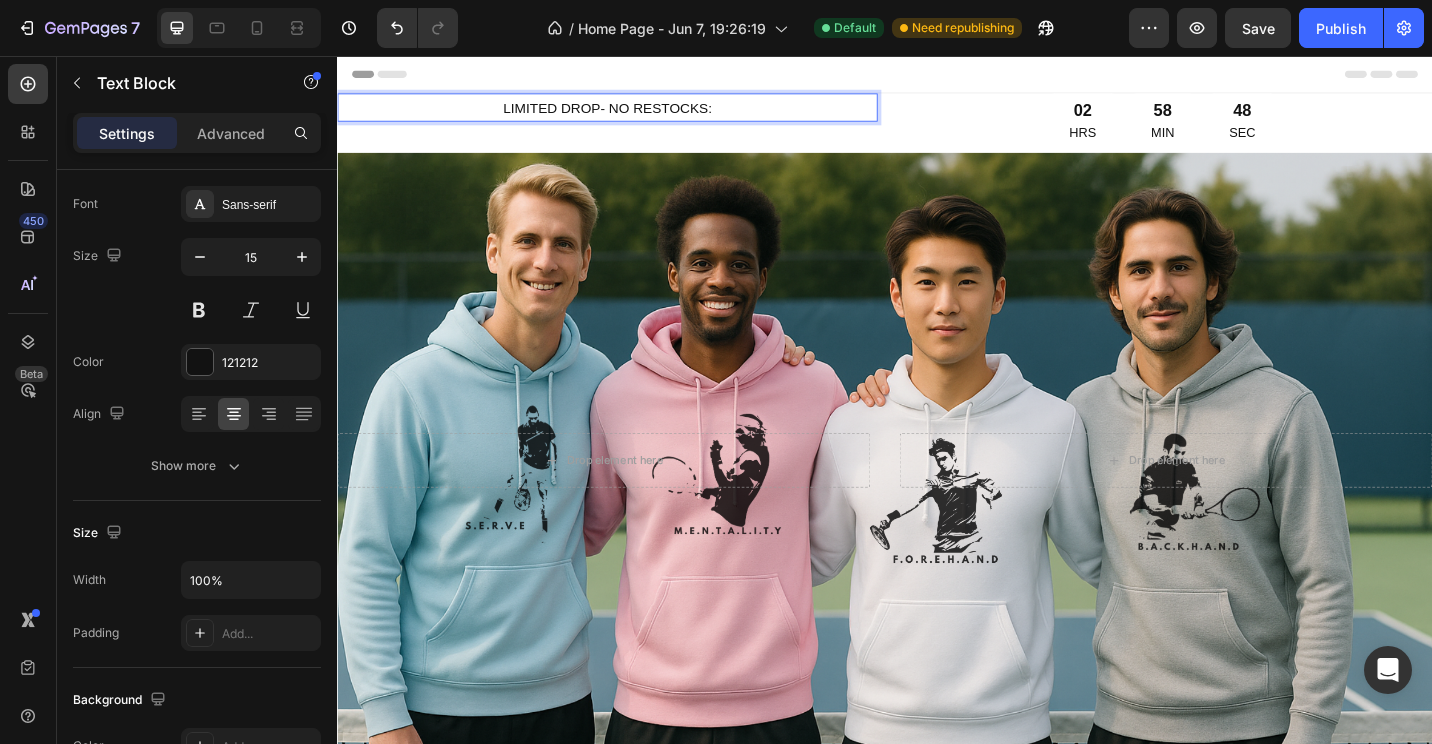 click on "LIMITED DROP- NO RESTOCKS: Text Block   14" at bounding box center [633, 129] 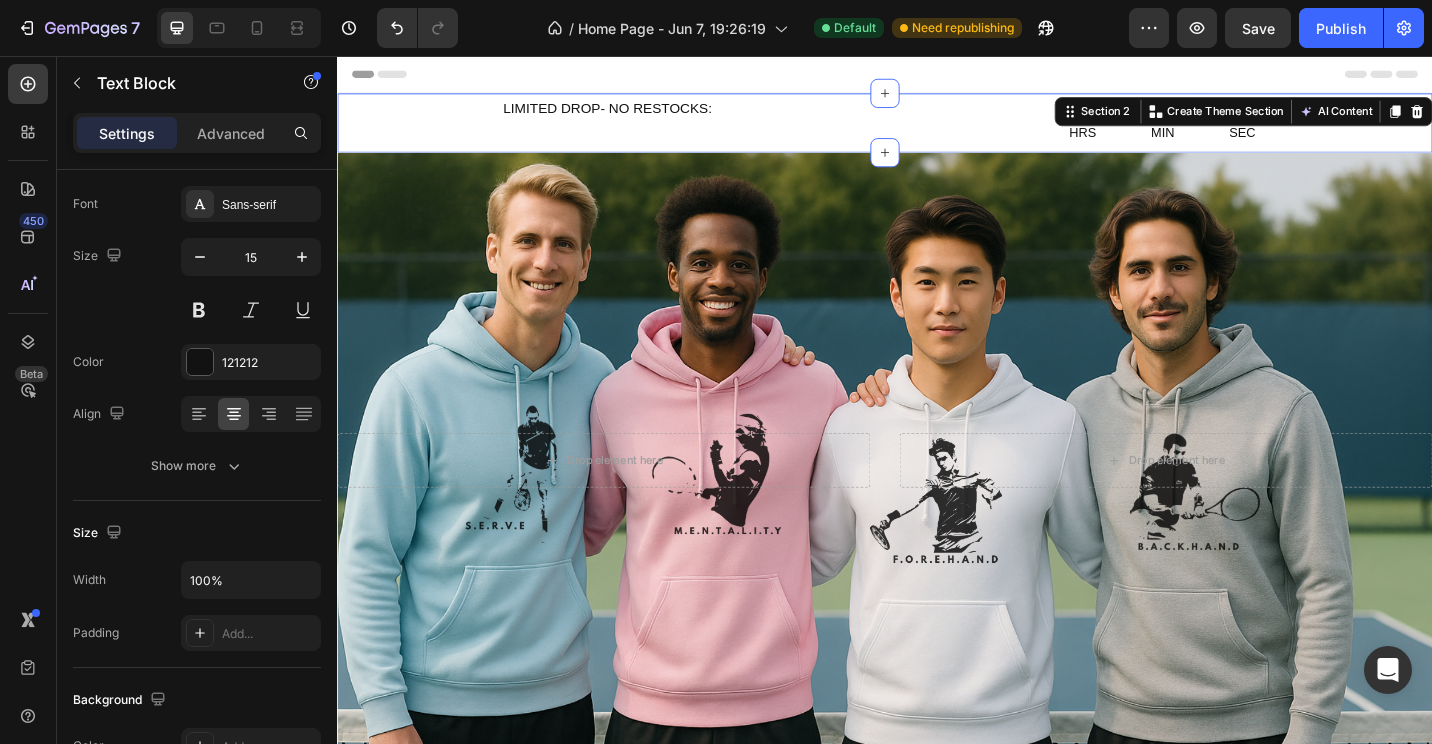 scroll, scrollTop: 0, scrollLeft: 0, axis: both 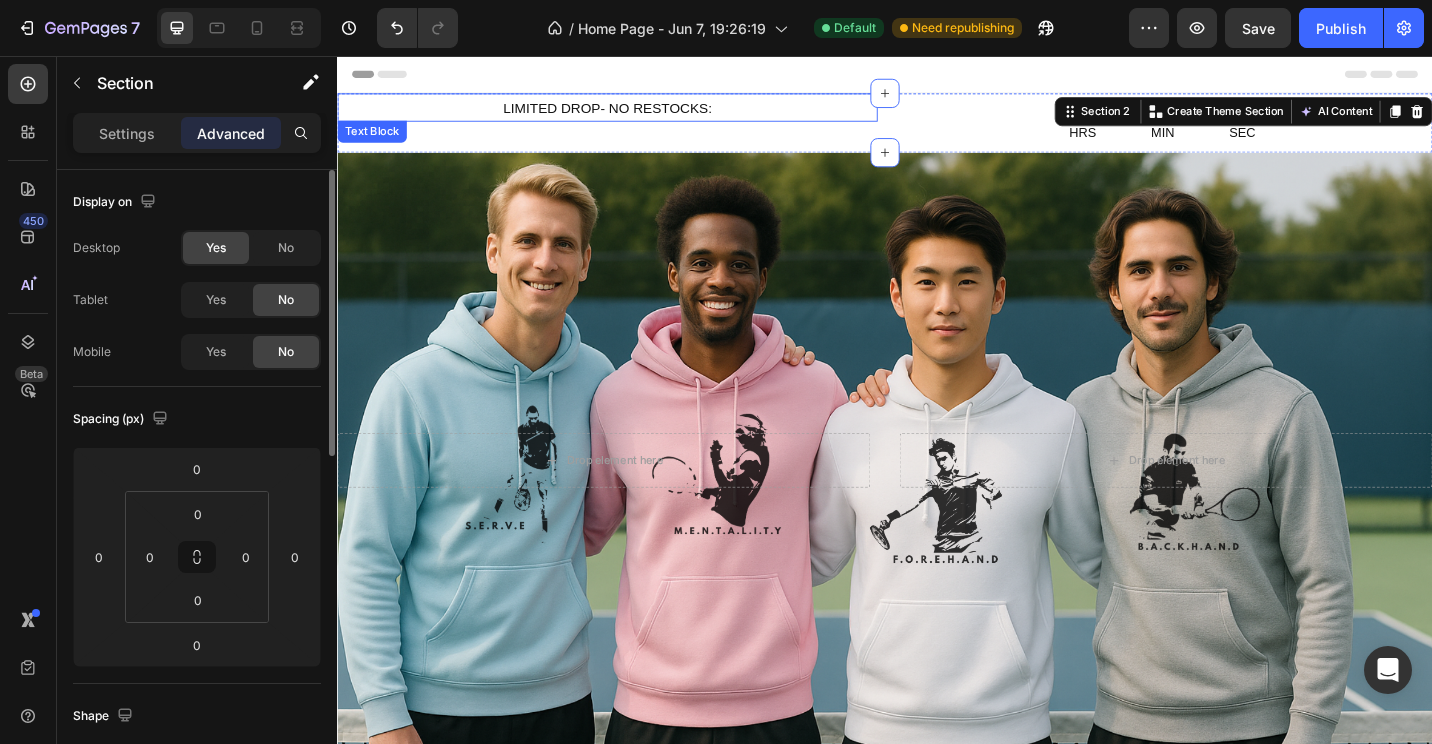 click on "LIMITED DROP- NO RESTOCKS:" at bounding box center (633, 112) 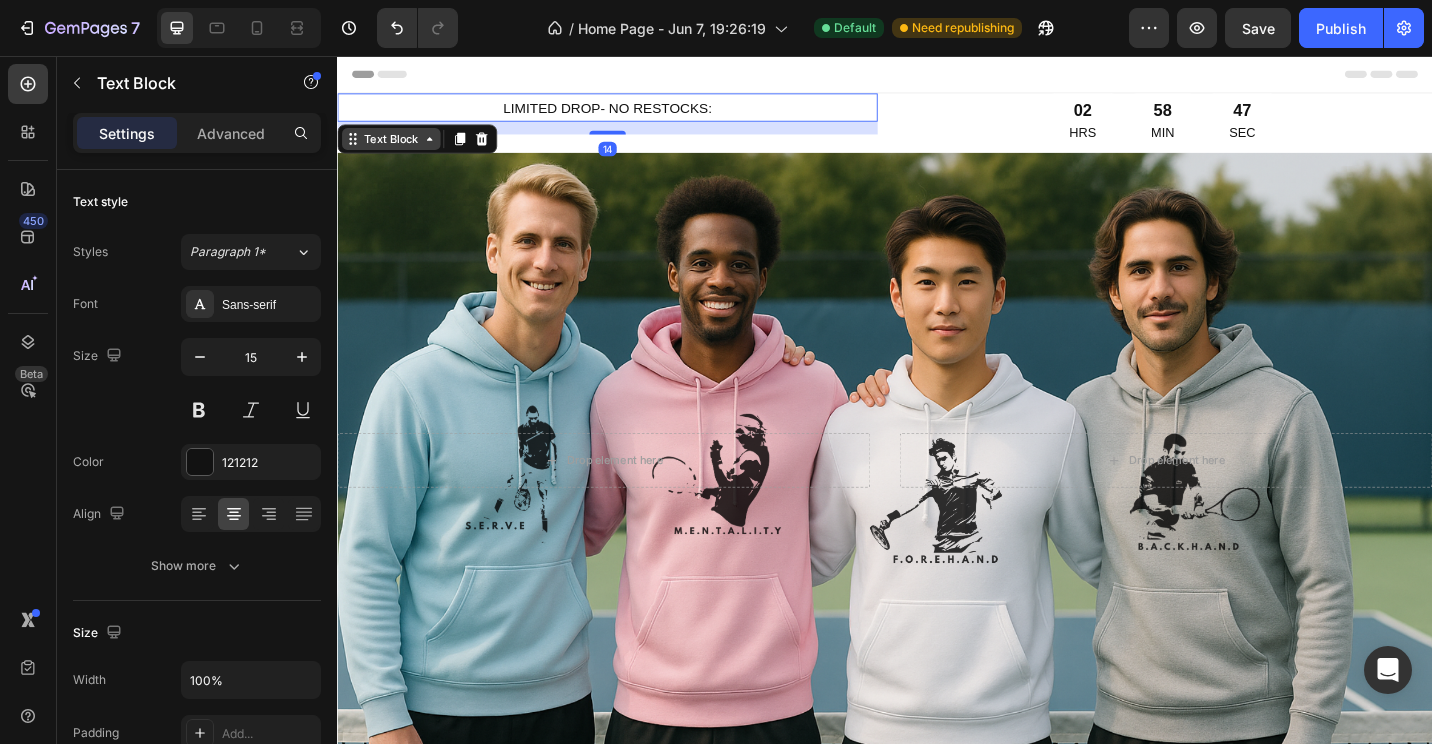 click on "Text Block" at bounding box center [396, 147] 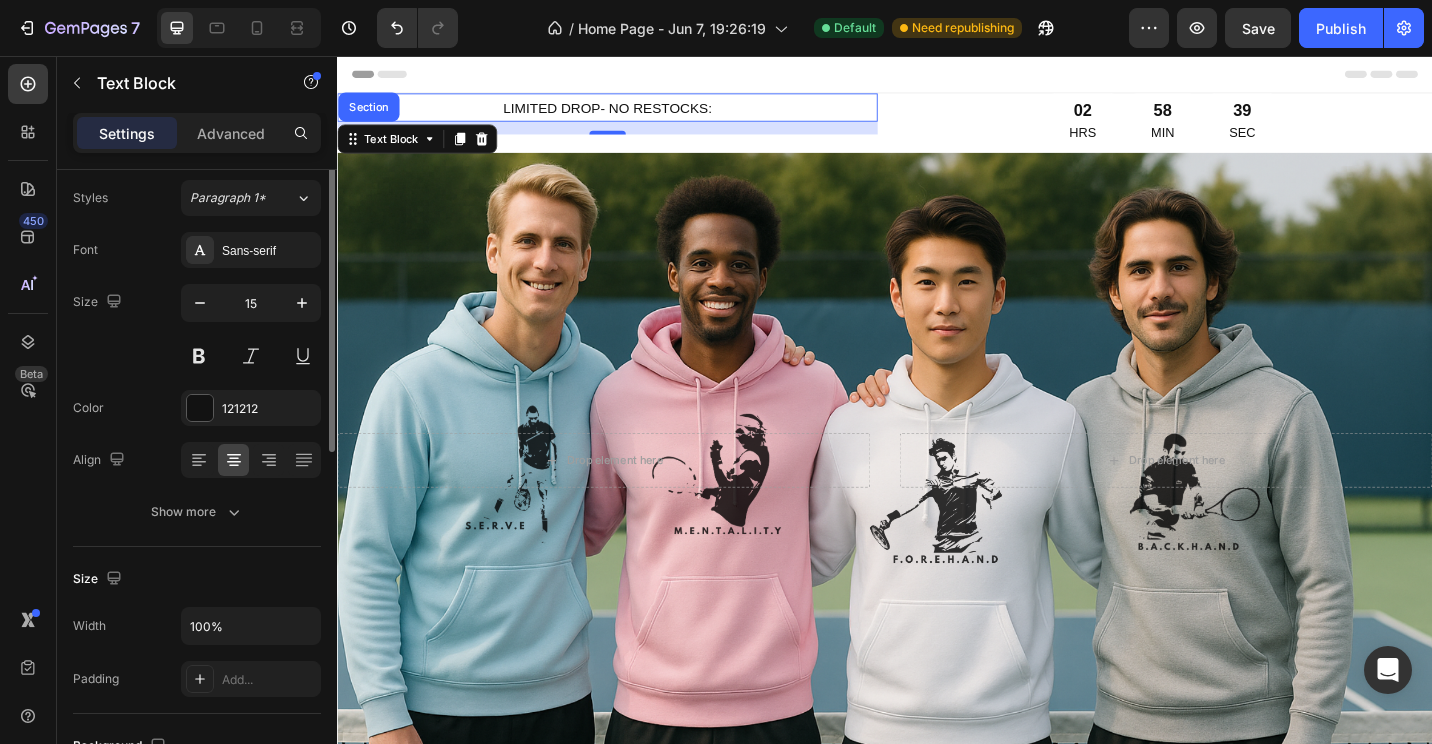 scroll, scrollTop: 0, scrollLeft: 0, axis: both 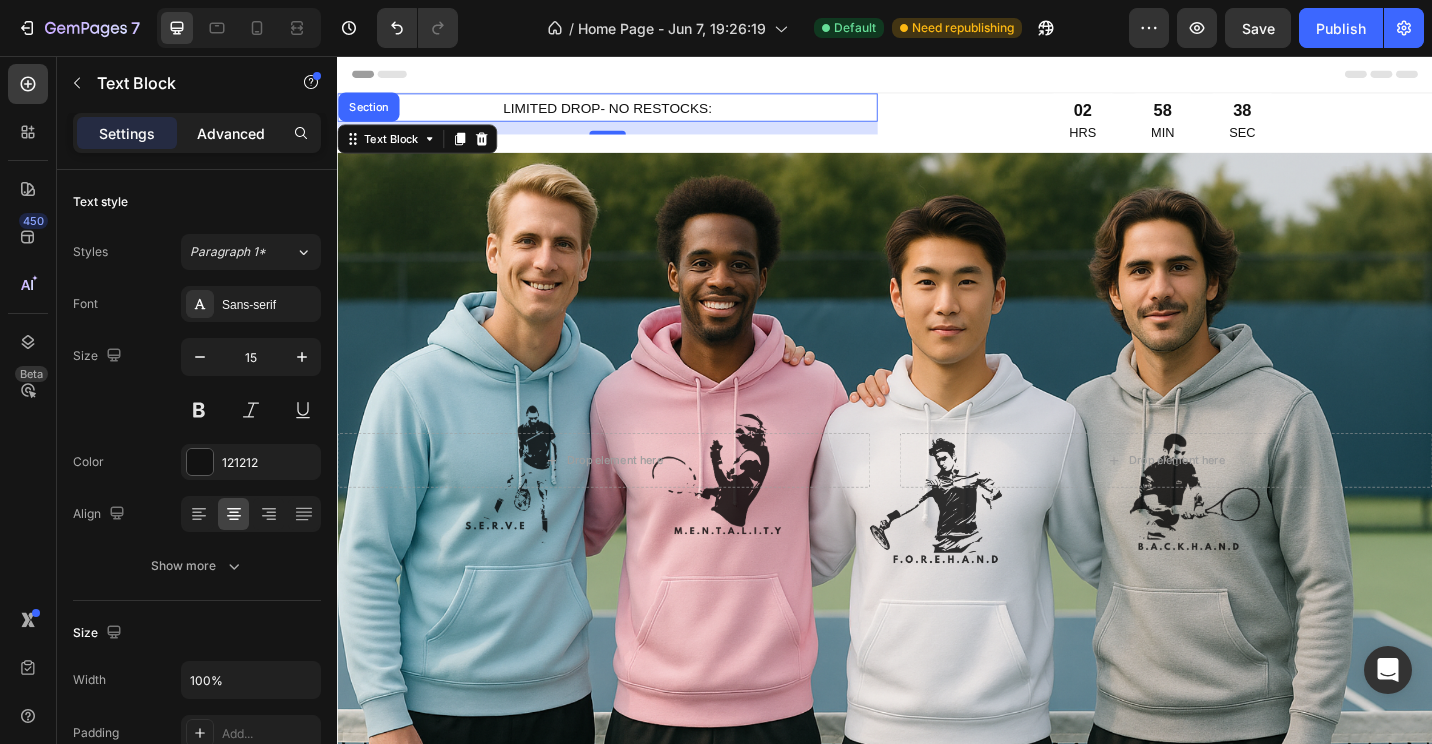 click on "Advanced" at bounding box center (231, 133) 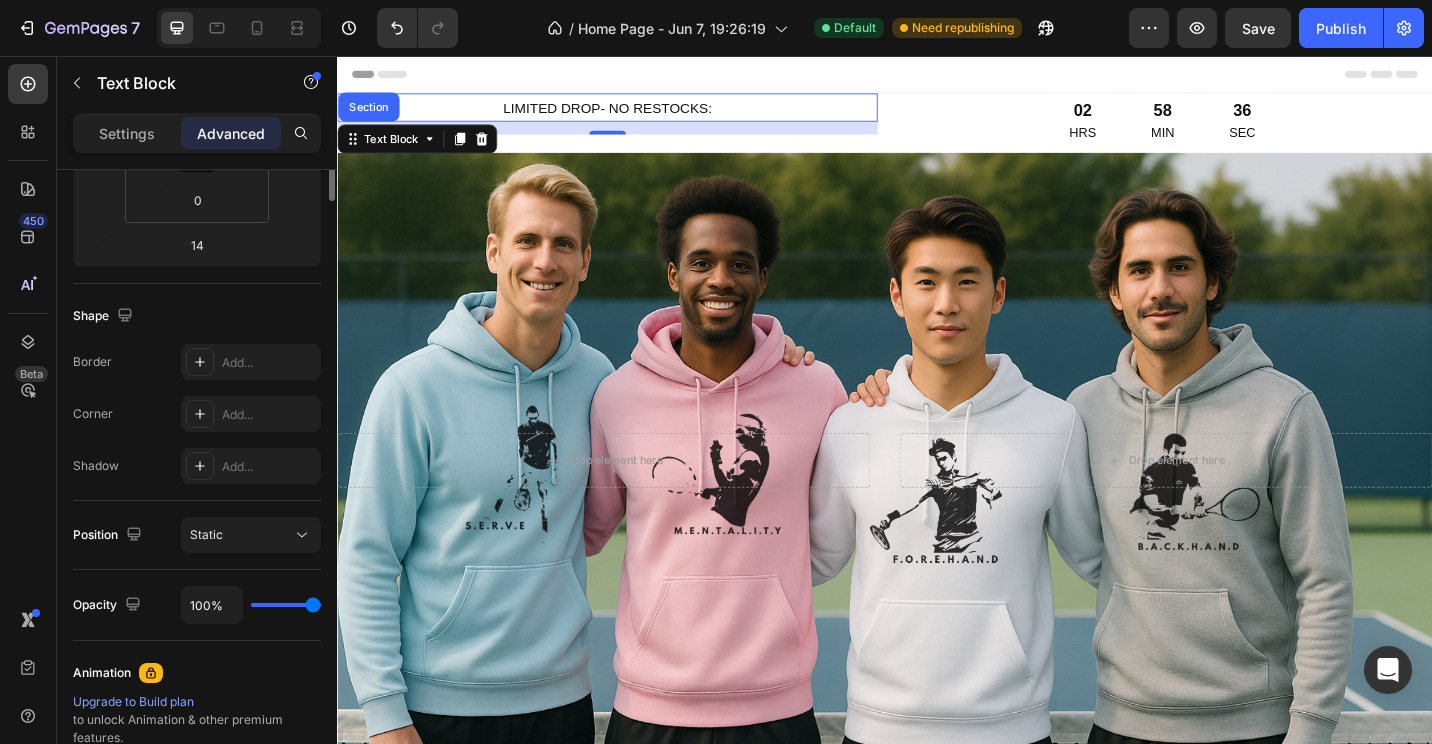 scroll, scrollTop: 100, scrollLeft: 0, axis: vertical 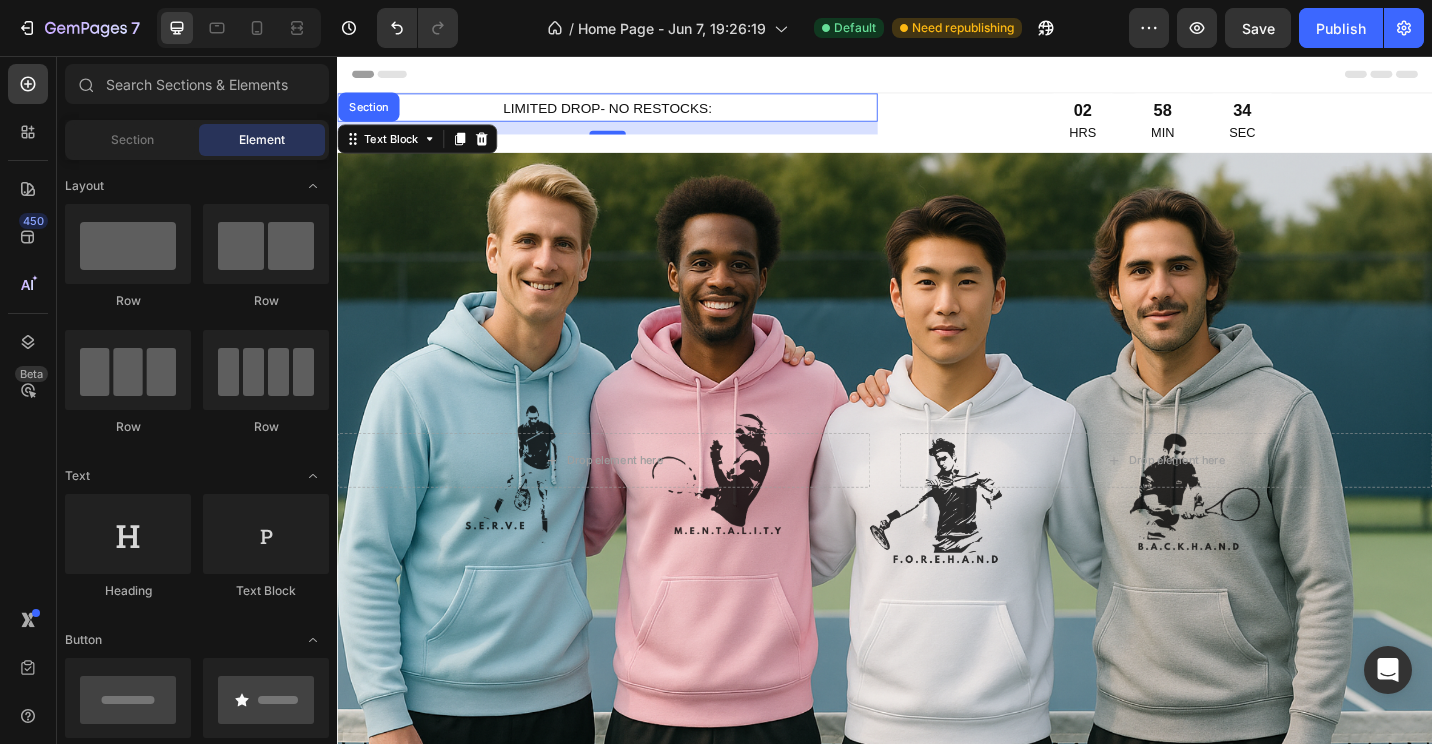 click on "Header" at bounding box center [937, 76] 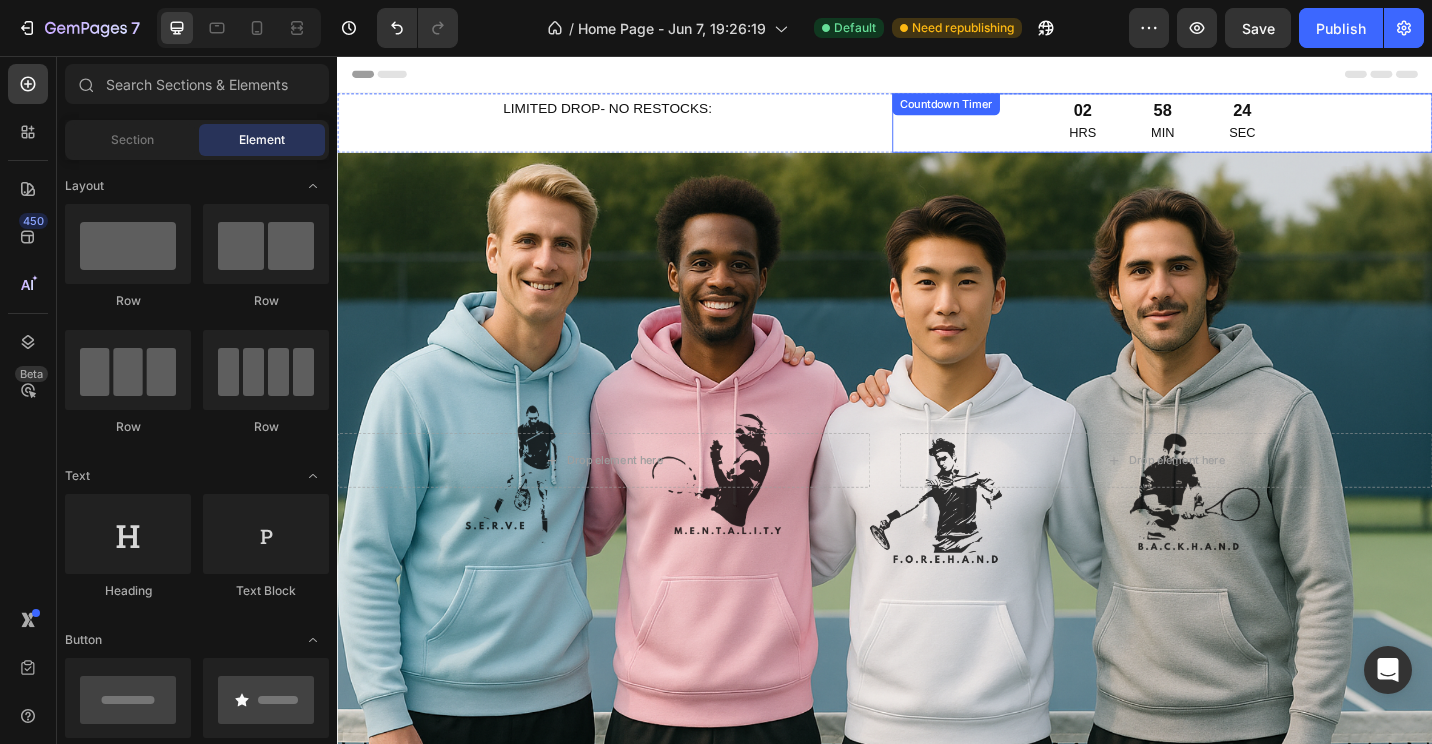 click on "Countdown Timer" at bounding box center (1004, 109) 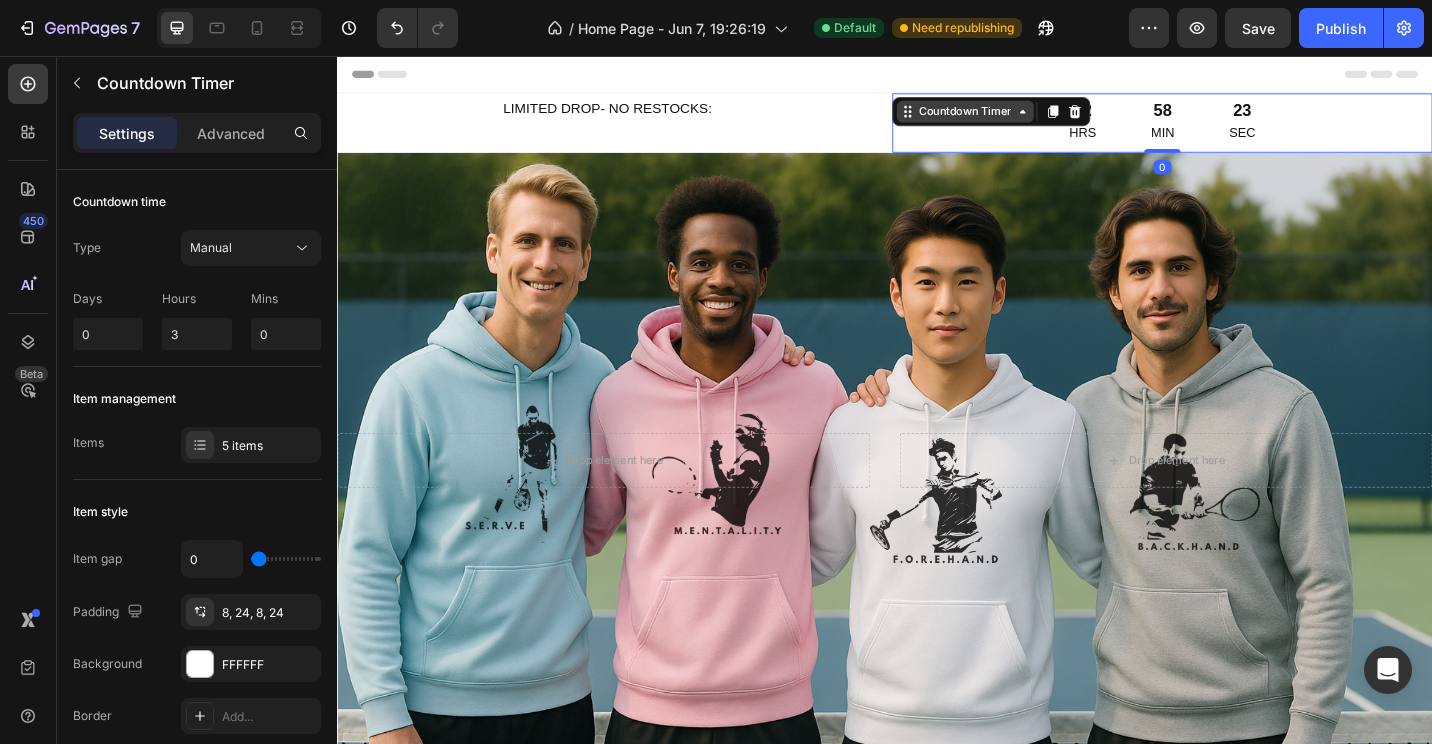 click on "Countdown Timer" at bounding box center [1025, 117] 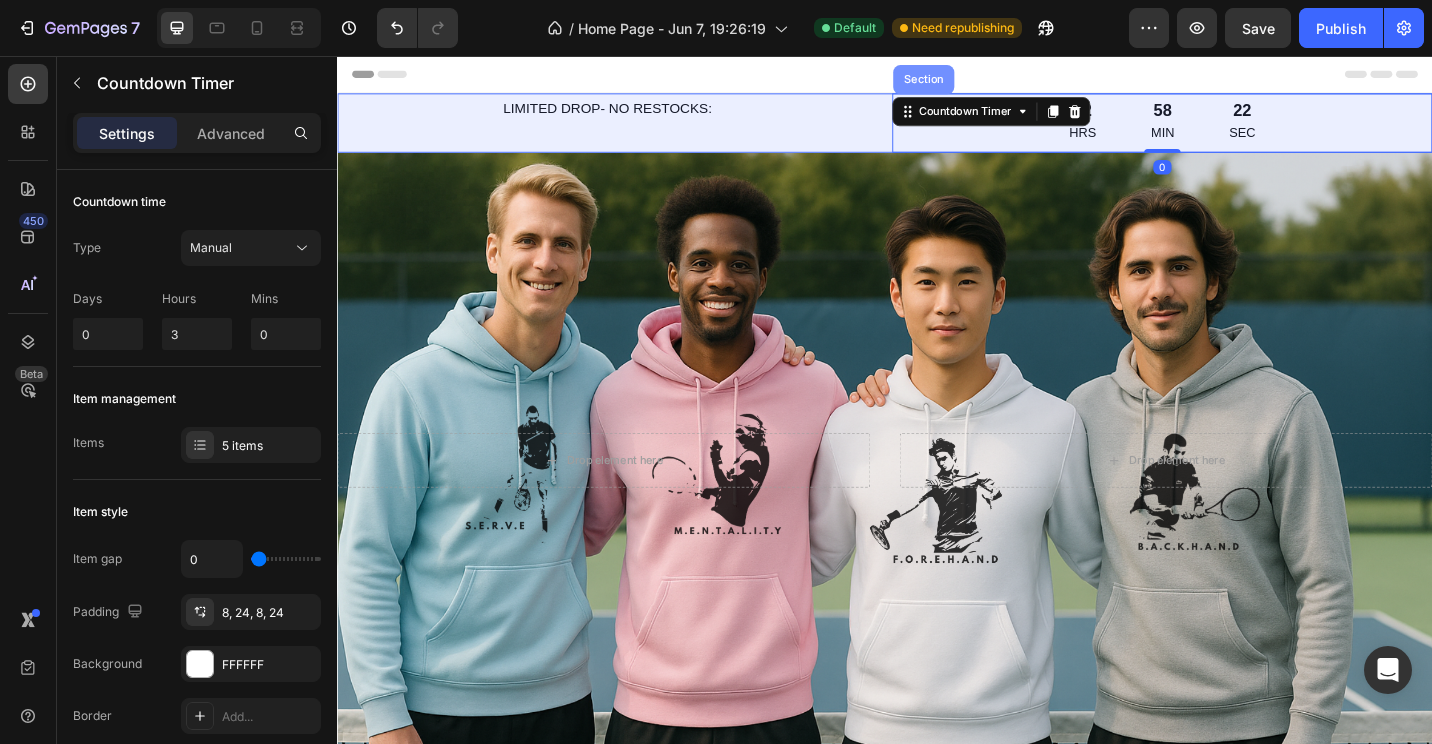click on "Section" at bounding box center (979, 82) 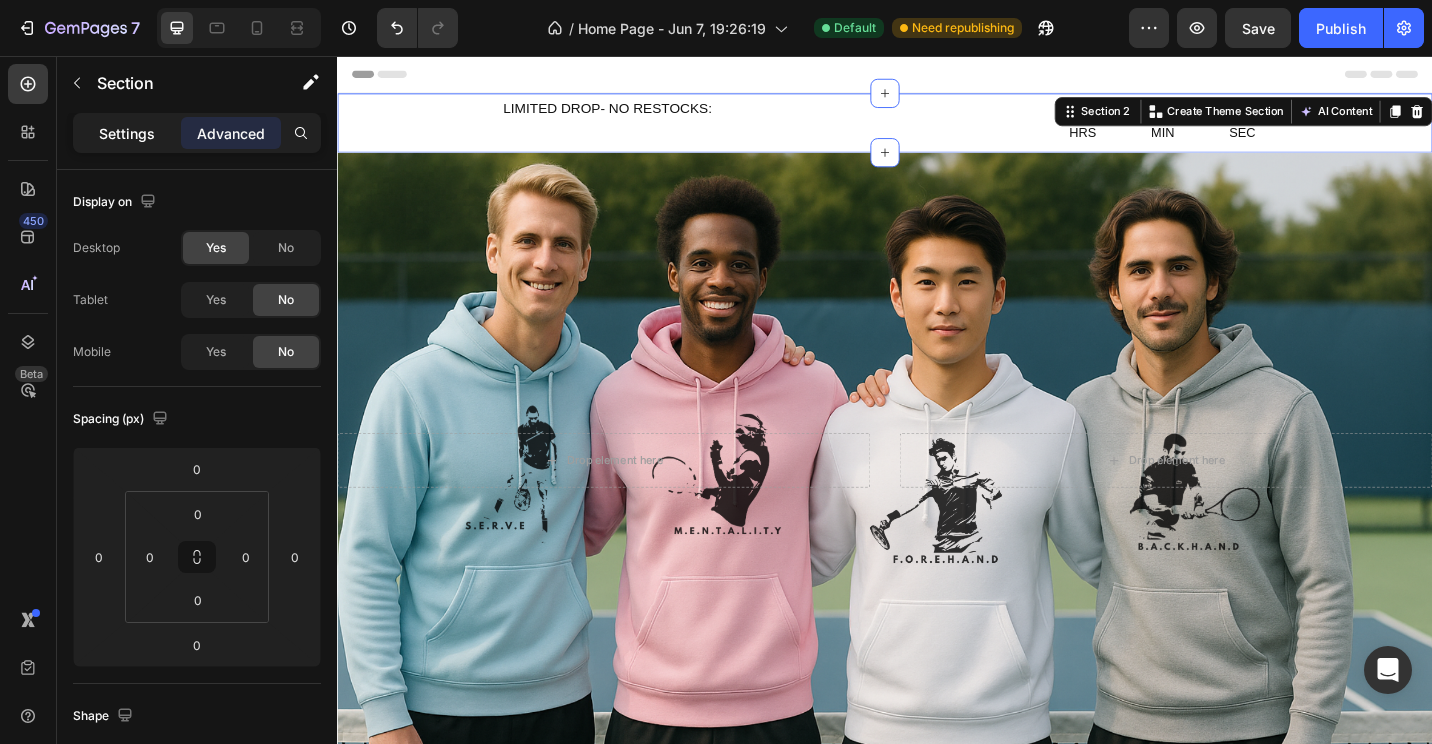 click on "Settings" at bounding box center (127, 133) 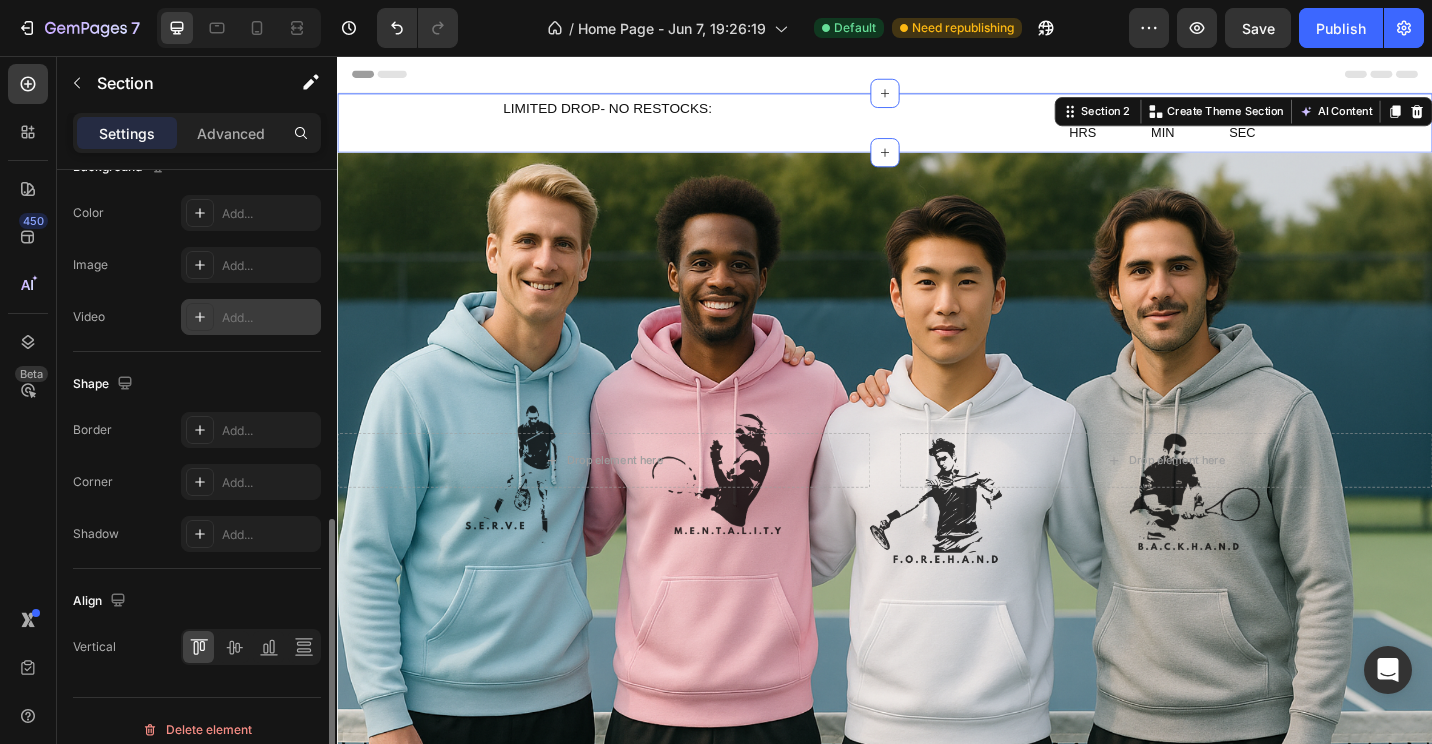scroll, scrollTop: 817, scrollLeft: 0, axis: vertical 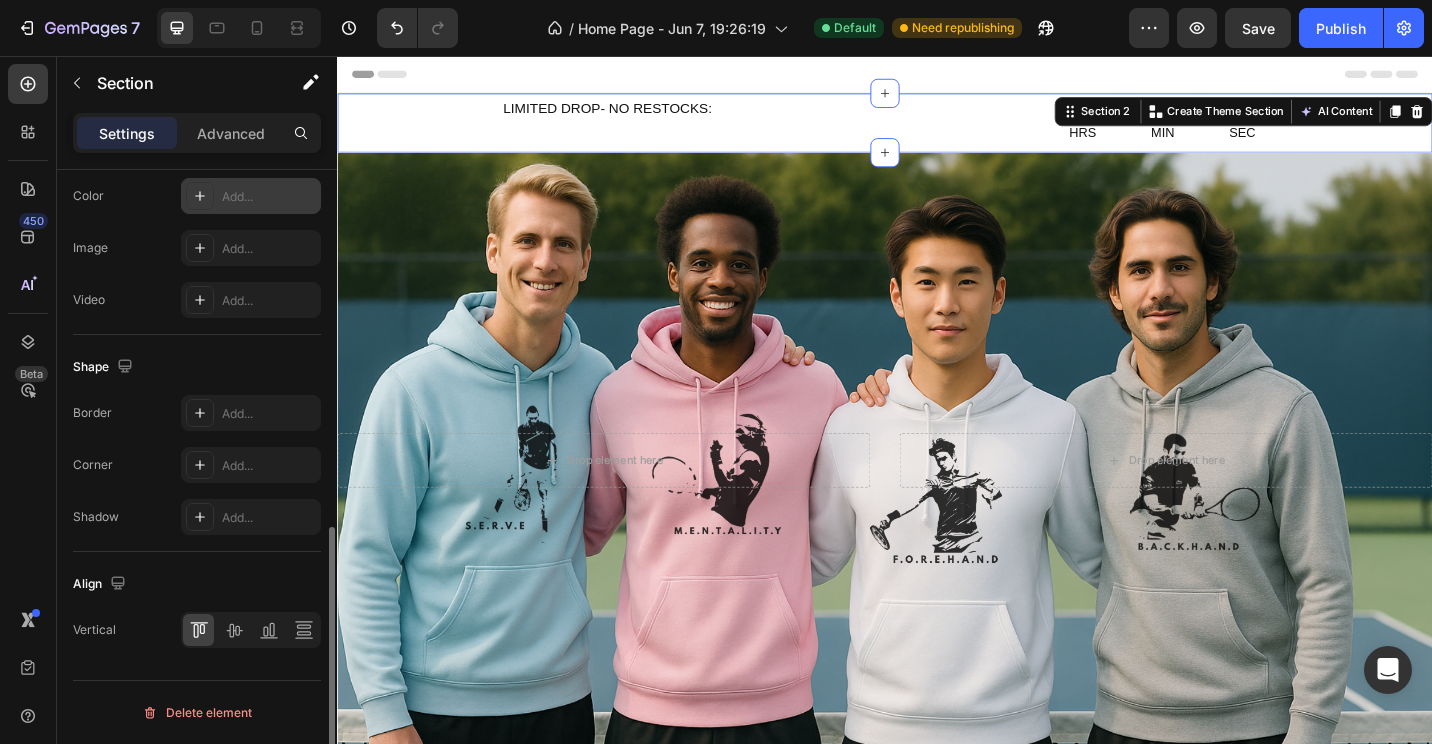 click on "Add..." at bounding box center (269, 197) 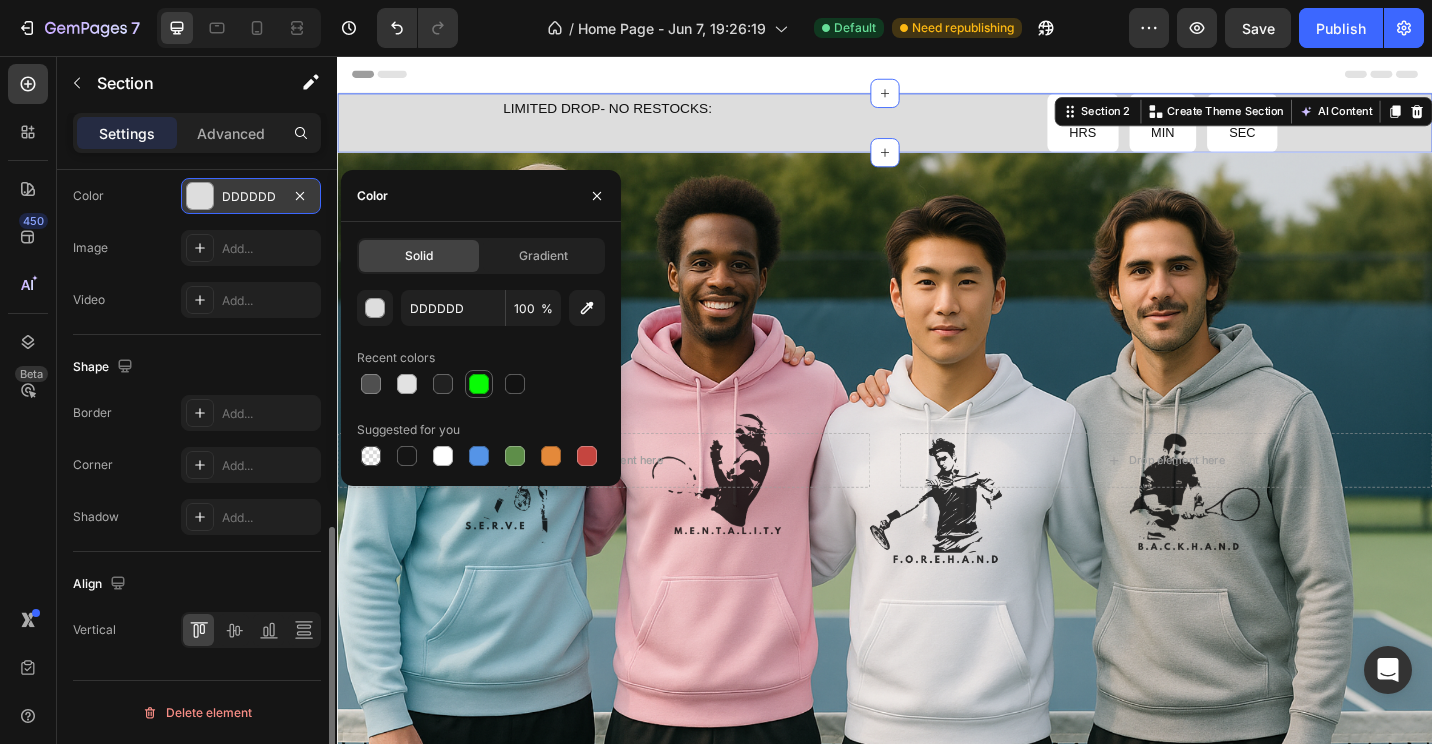 click at bounding box center (479, 384) 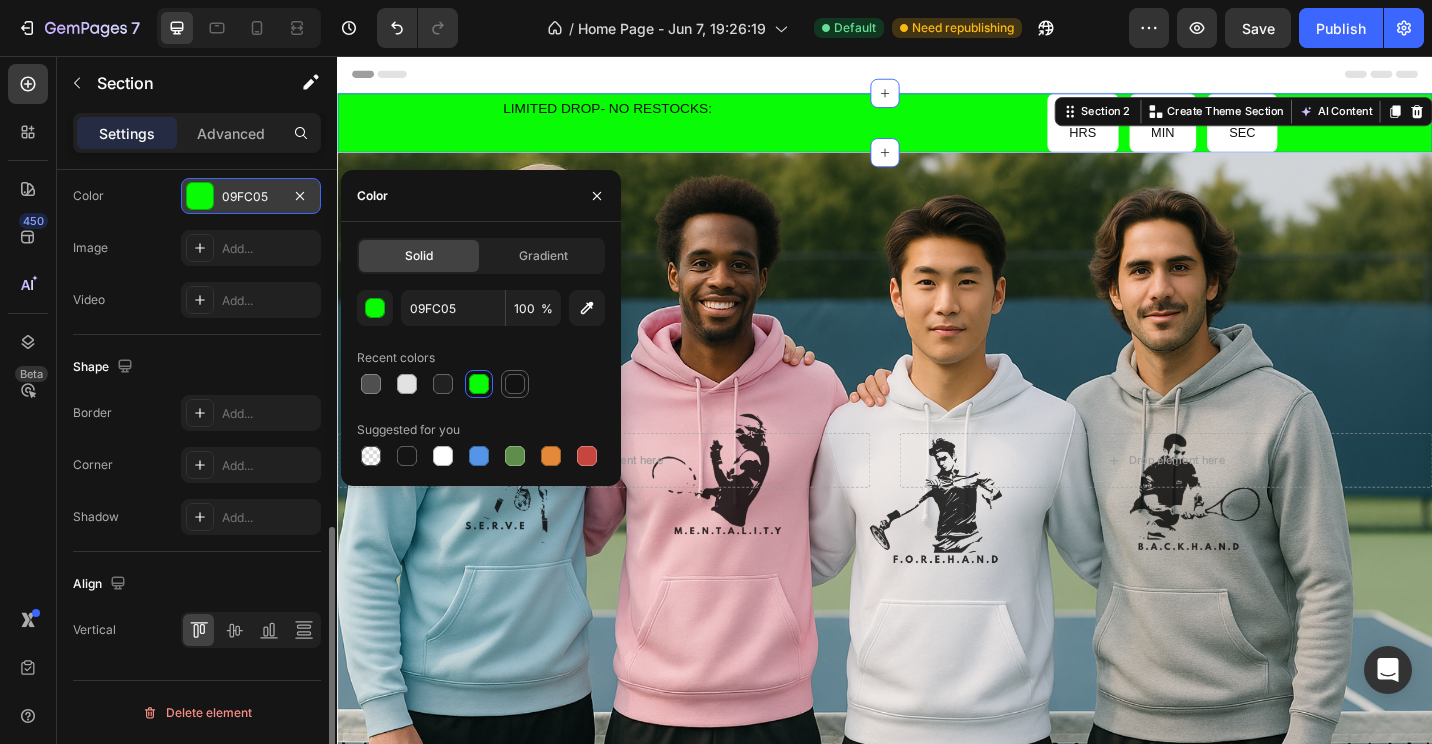 click at bounding box center (515, 384) 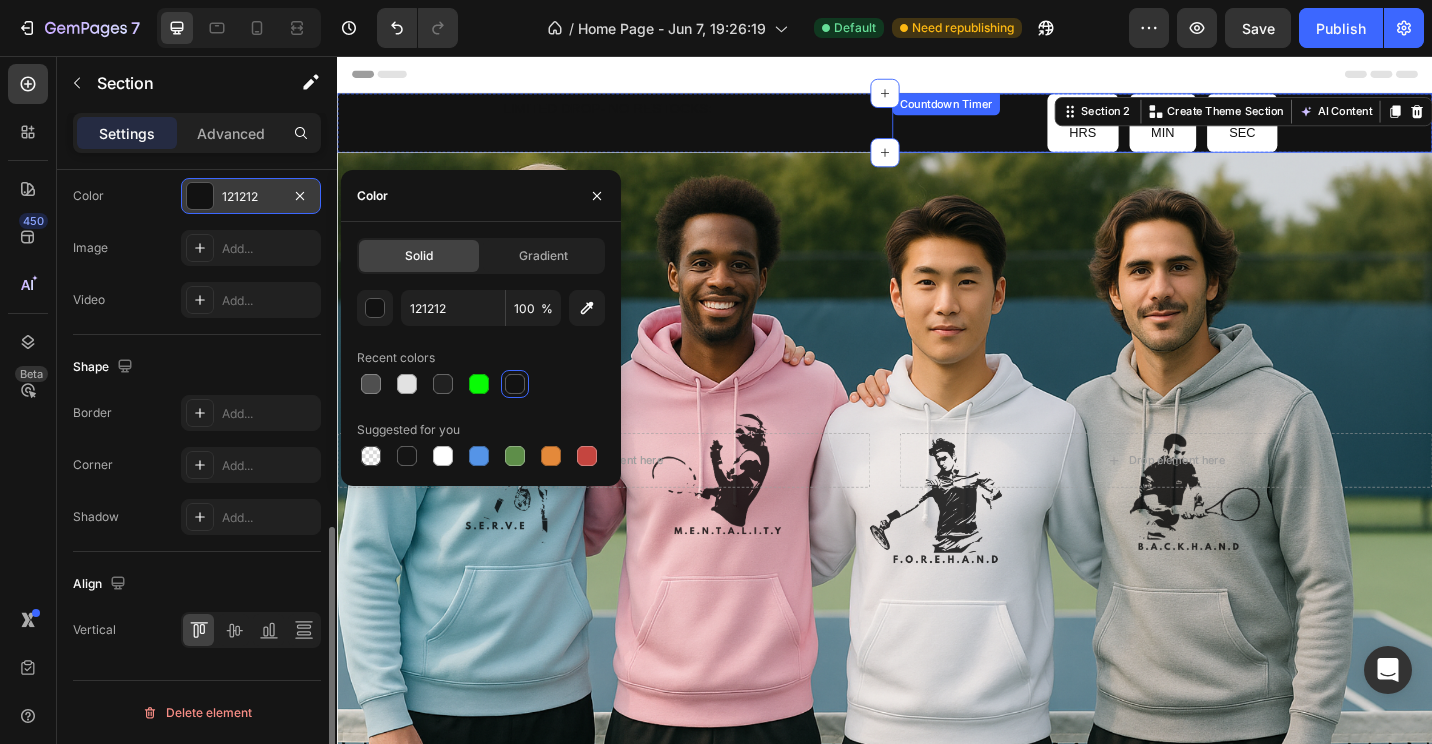 click on "Countdown Timer" at bounding box center [1004, 109] 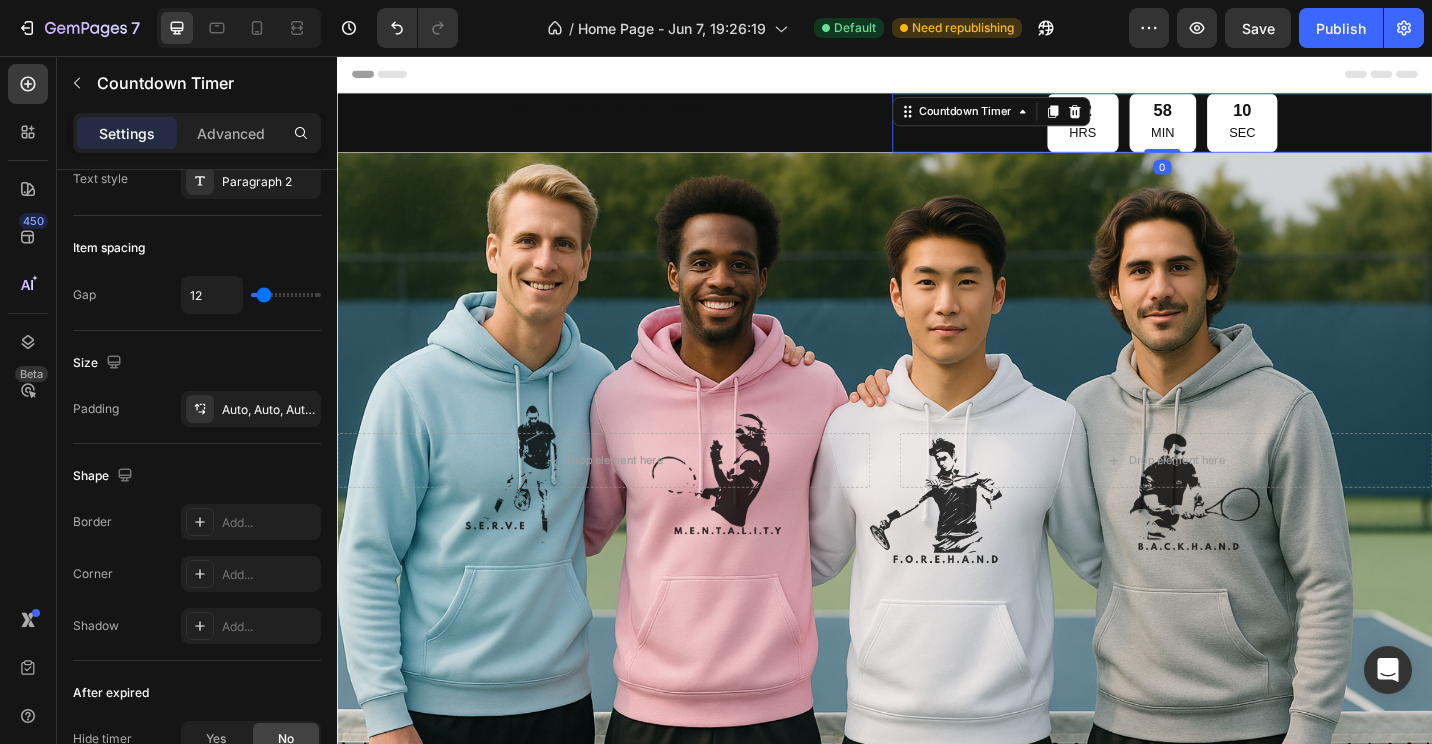 scroll, scrollTop: 0, scrollLeft: 0, axis: both 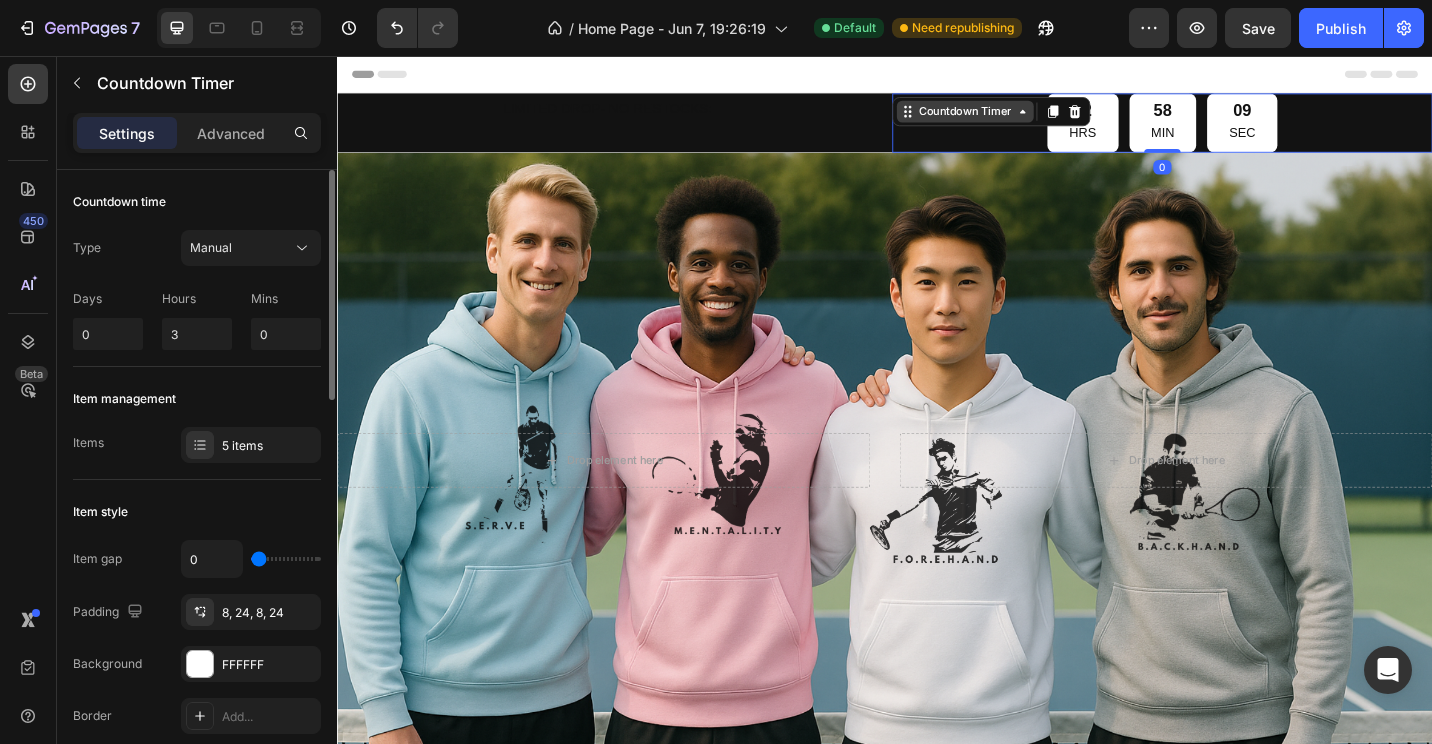 click on "Countdown Timer" at bounding box center [1025, 117] 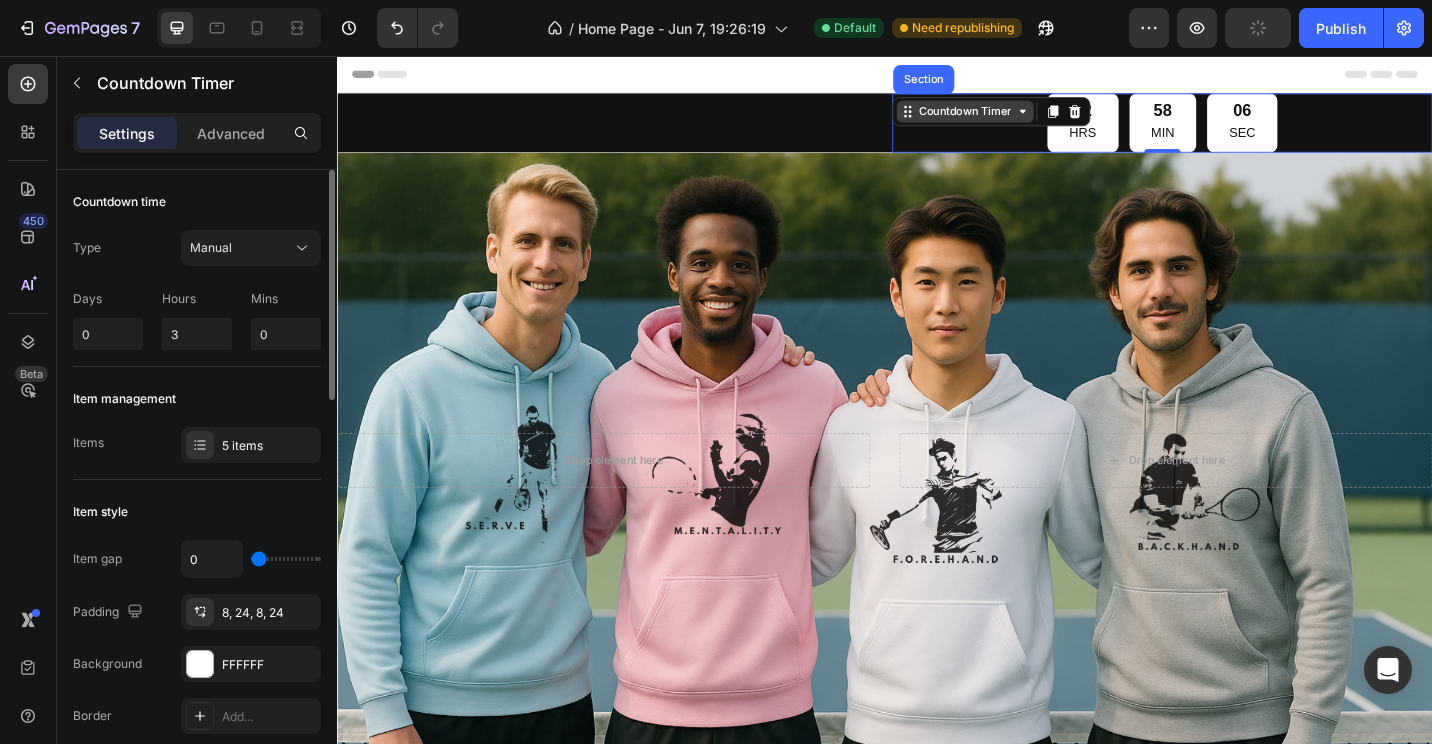 click on "Countdown Timer" at bounding box center (1025, 117) 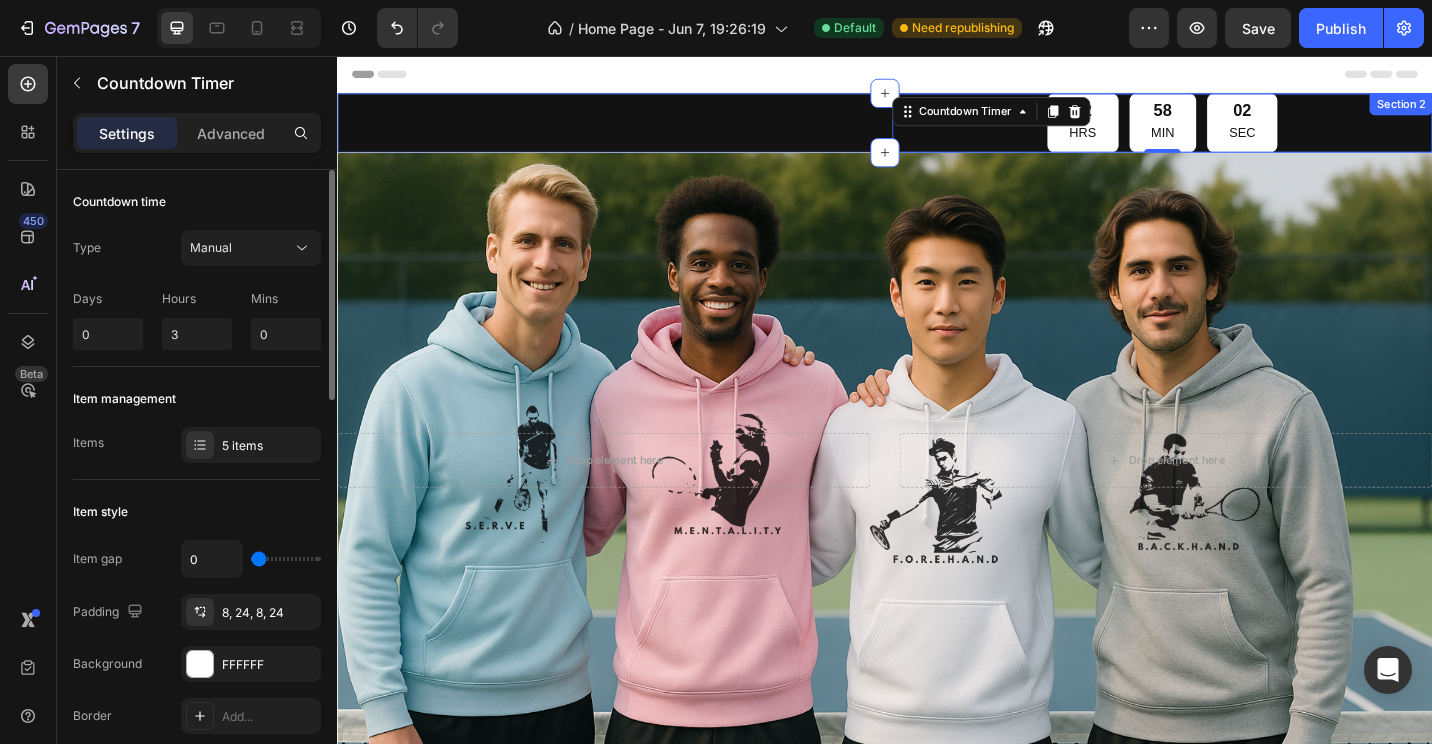 click on "LIMITED DROP- NO RESTOCKS: Text Block" at bounding box center [633, 129] 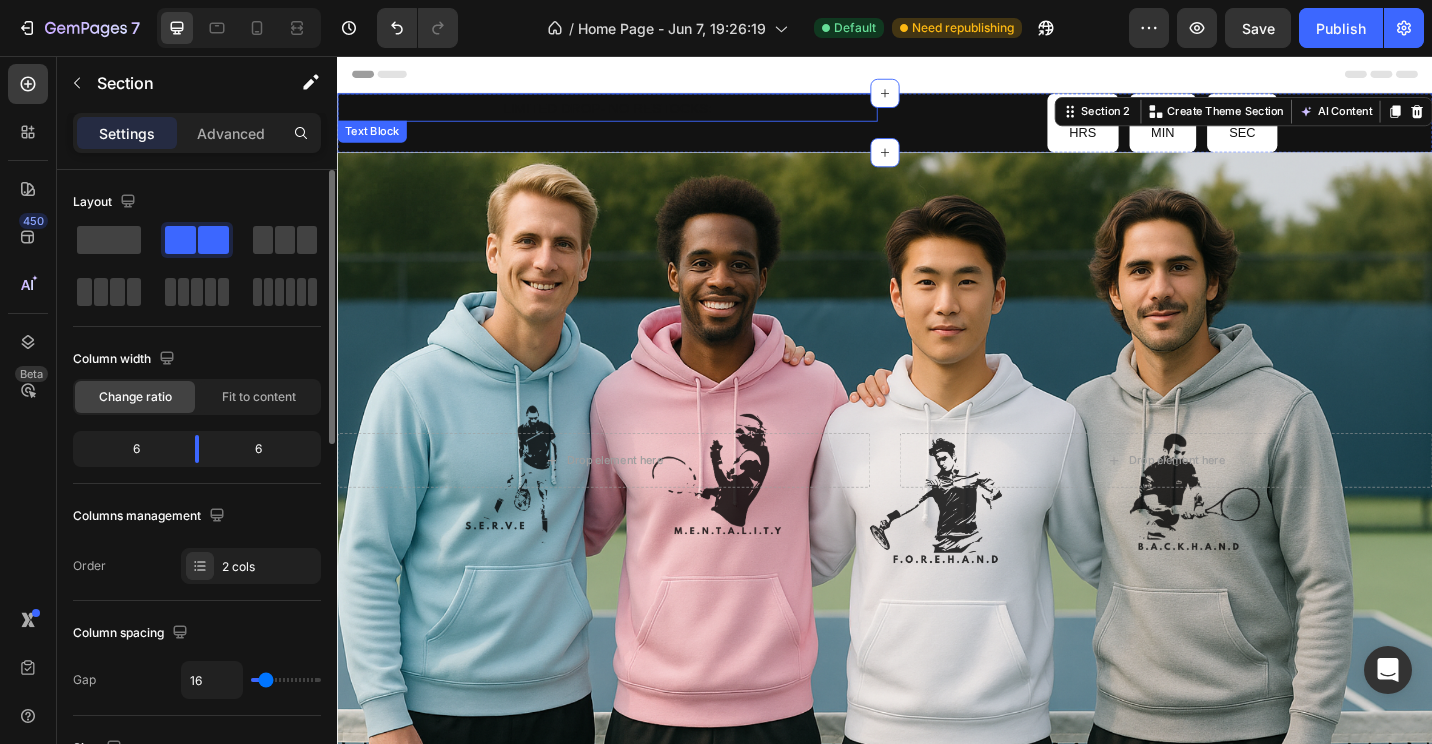 click on "Text Block" at bounding box center [375, 139] 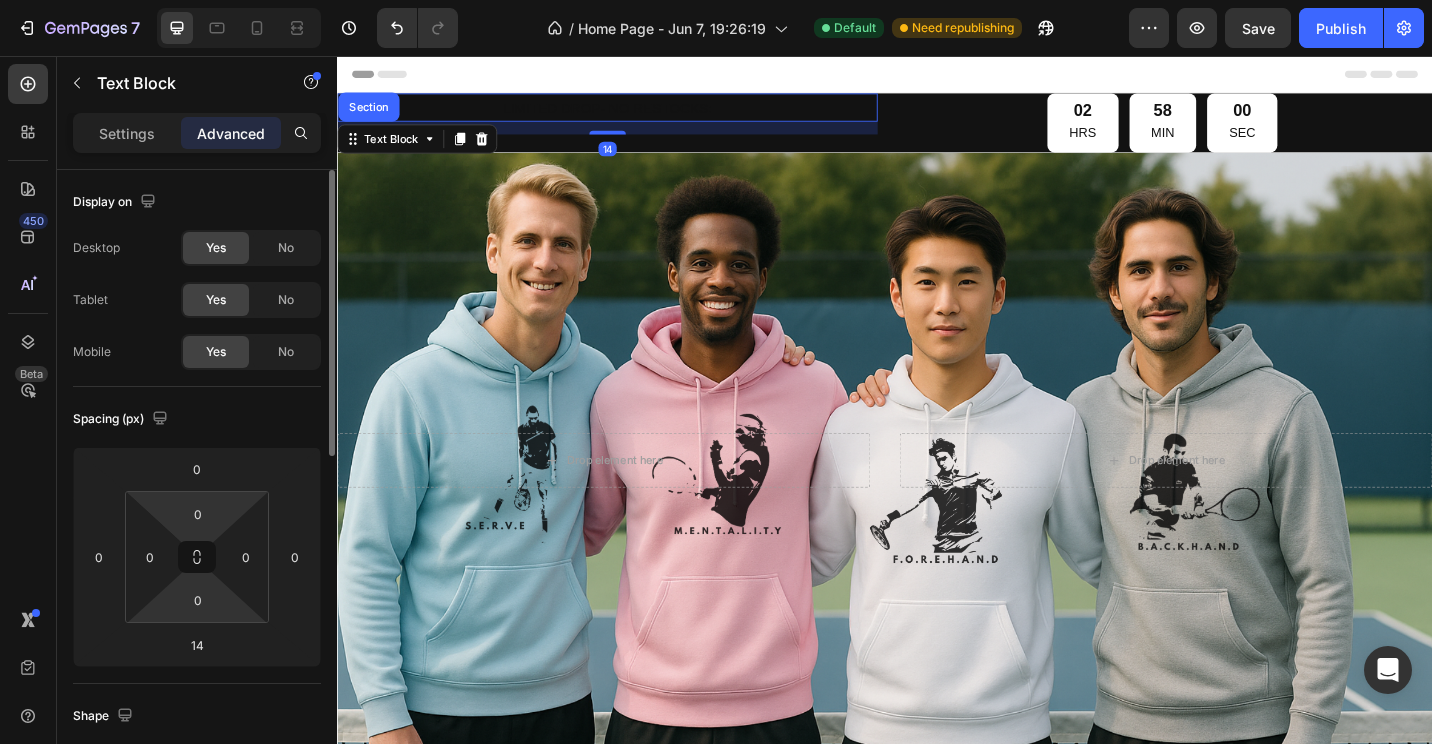 scroll, scrollTop: 100, scrollLeft: 0, axis: vertical 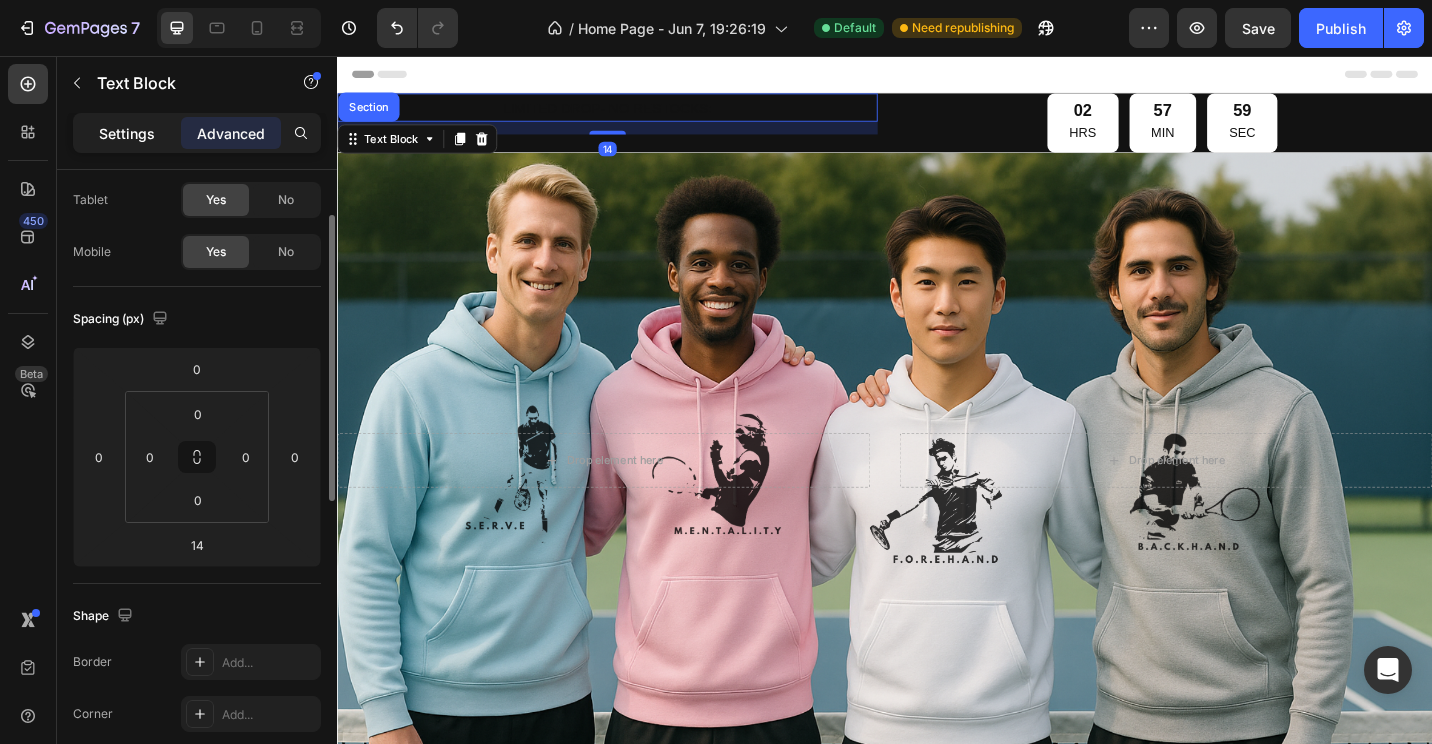 click on "Settings" at bounding box center (127, 133) 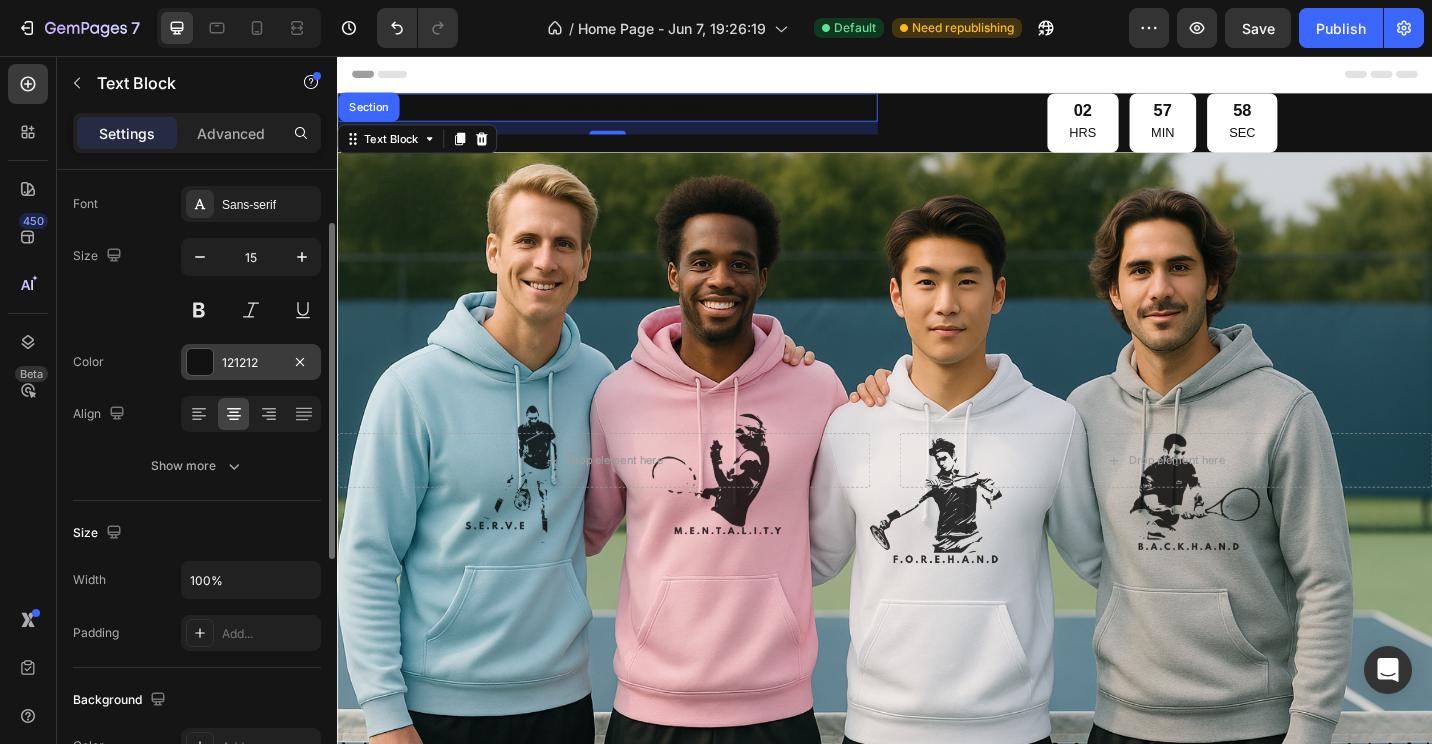 click at bounding box center (200, 362) 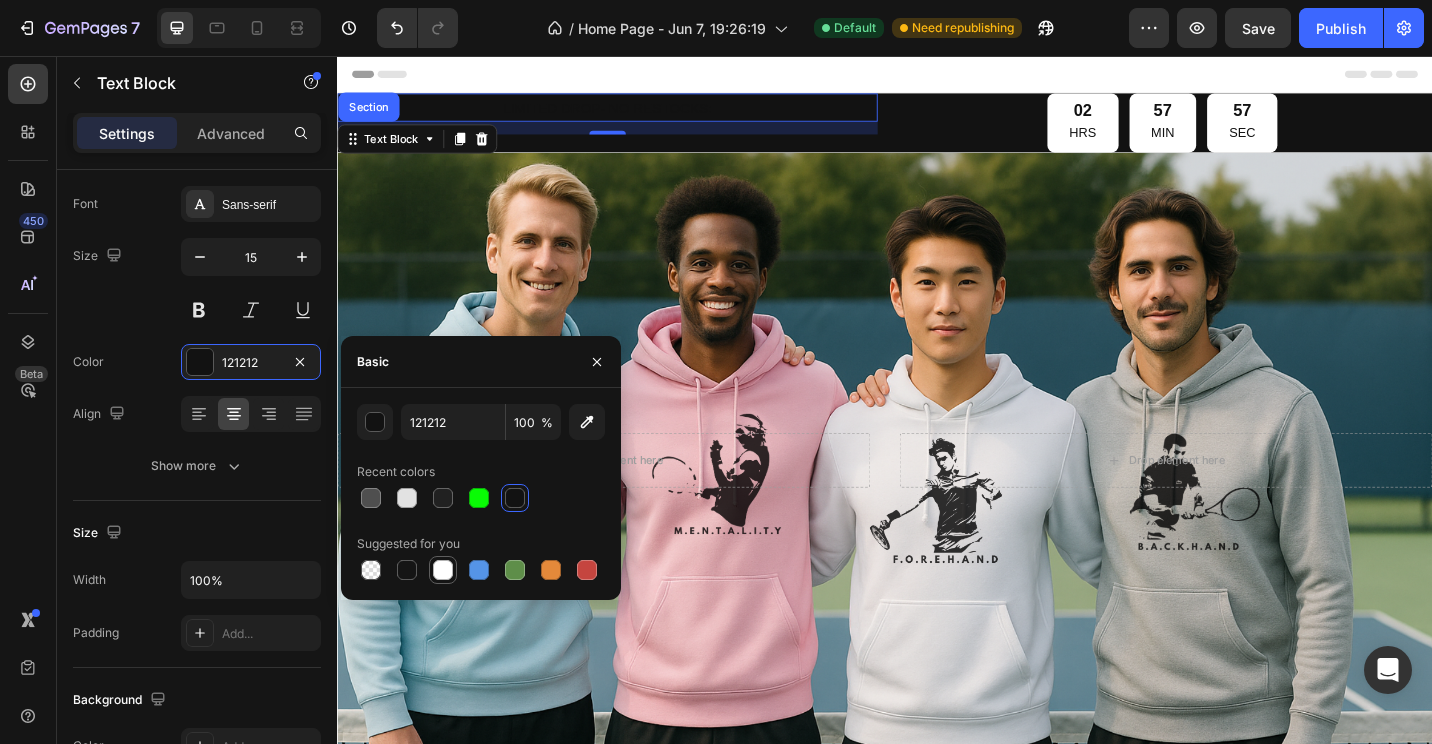 click at bounding box center [443, 570] 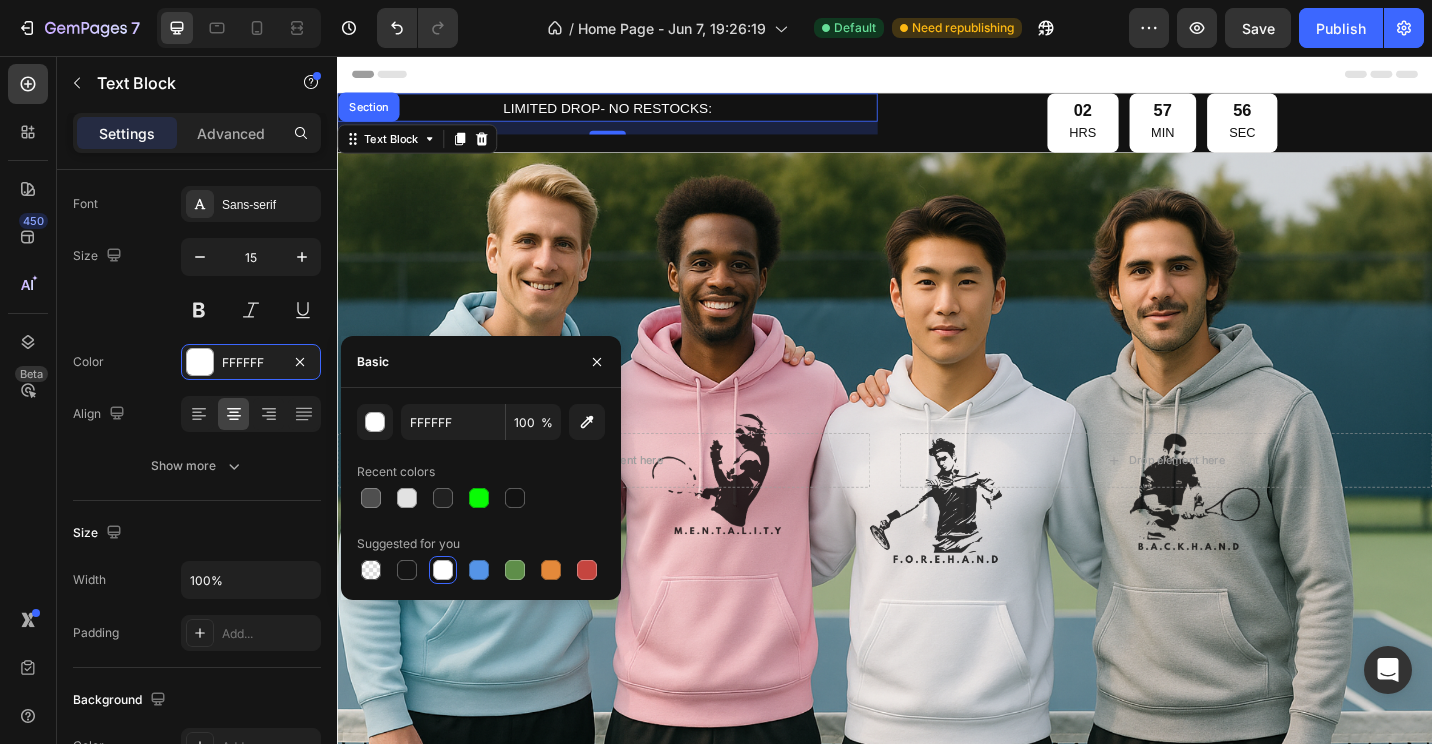 click on "Header" at bounding box center (937, 76) 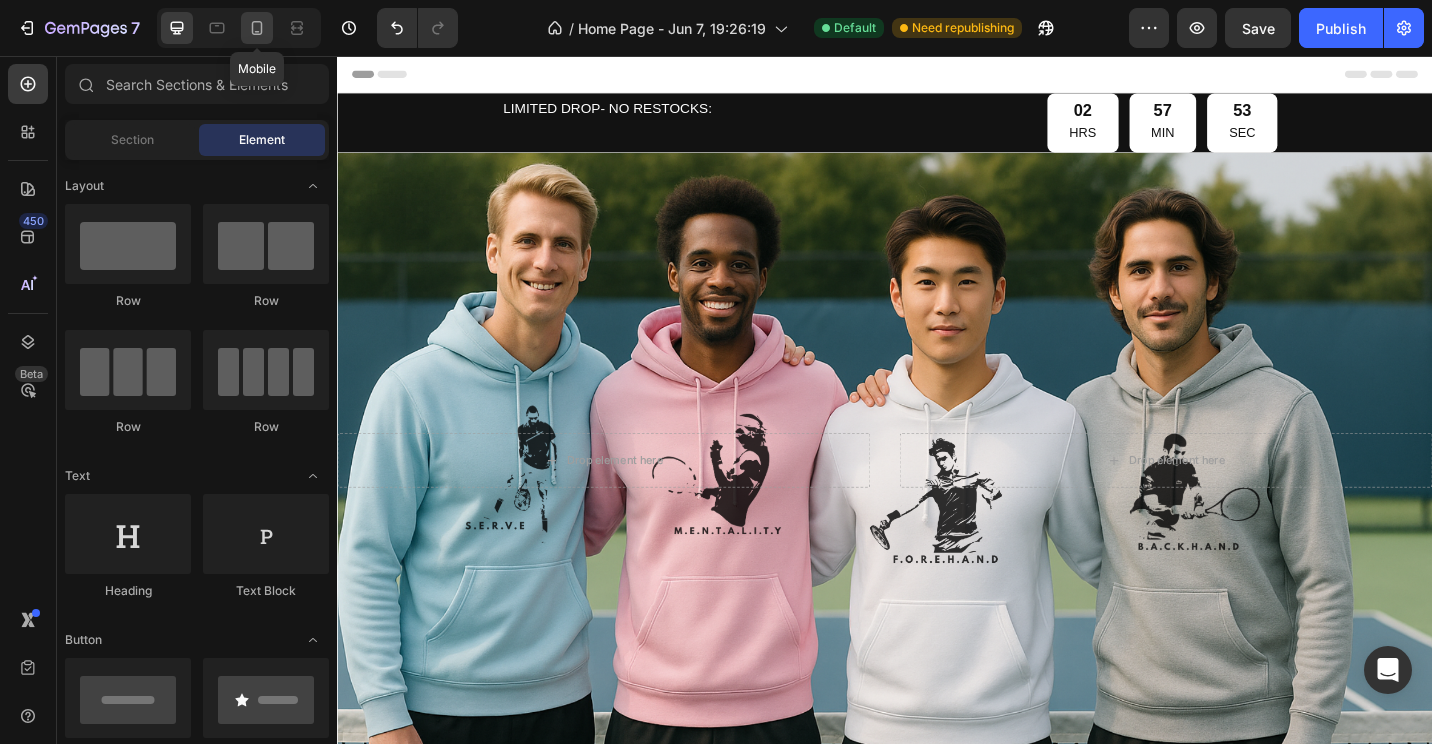 click 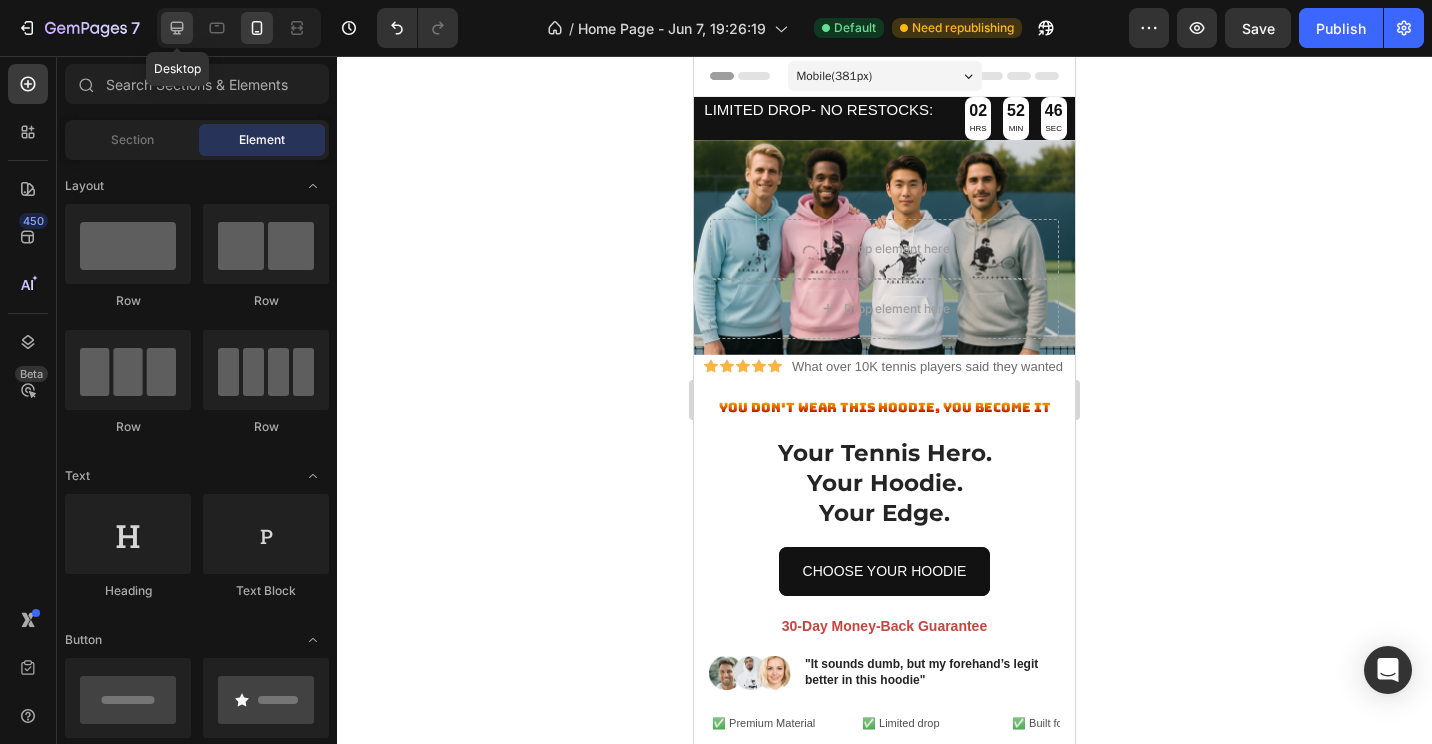 click 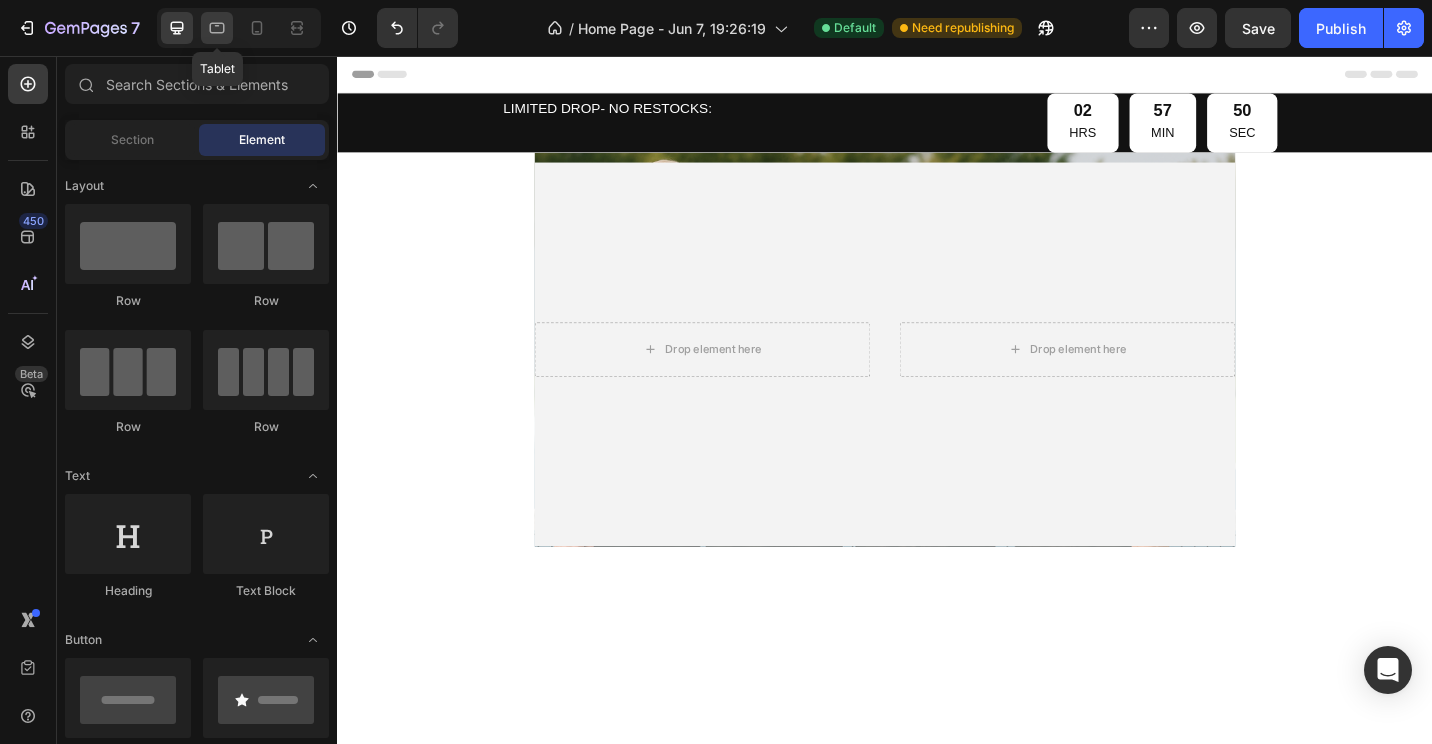 click 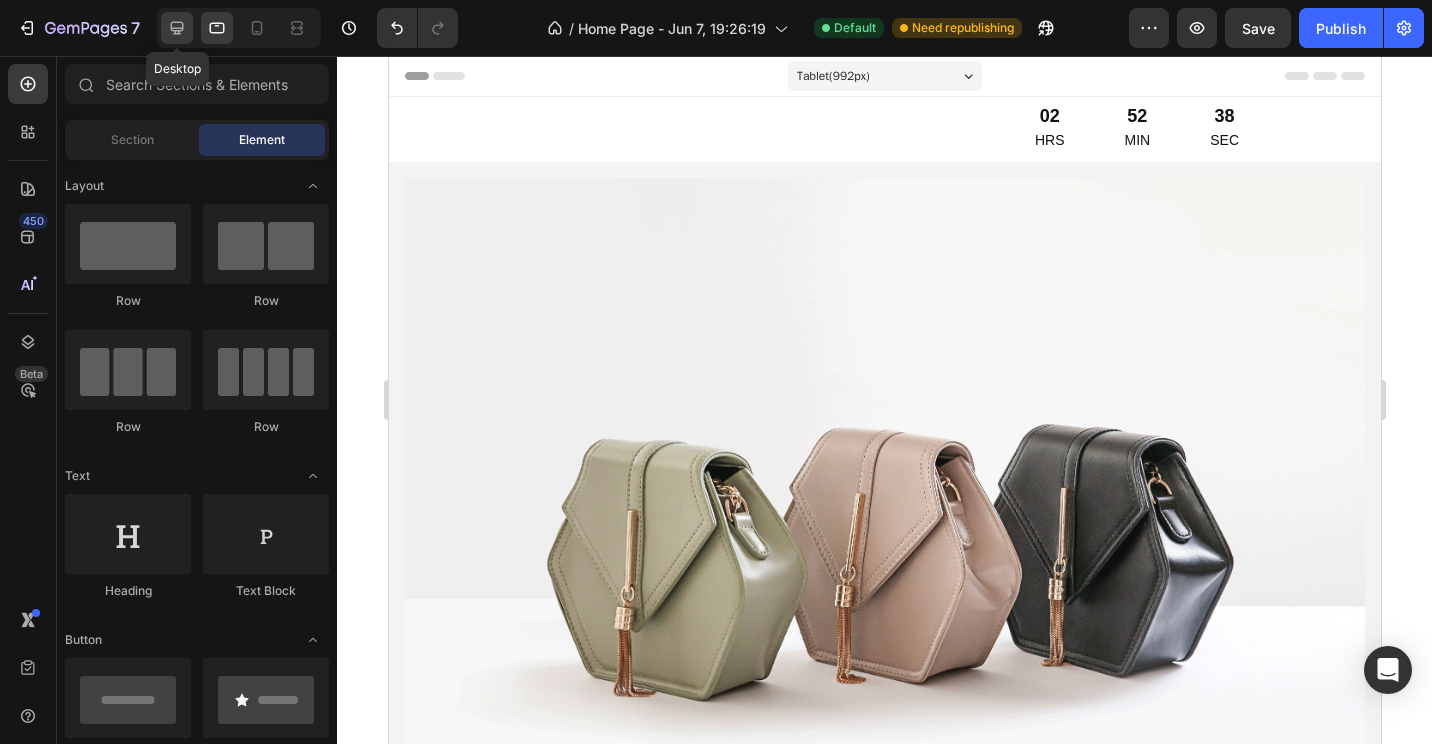 click 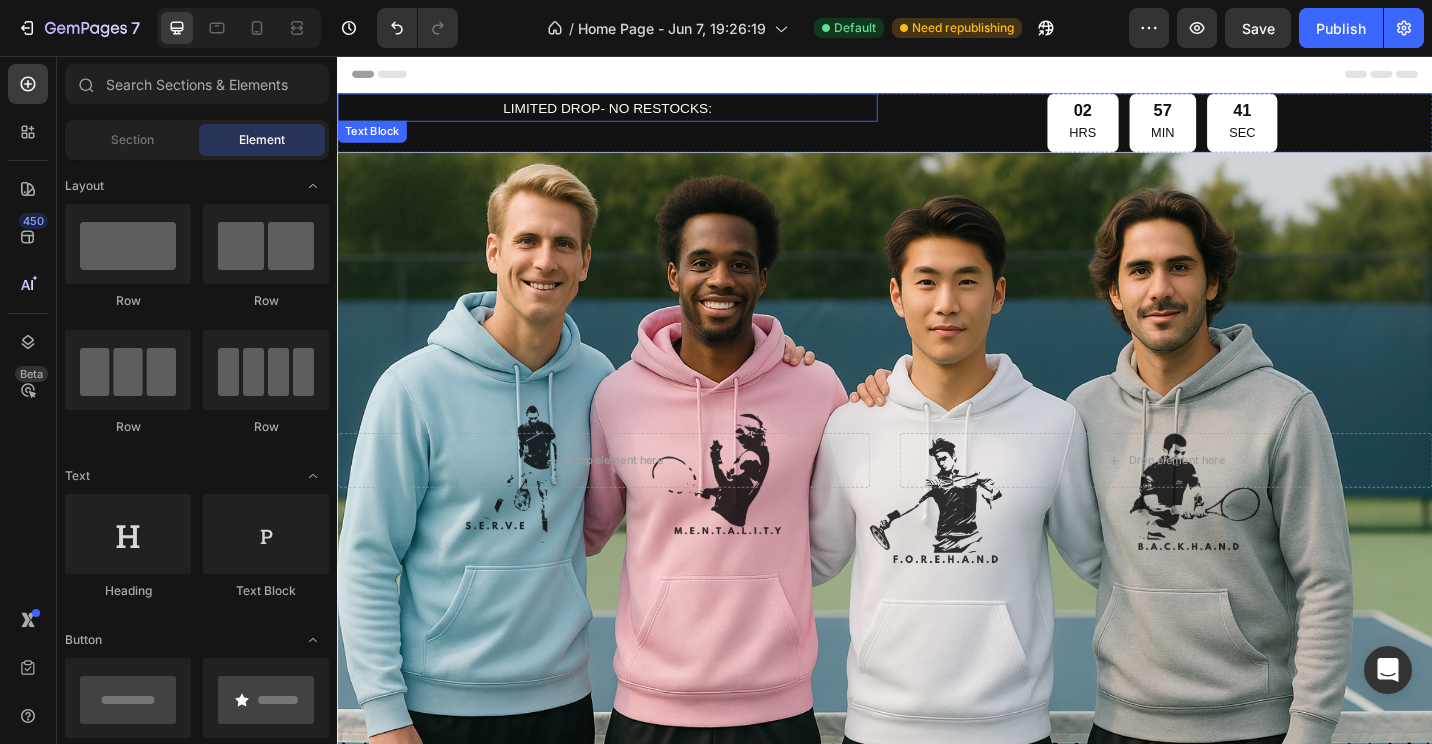 click on "LIMITED DROP- NO RESTOCKS:" at bounding box center [633, 112] 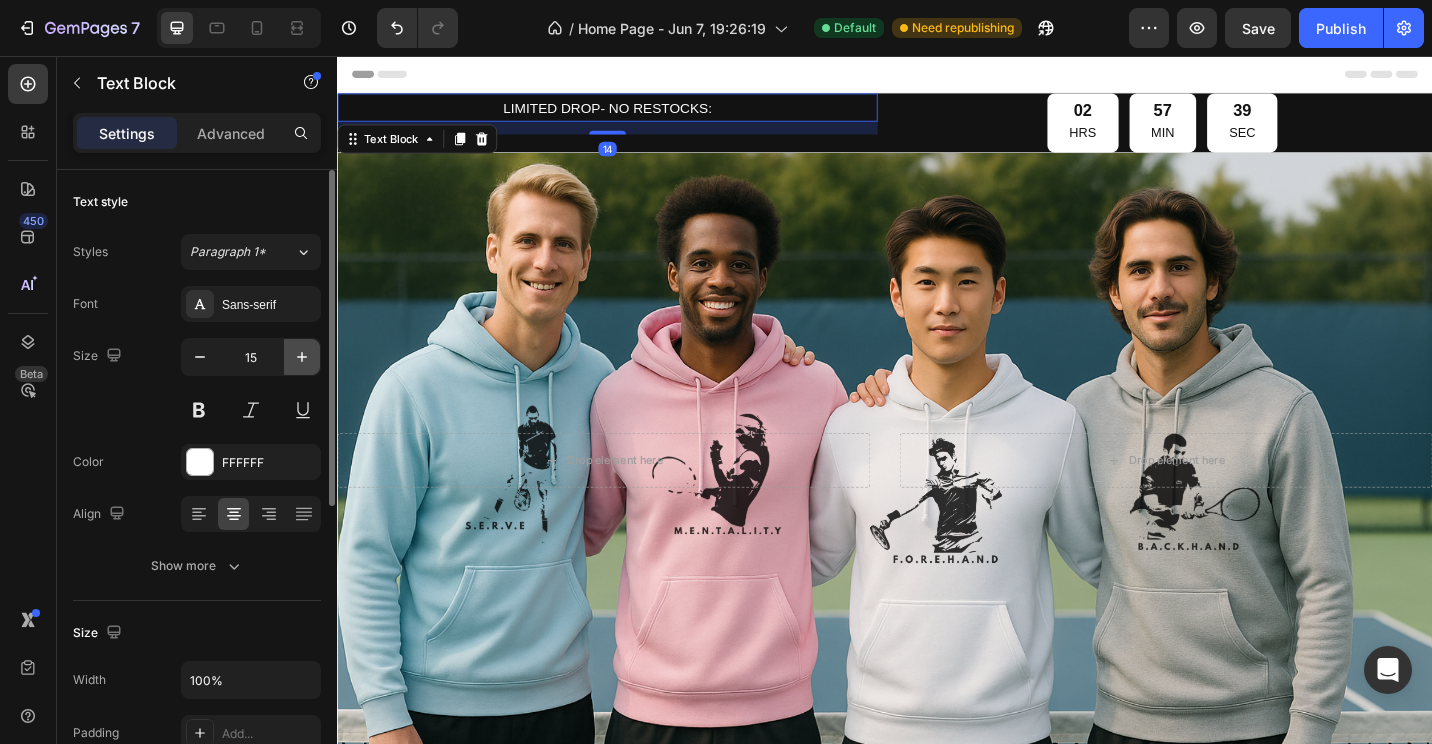 click 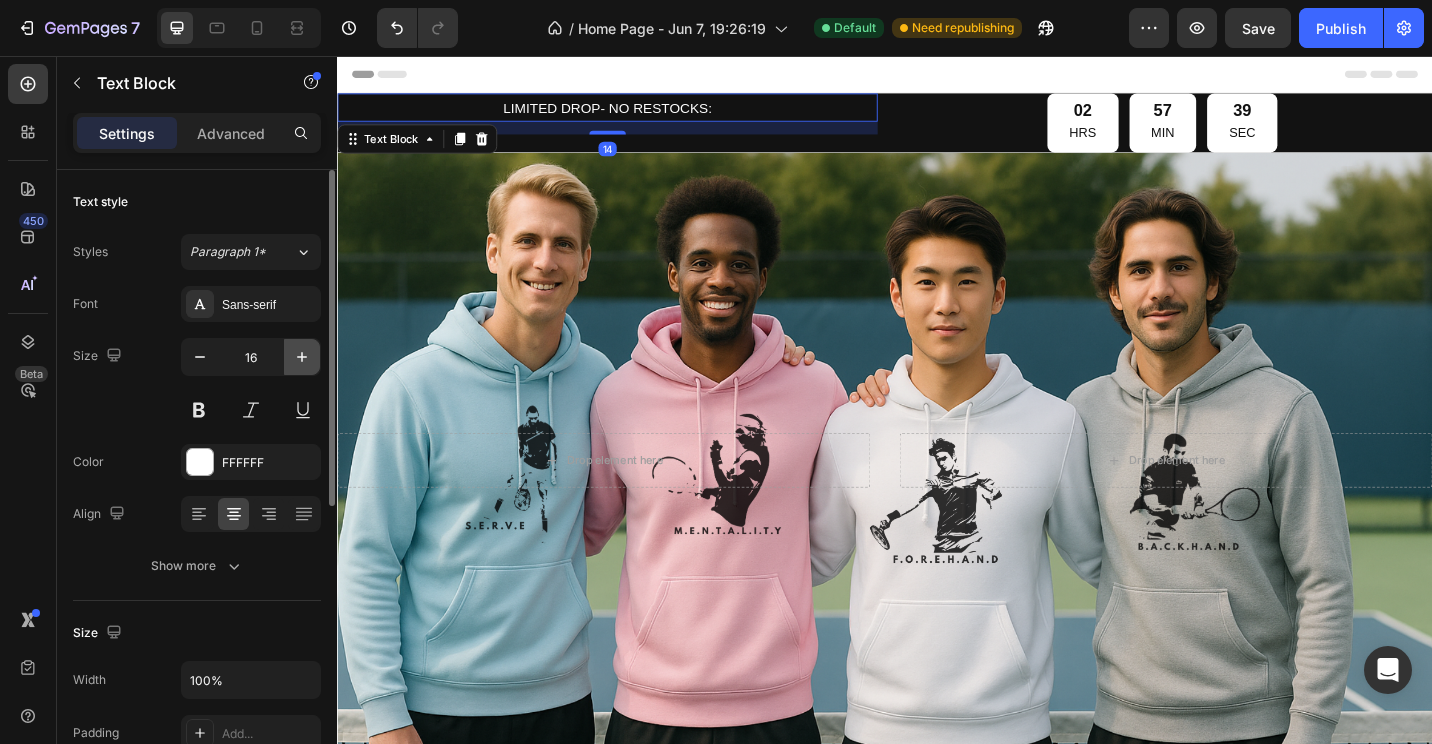 click 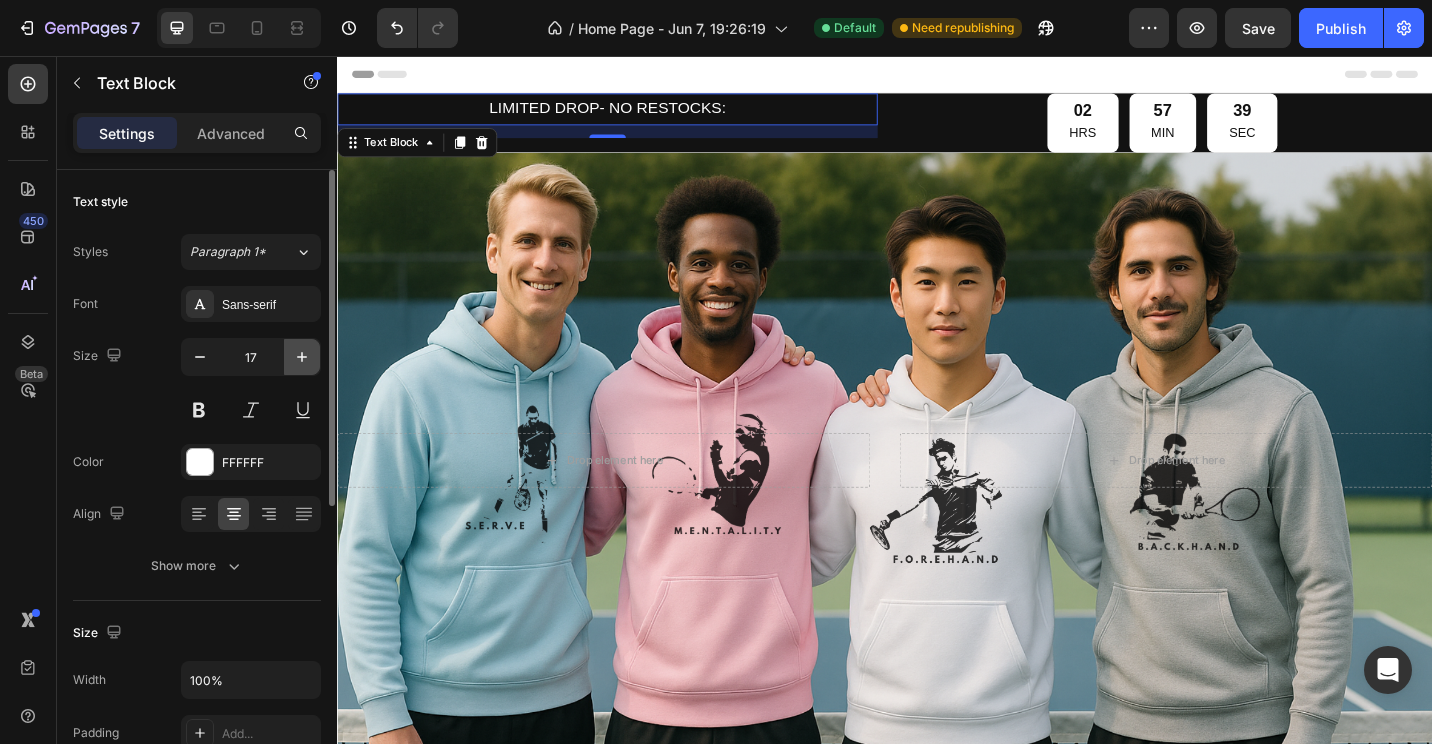 click 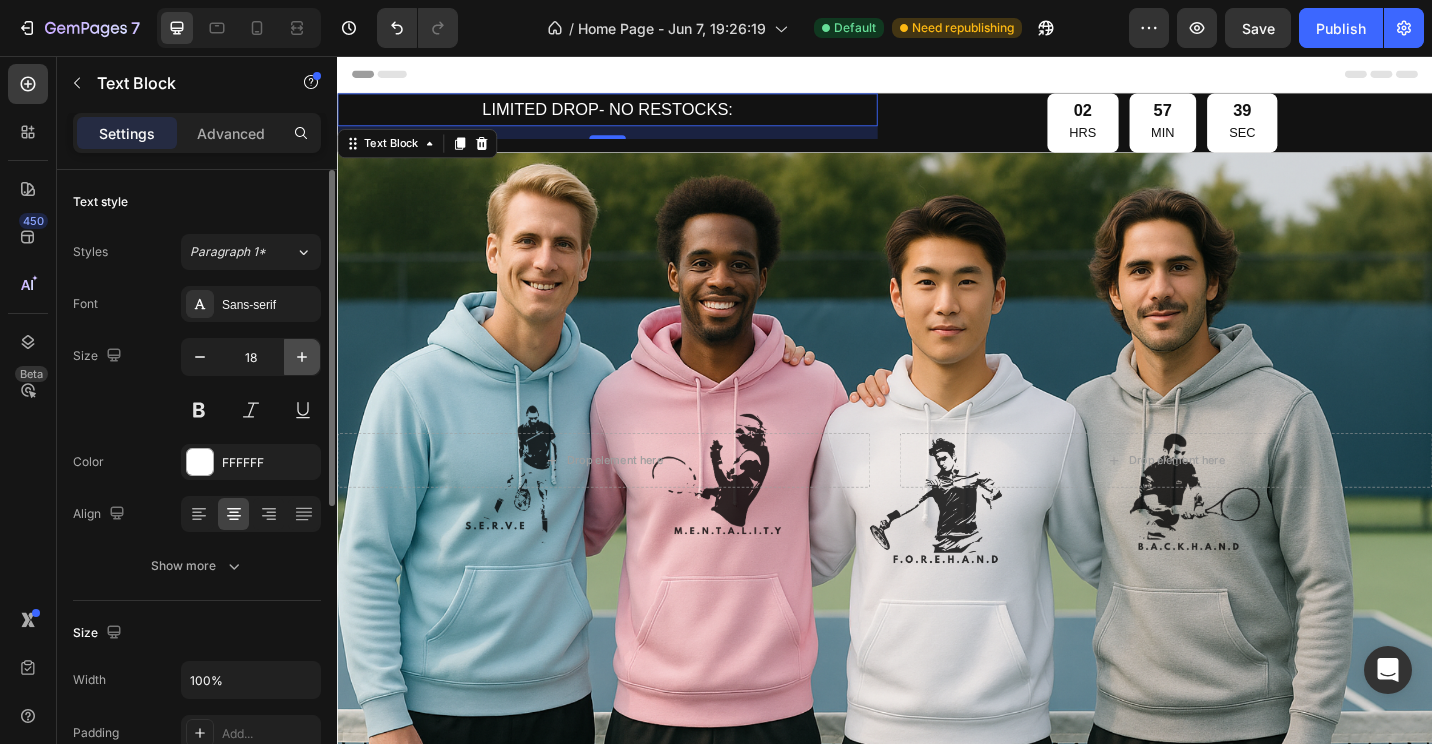 click 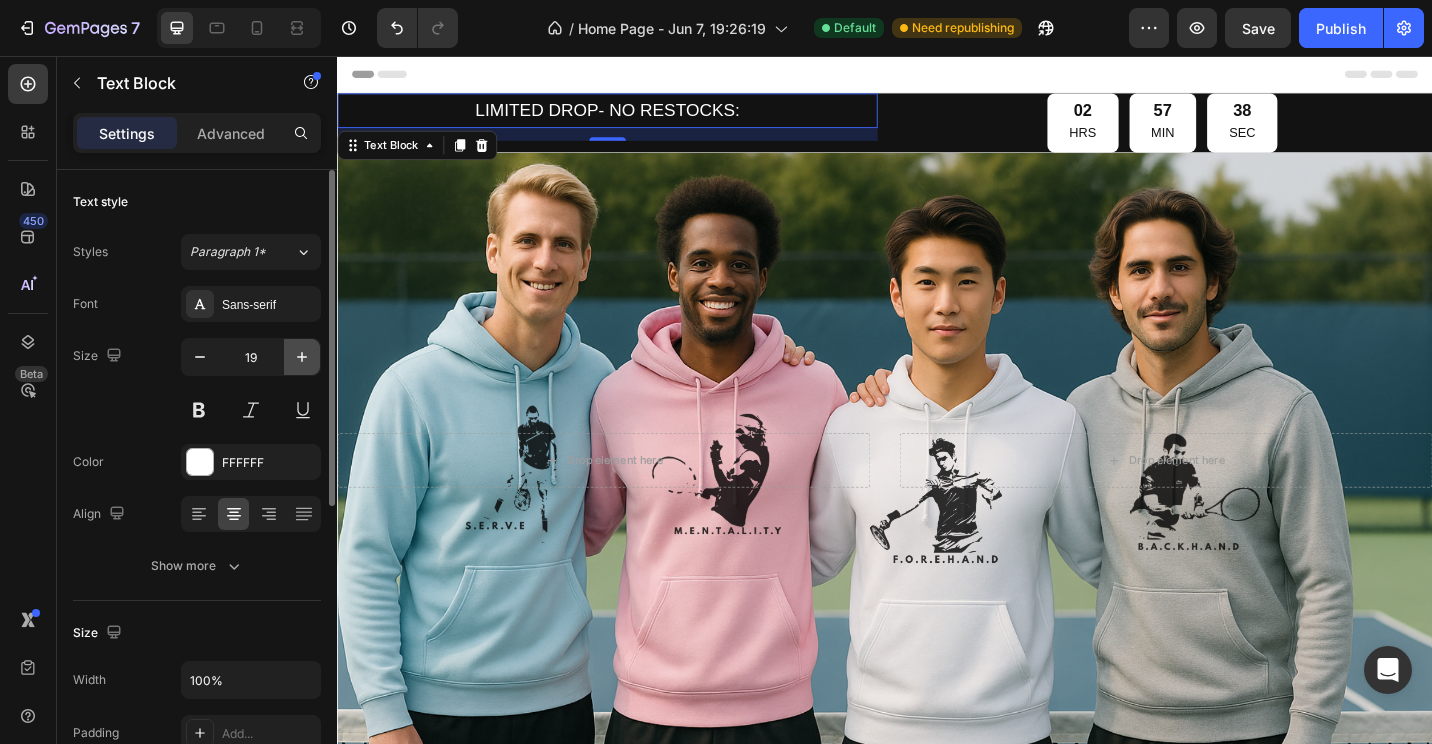 click 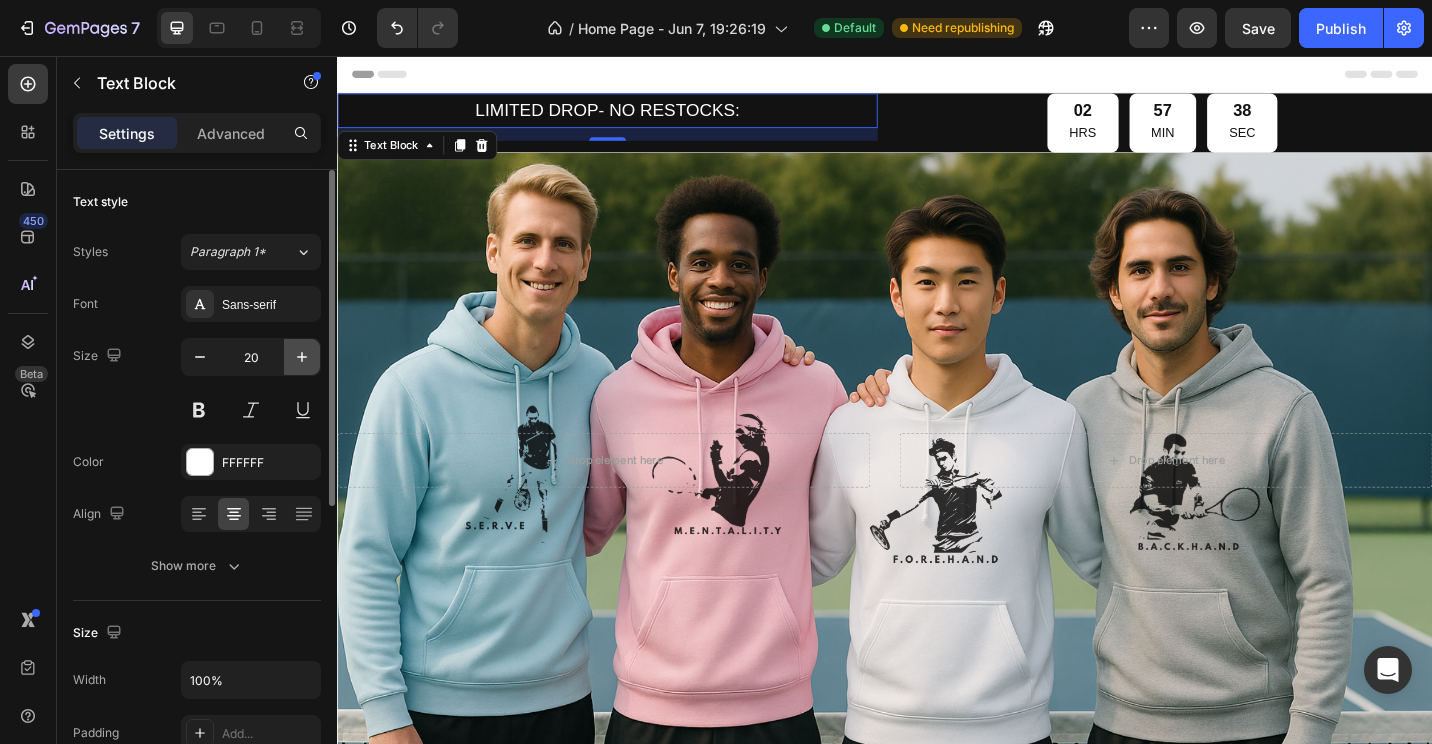 click 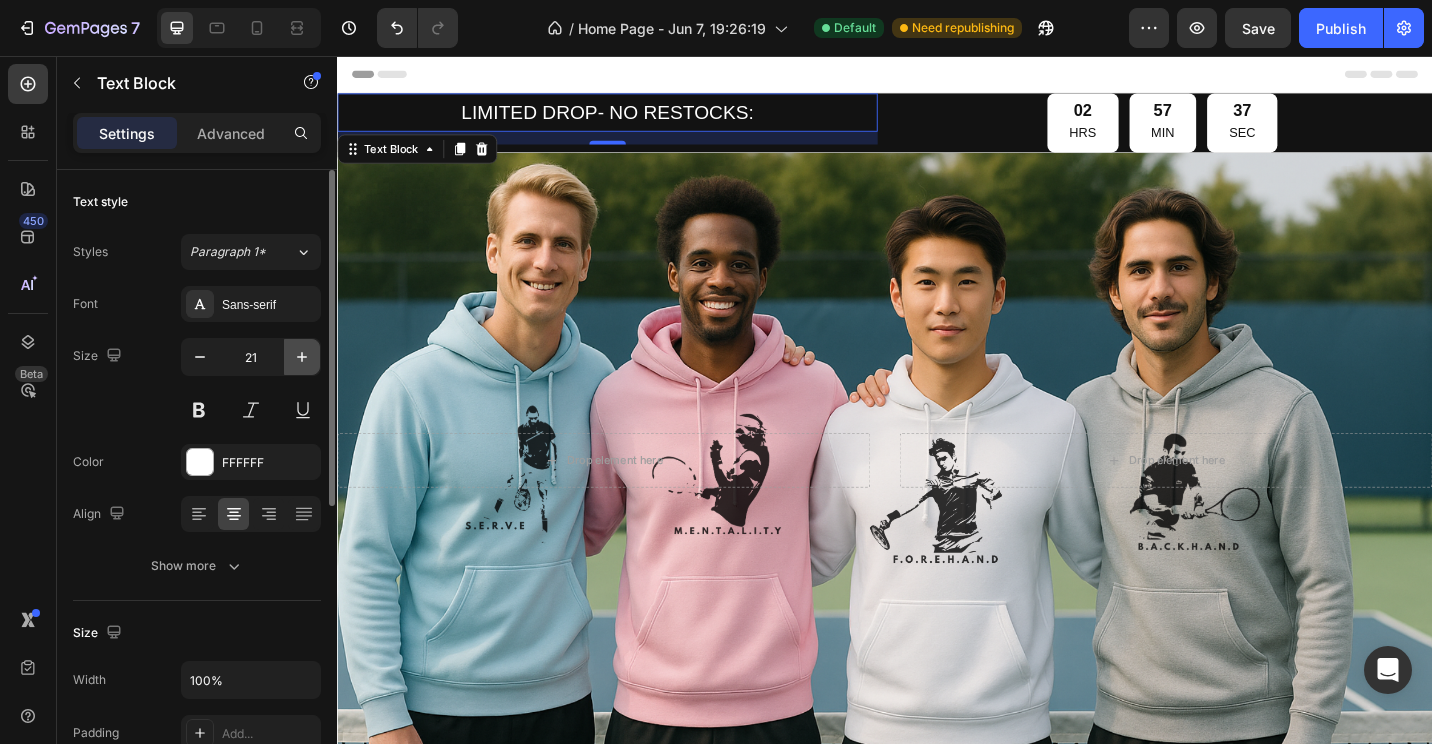click 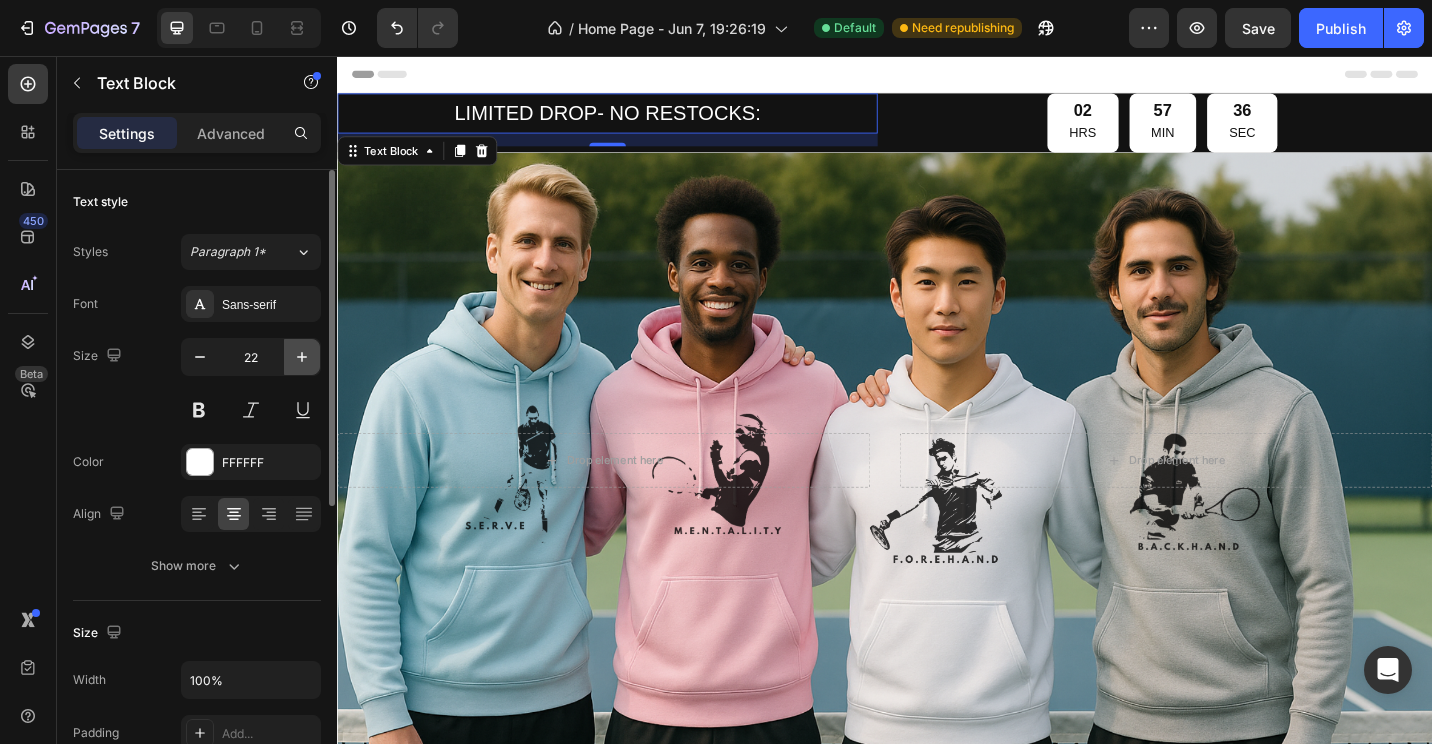 click at bounding box center (302, 357) 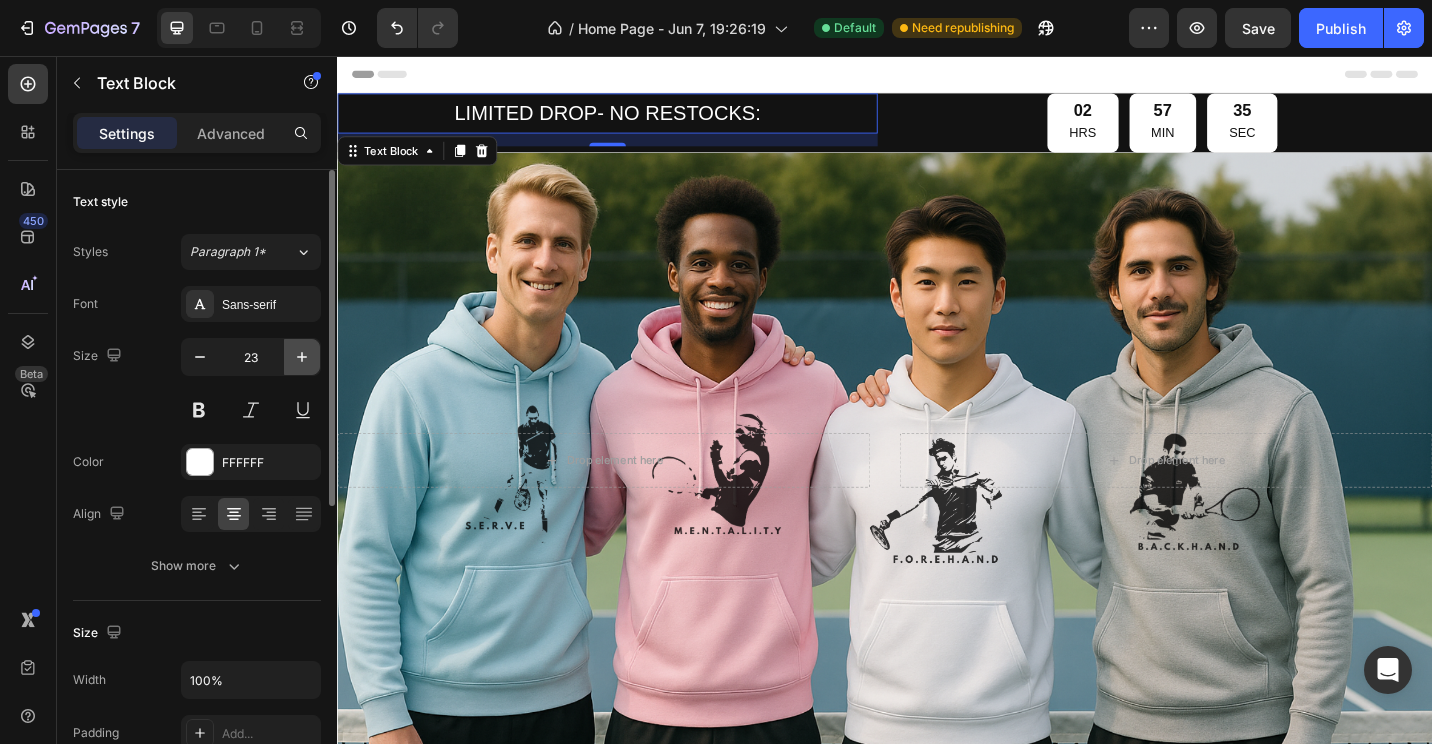 click at bounding box center [302, 357] 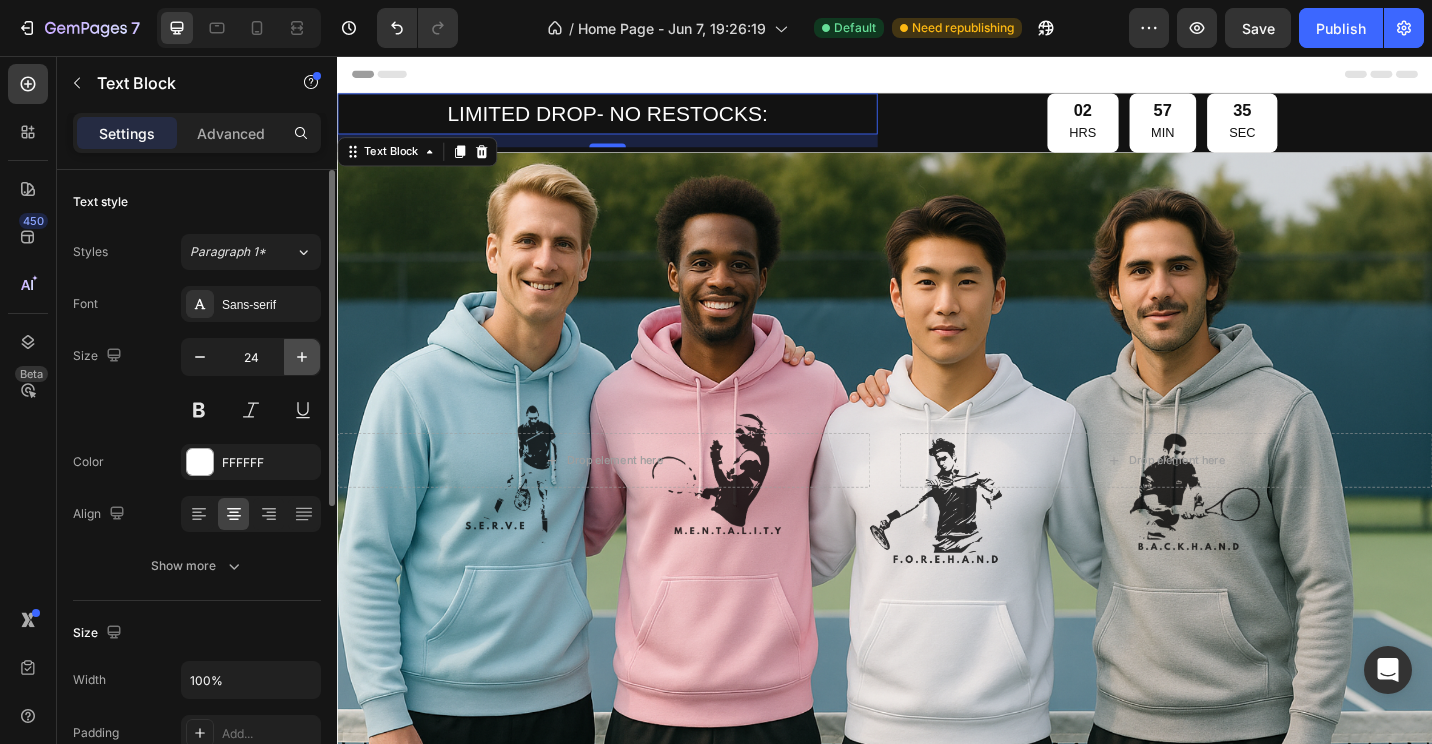 click at bounding box center [302, 357] 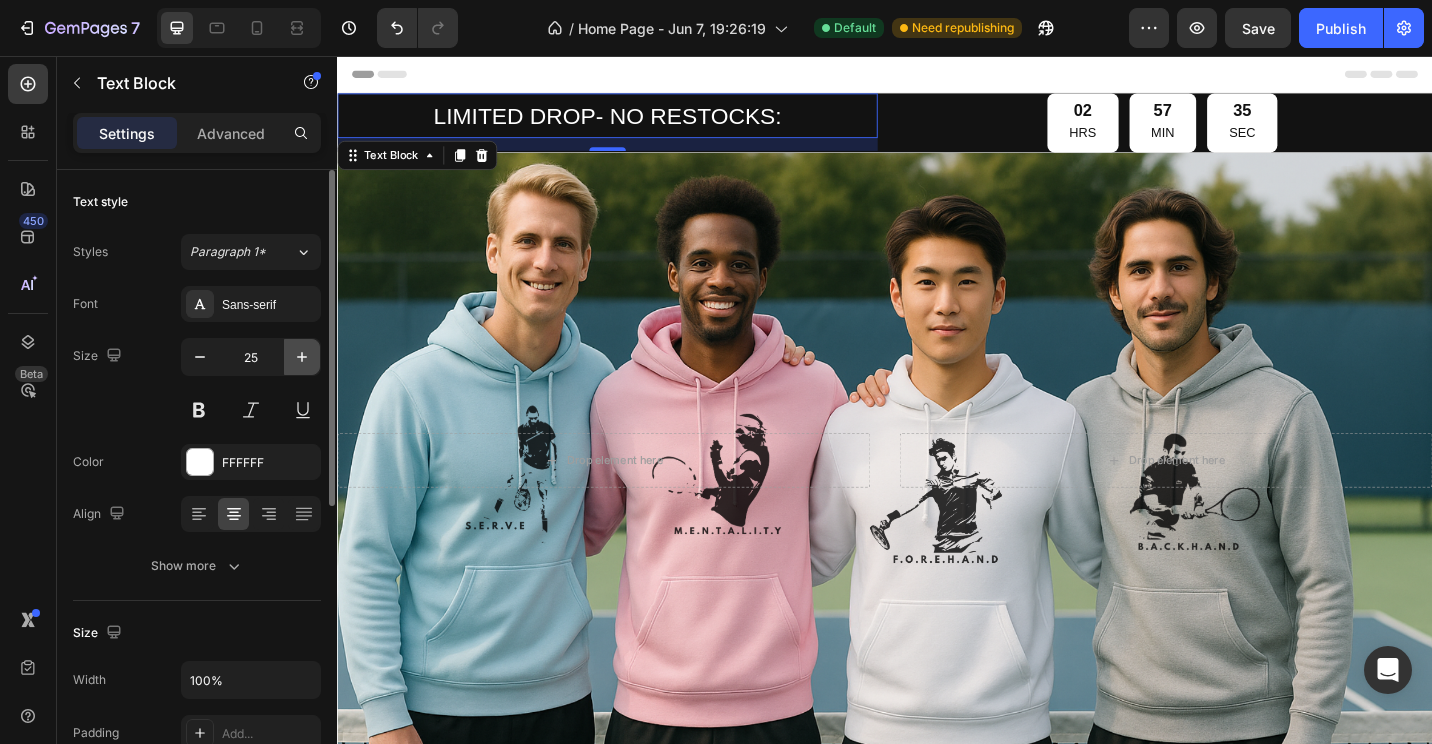 click at bounding box center [302, 357] 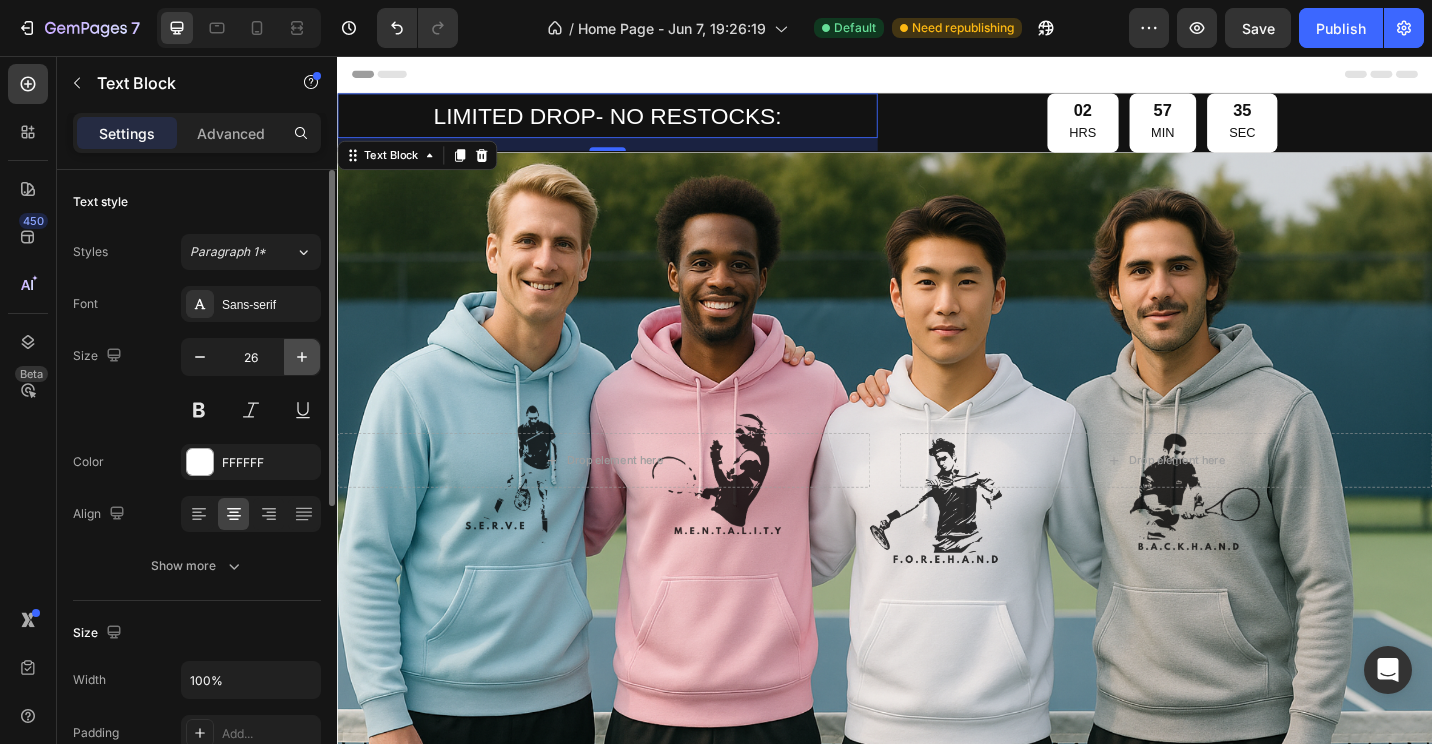 click at bounding box center (302, 357) 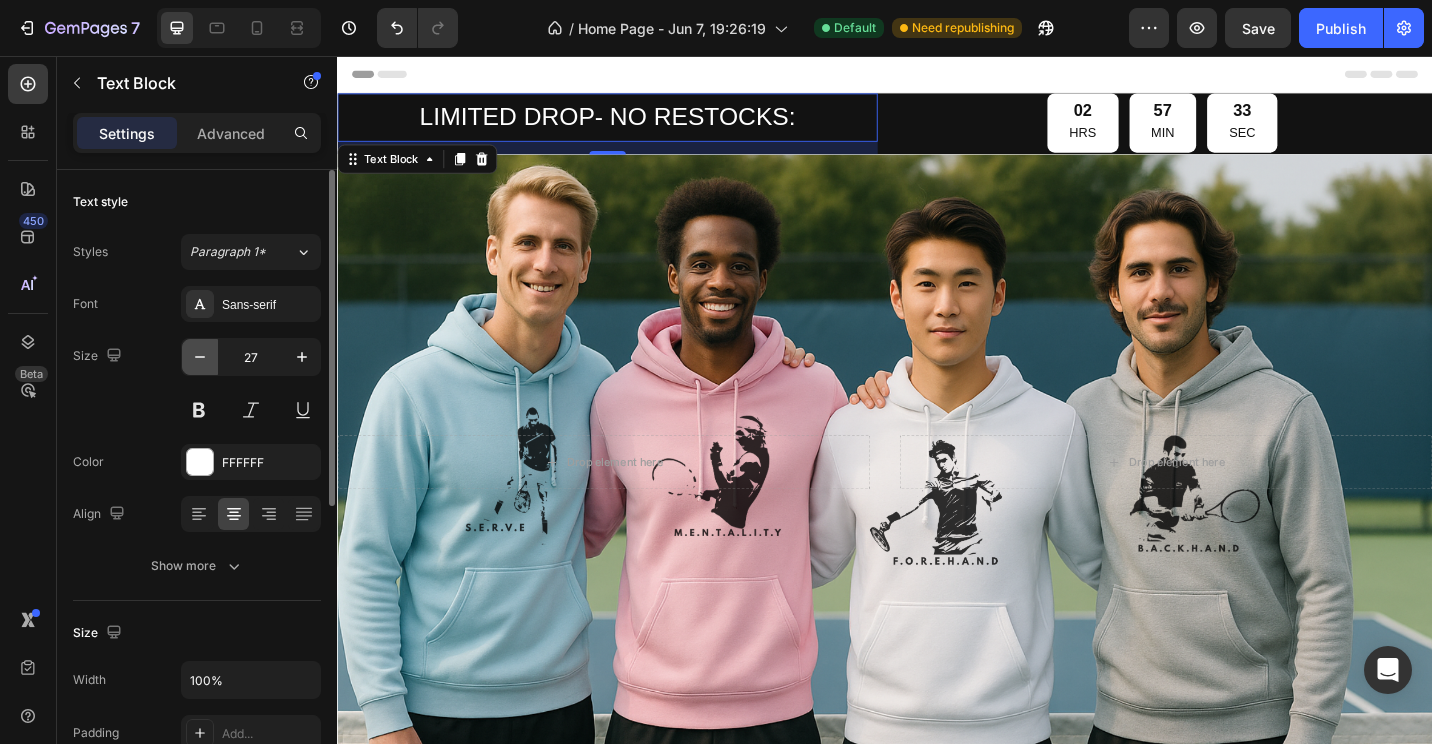 click 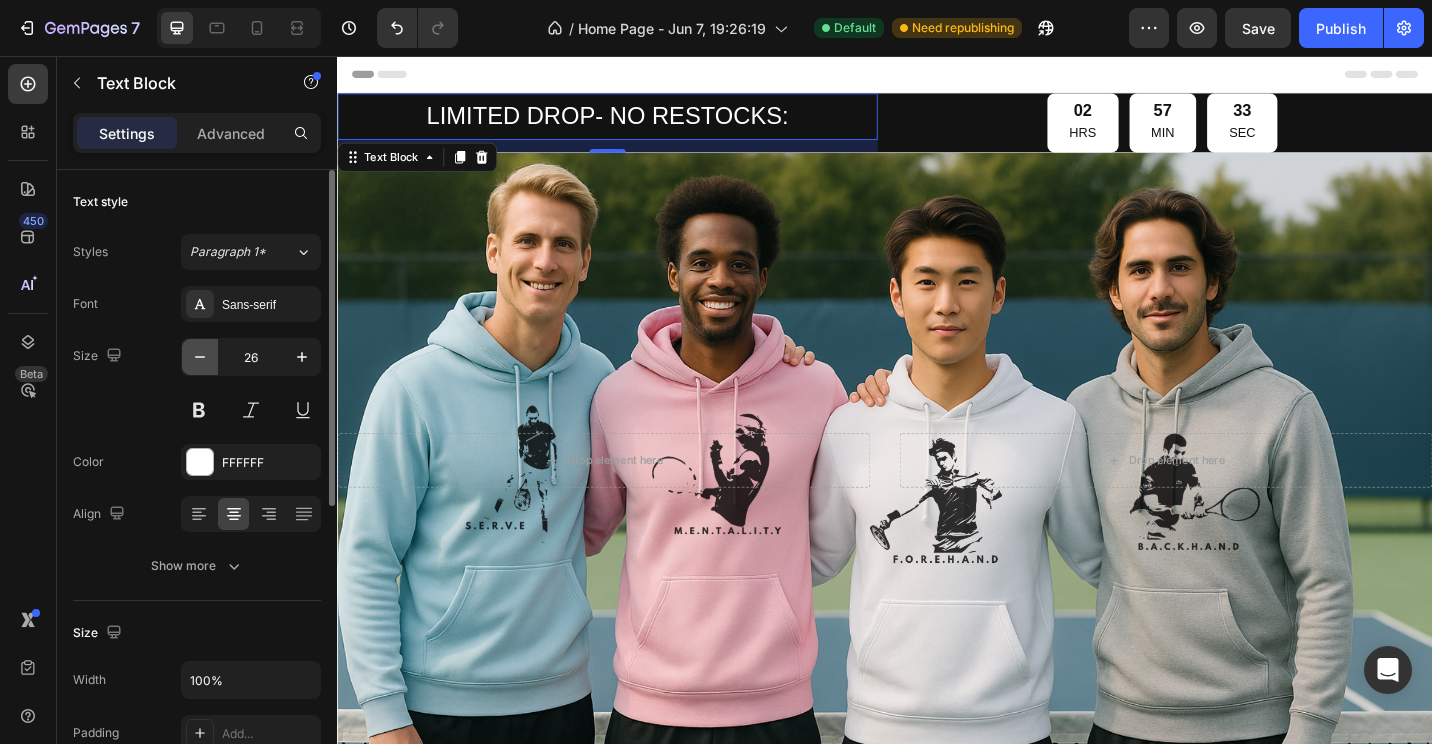 click 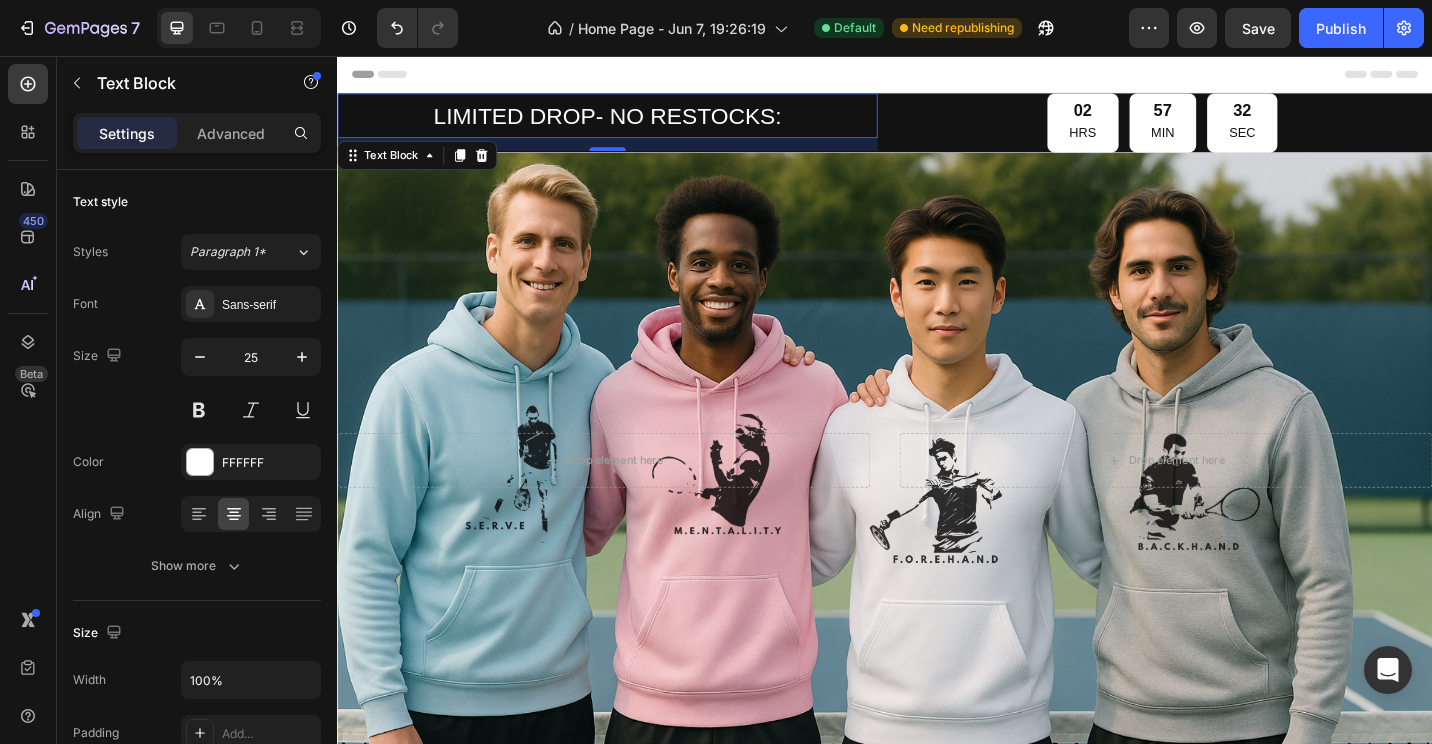 click on "Header" at bounding box center (937, 76) 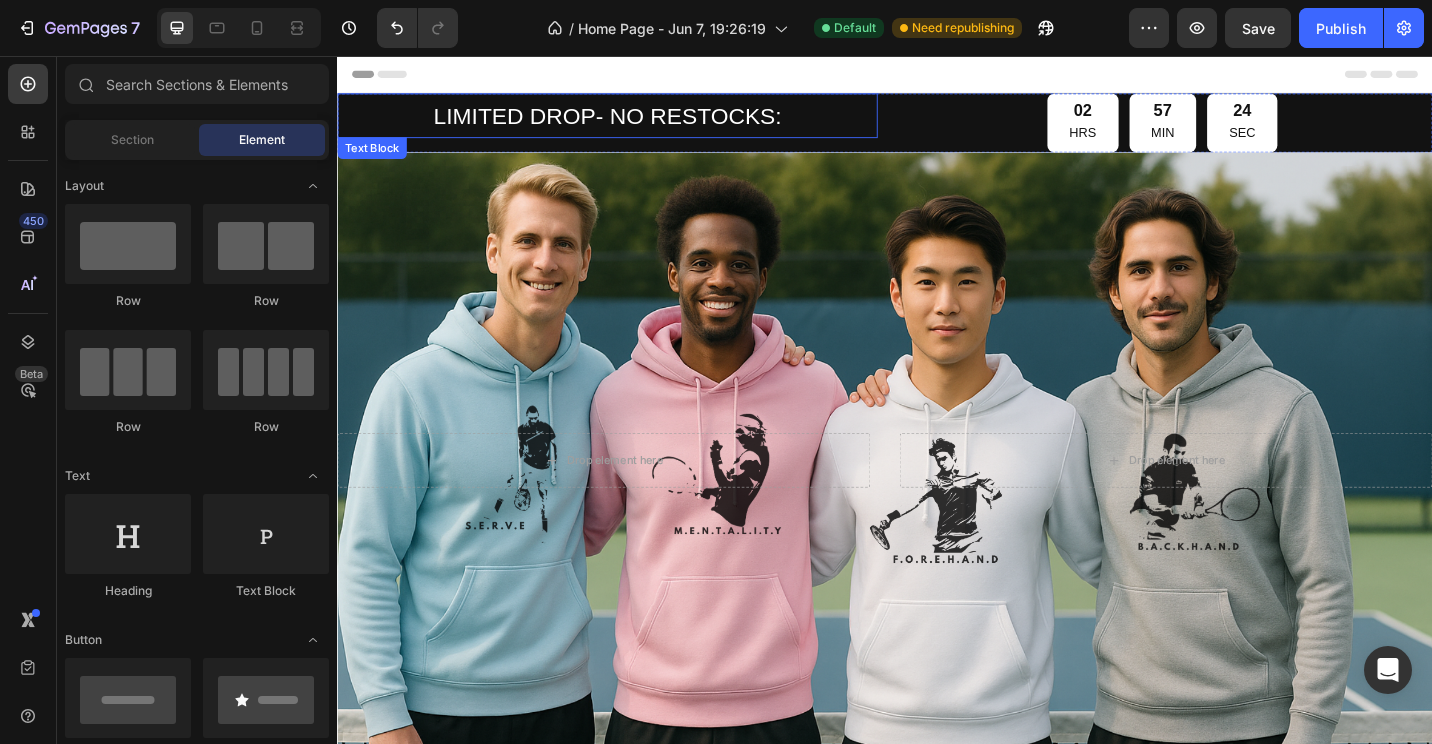 click on "Text Block" at bounding box center [375, 157] 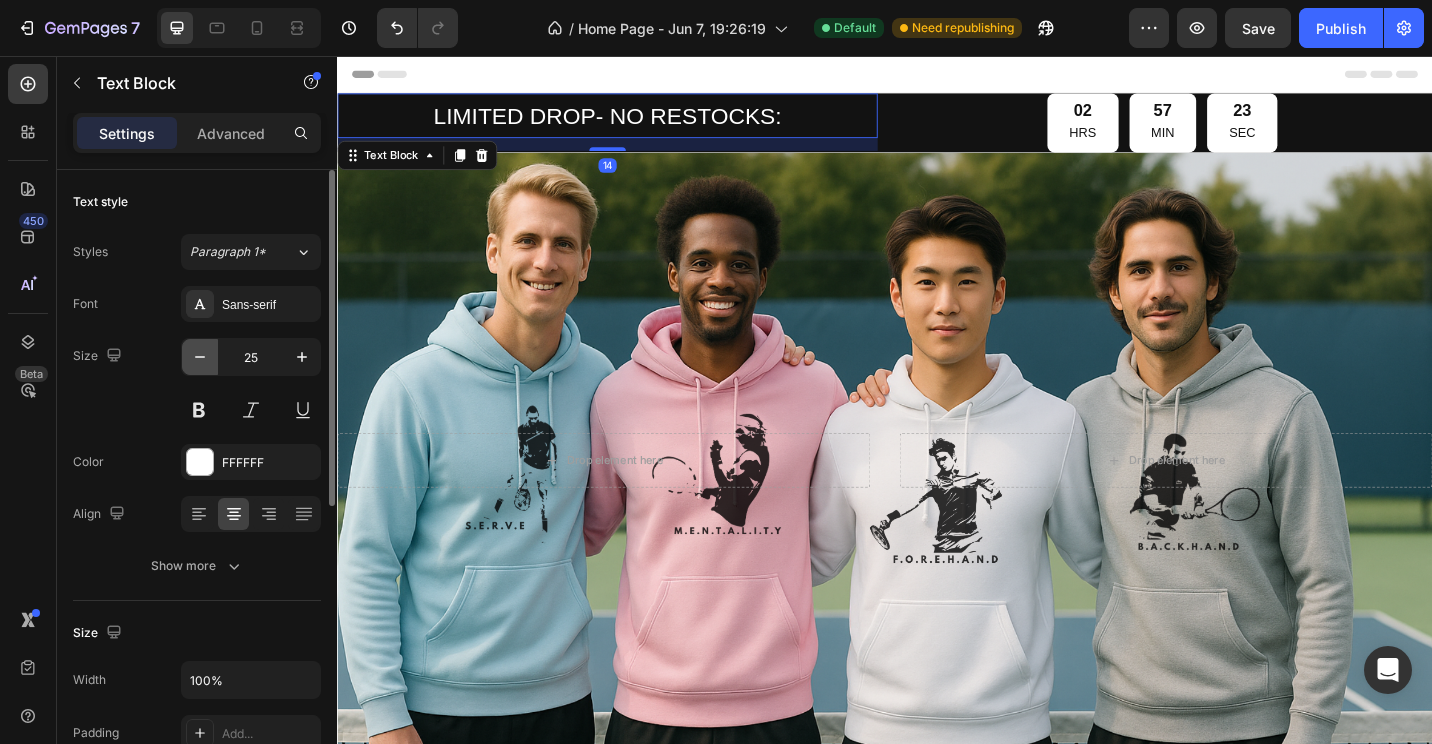 click 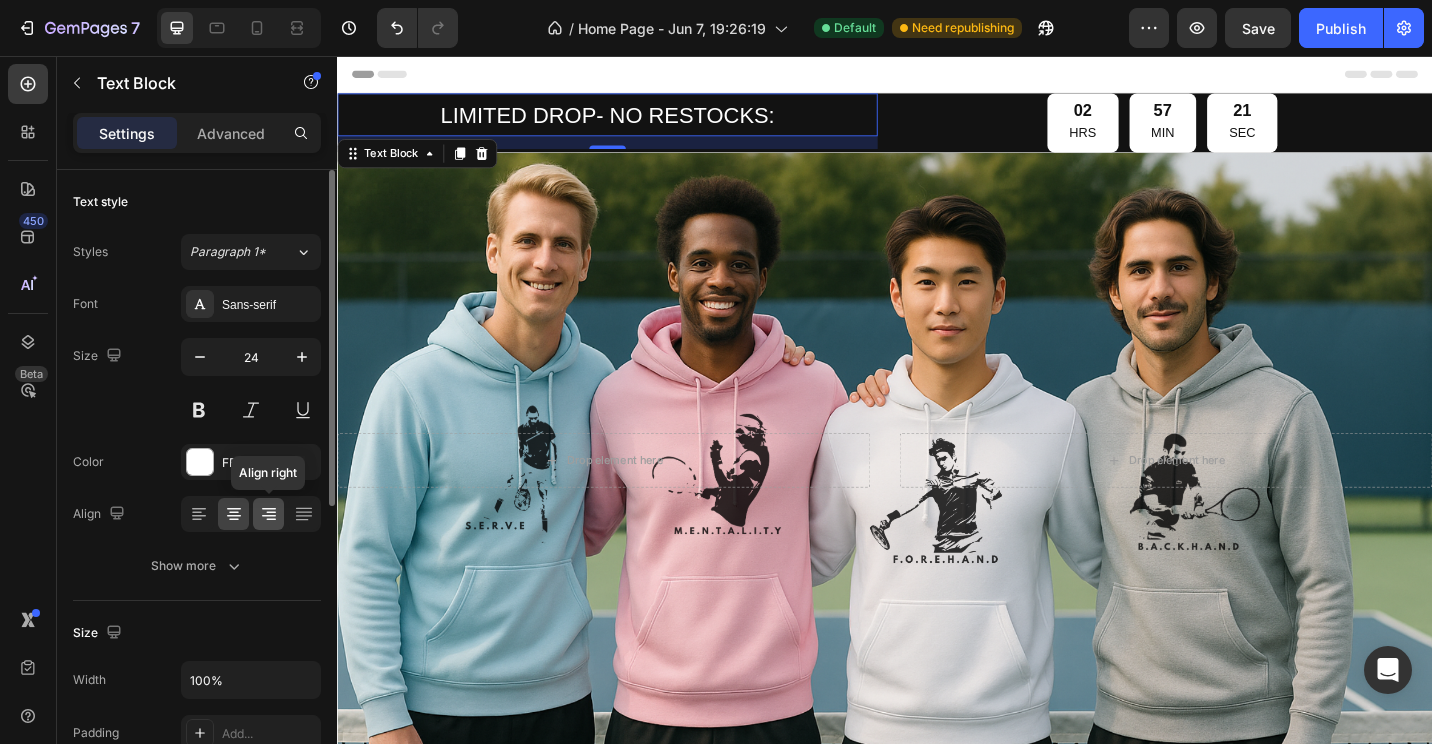 click 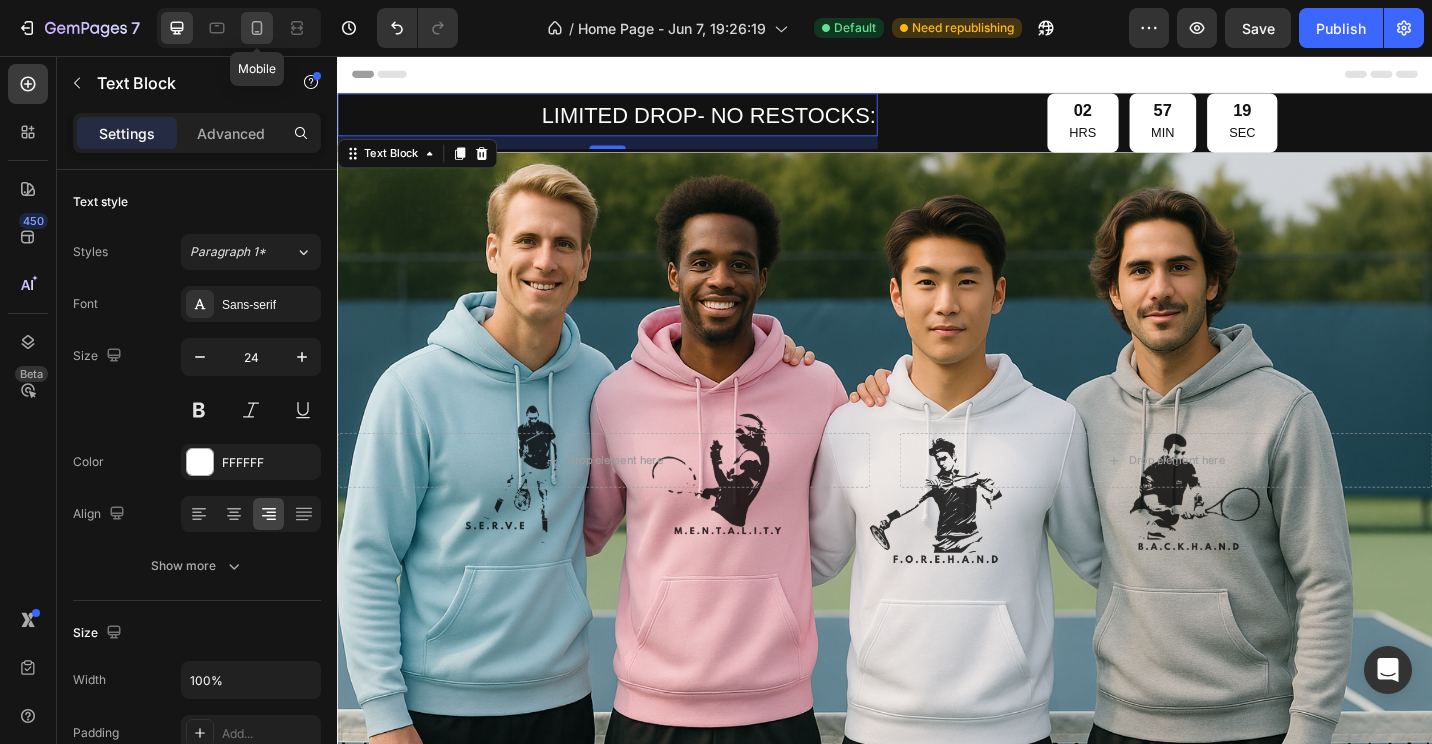 click 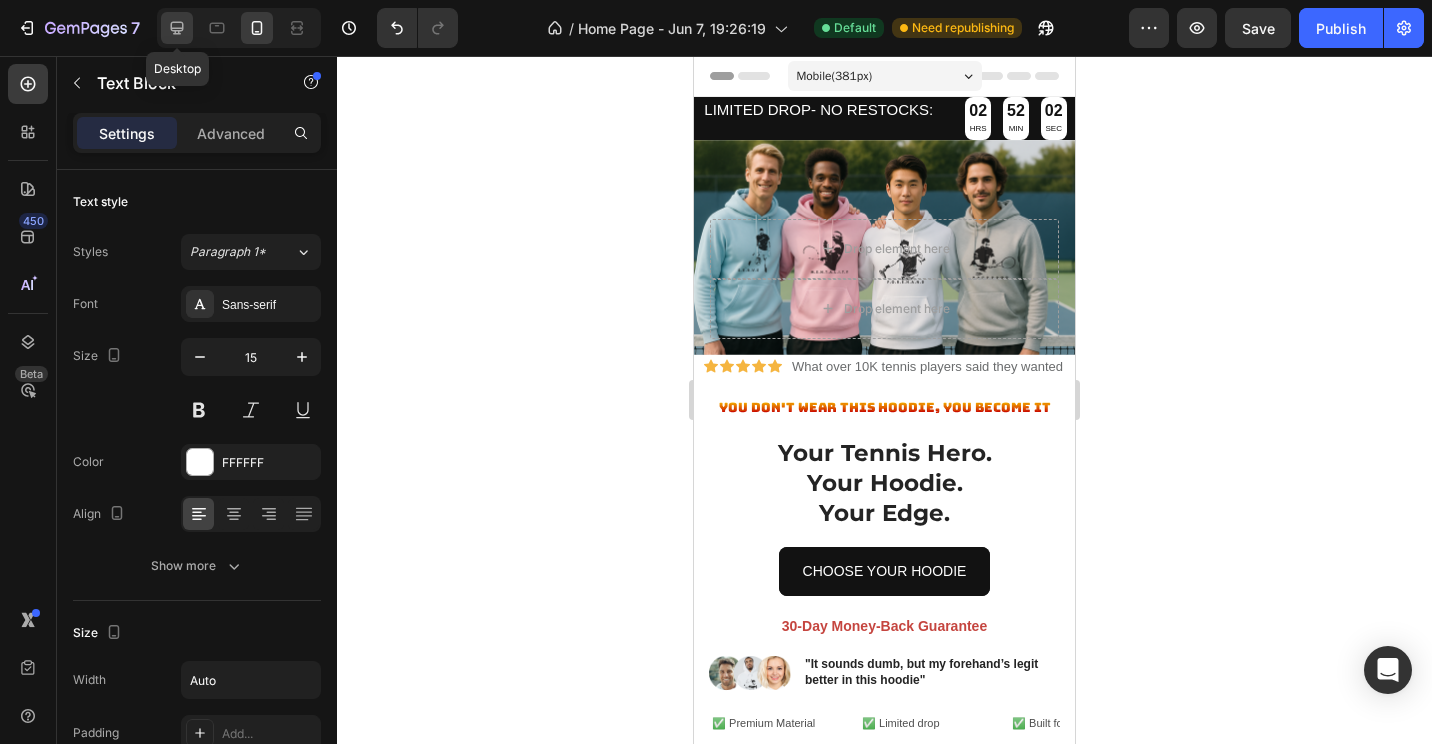click 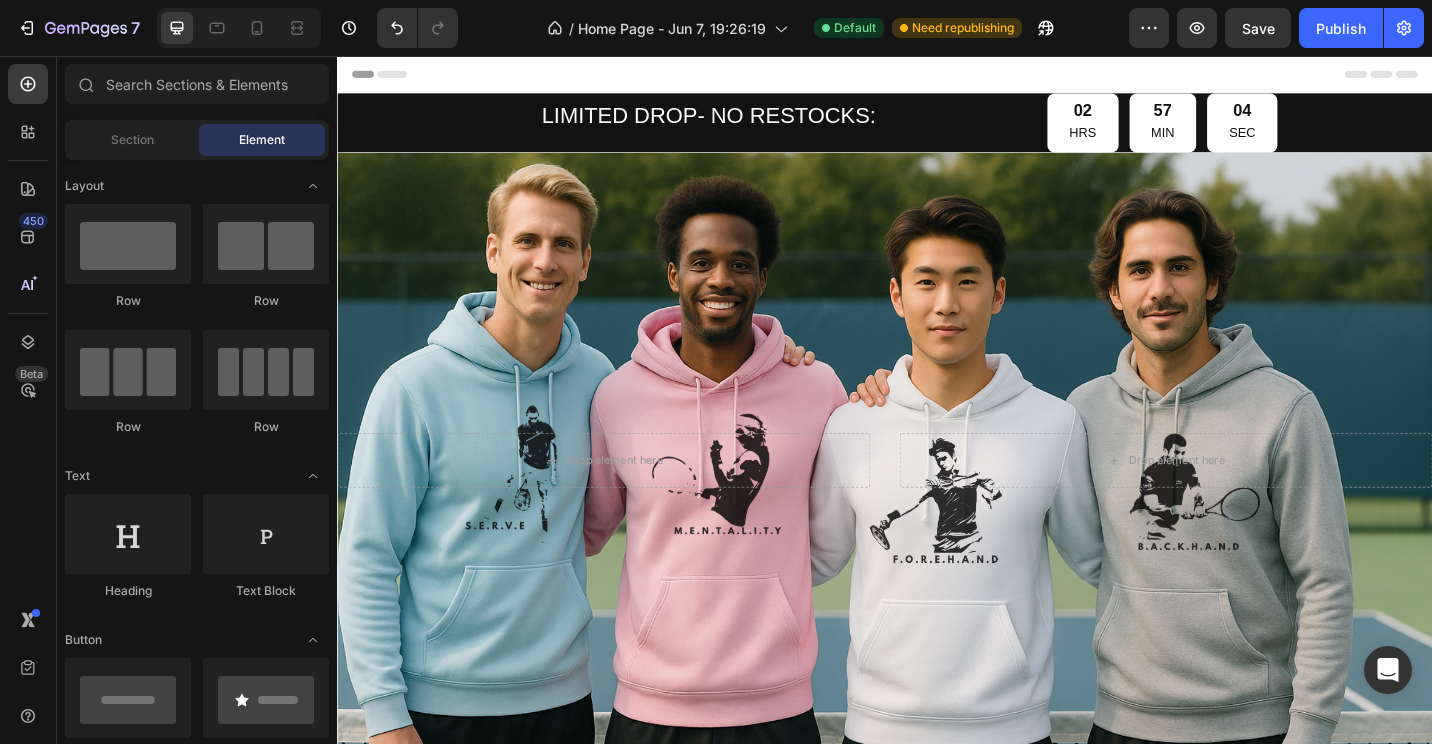 click on "Header" at bounding box center [937, 76] 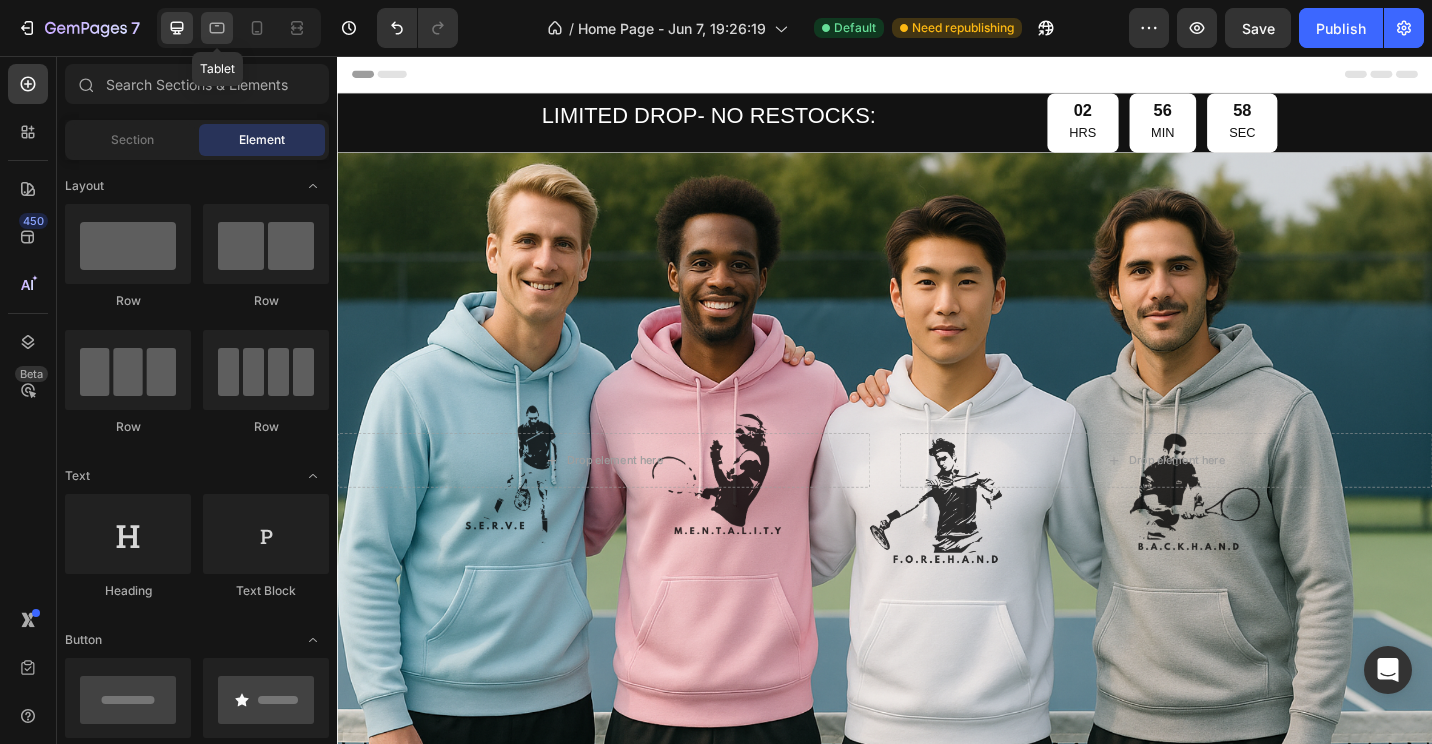 click 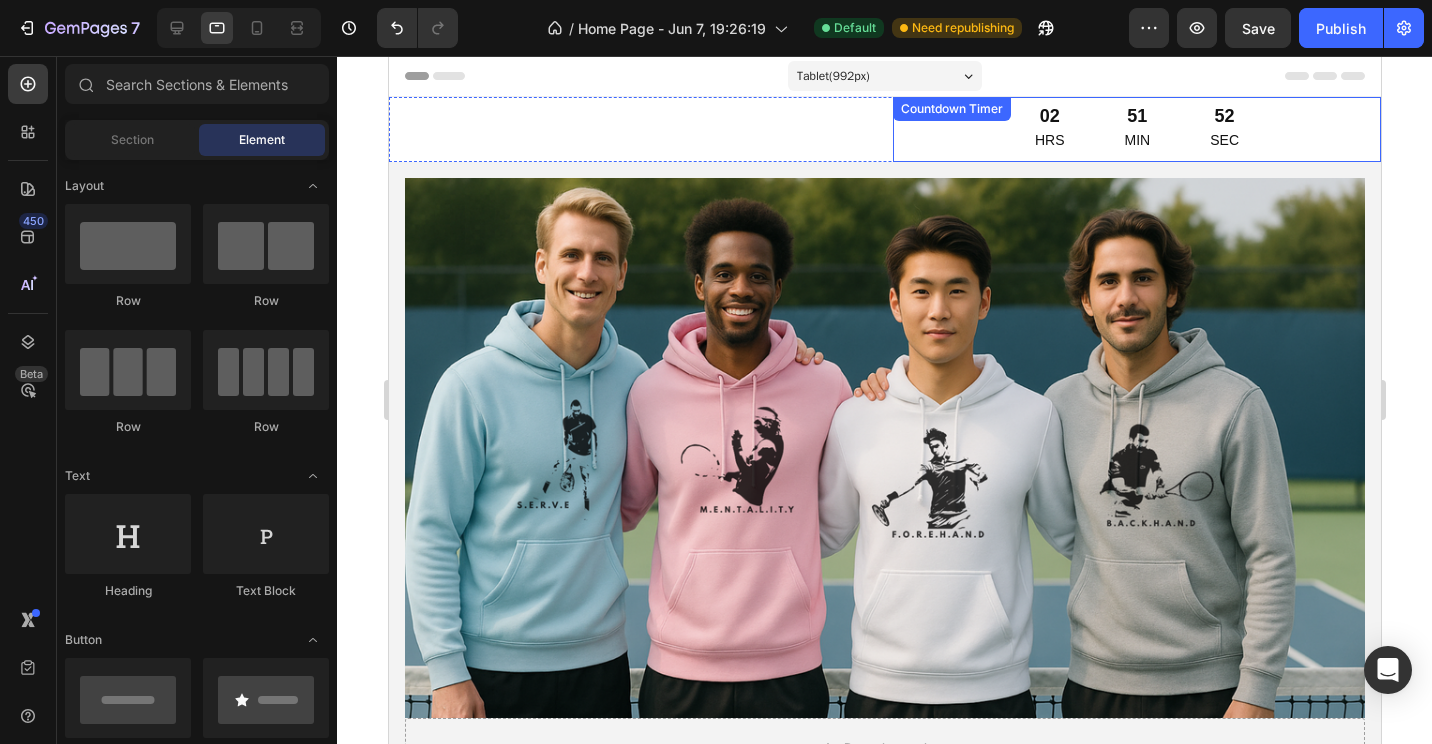 click on "Countdown Timer" at bounding box center (951, 109) 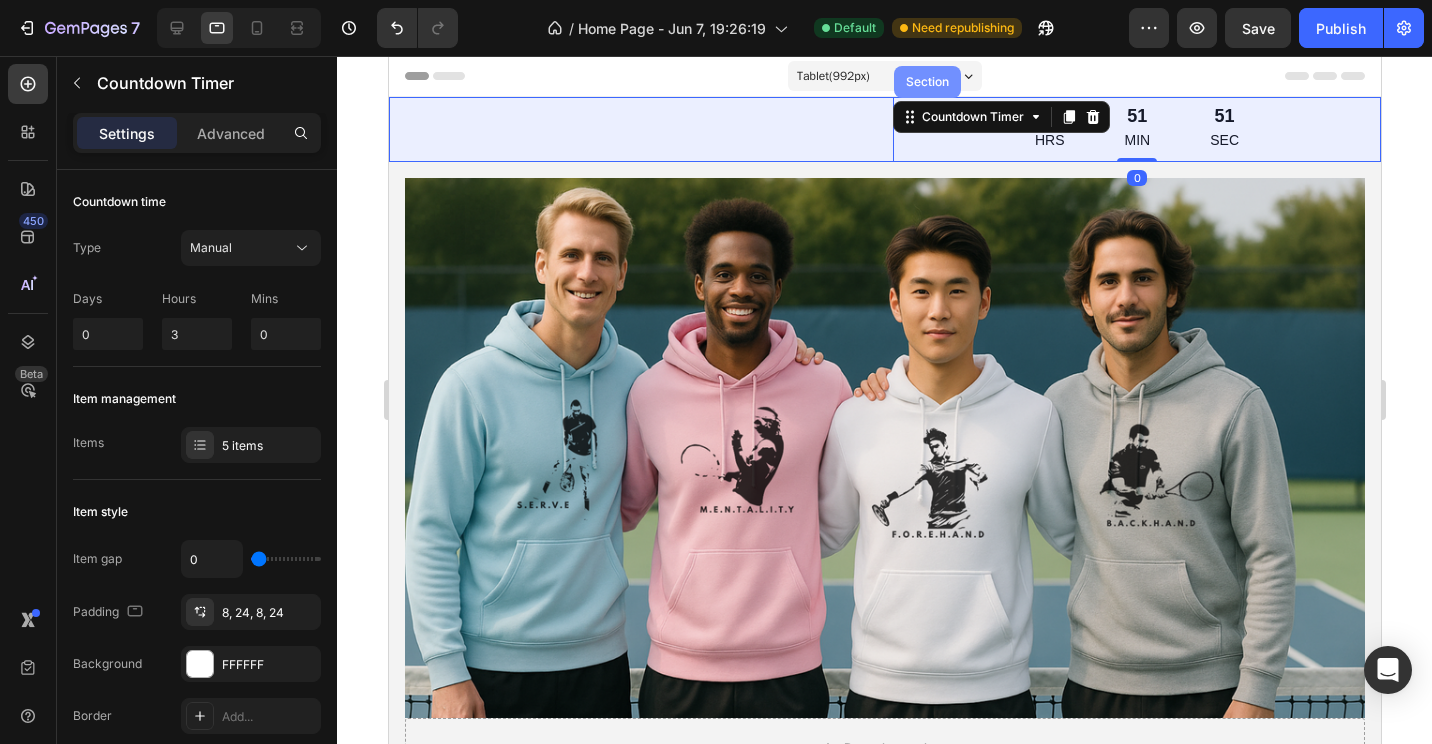 click on "Section" at bounding box center (926, 82) 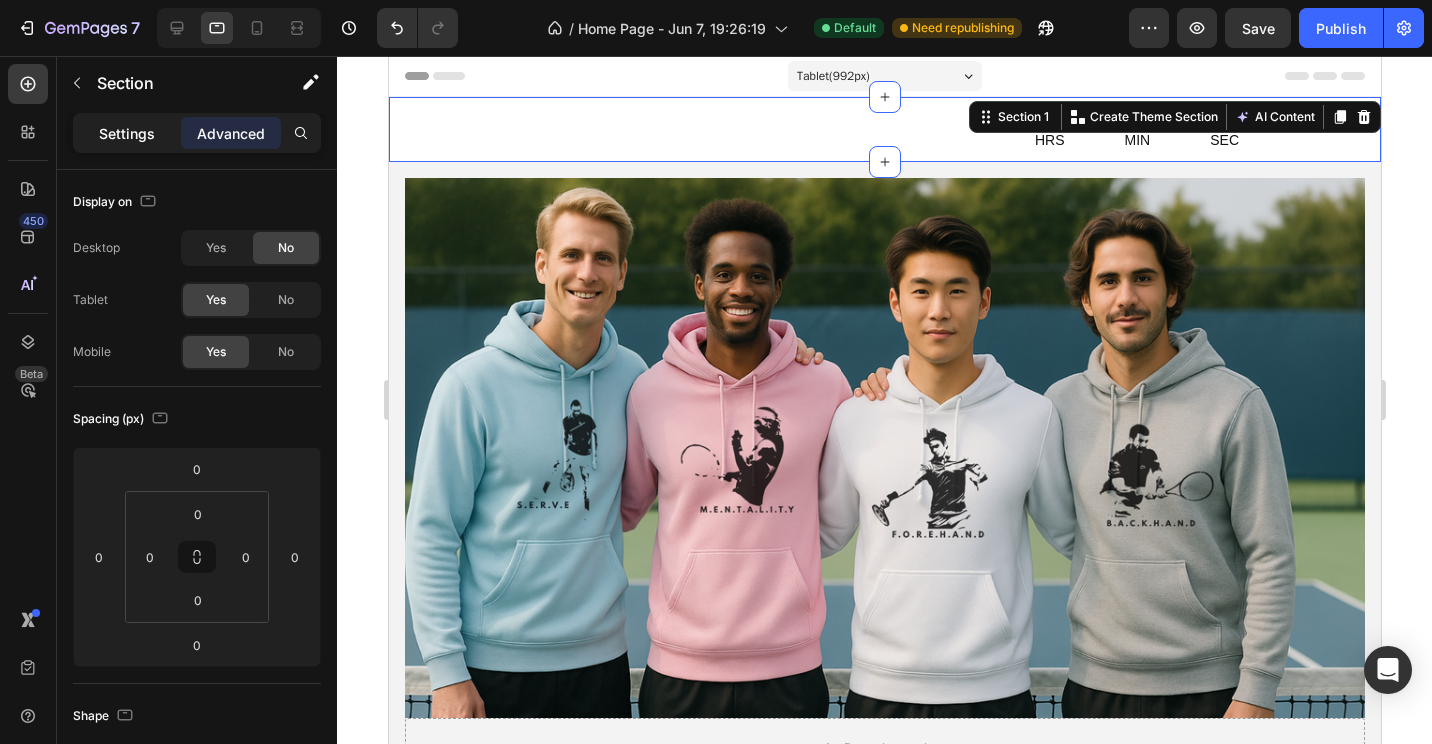 click on "Settings" at bounding box center [127, 133] 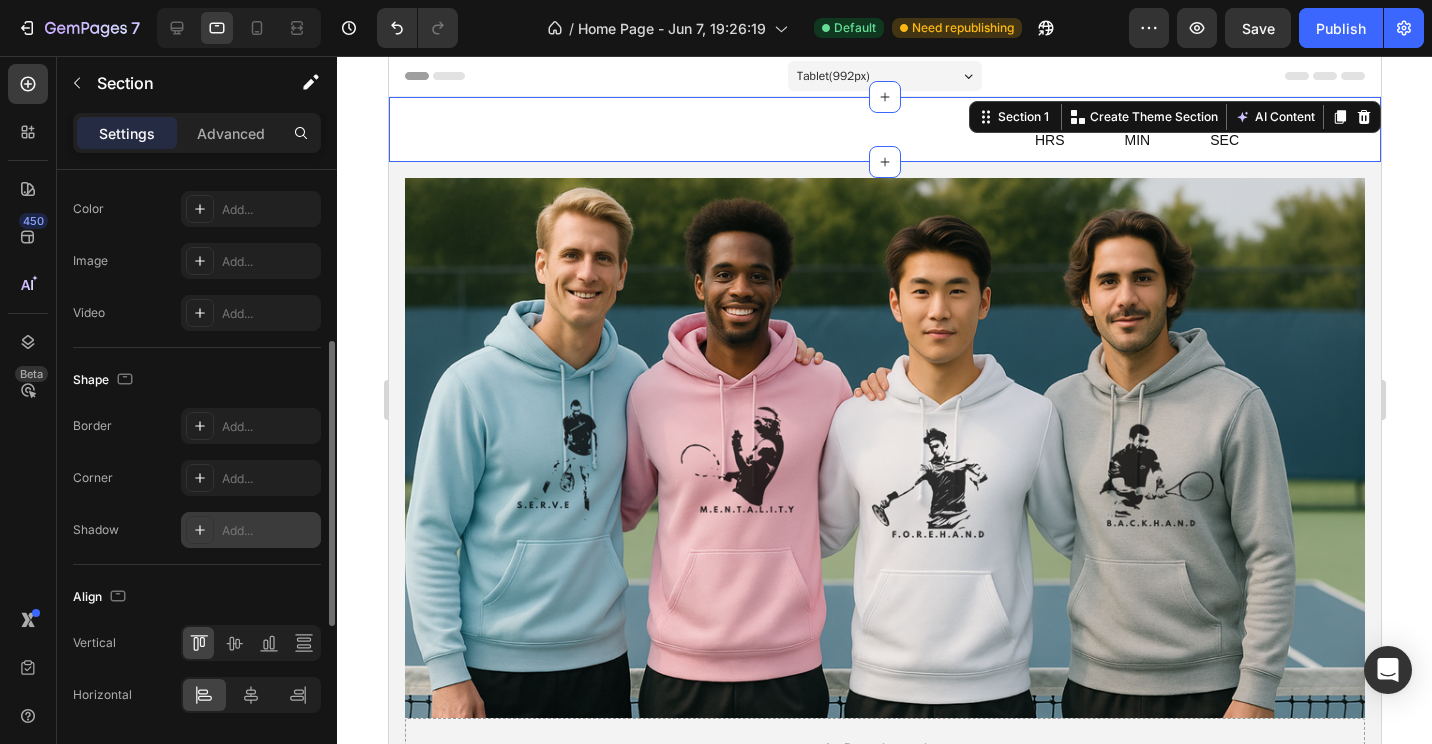 scroll, scrollTop: 600, scrollLeft: 0, axis: vertical 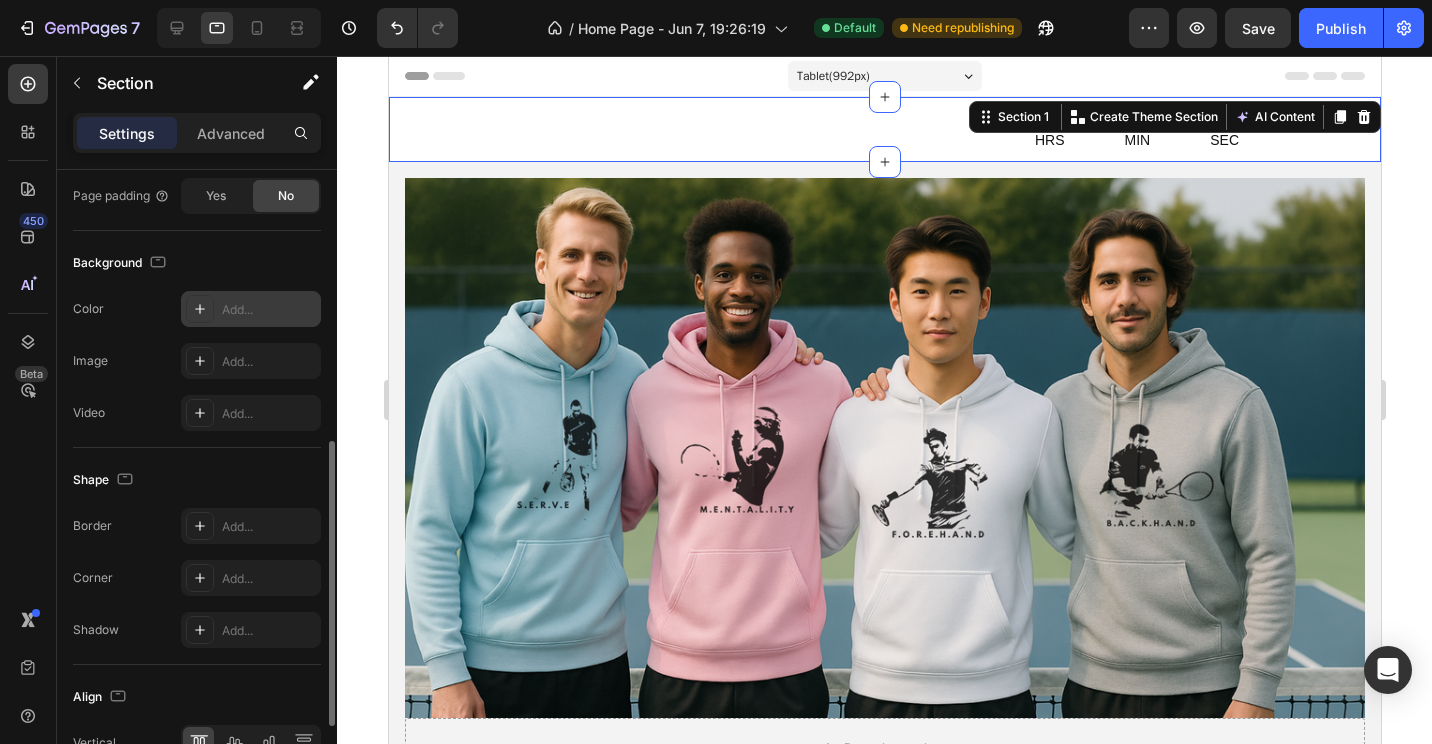 click on "Add..." at bounding box center (269, 310) 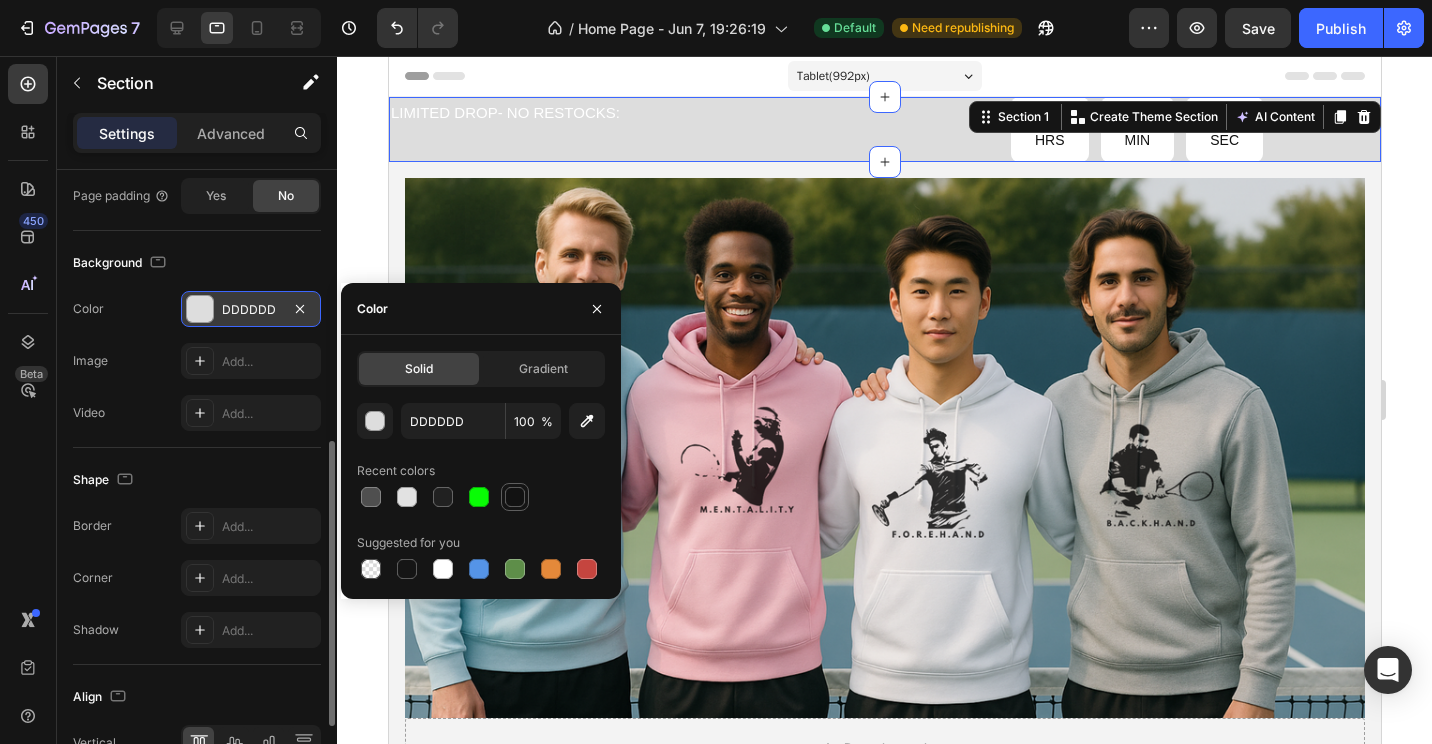 click at bounding box center [515, 497] 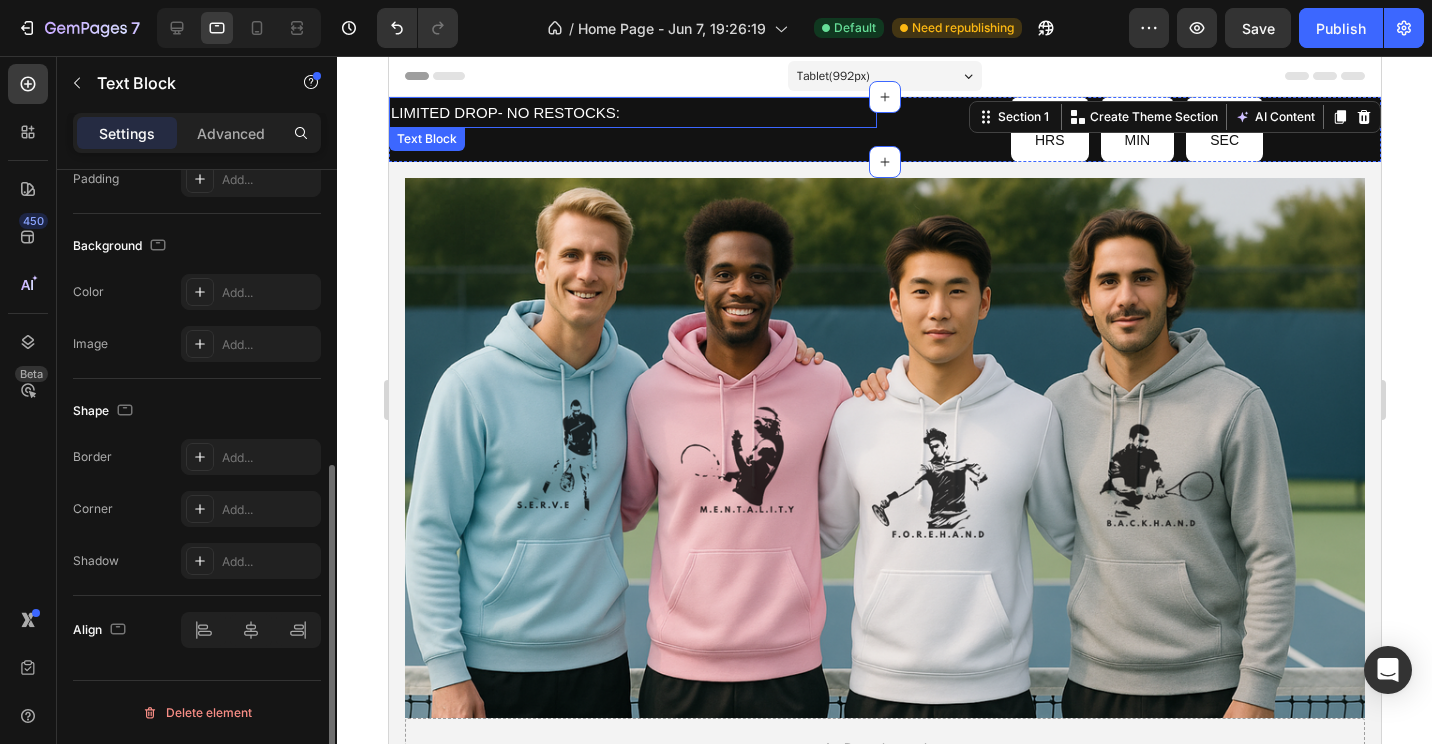 click on "LIMITED DROP- NO RESTOCKS:" at bounding box center [632, 112] 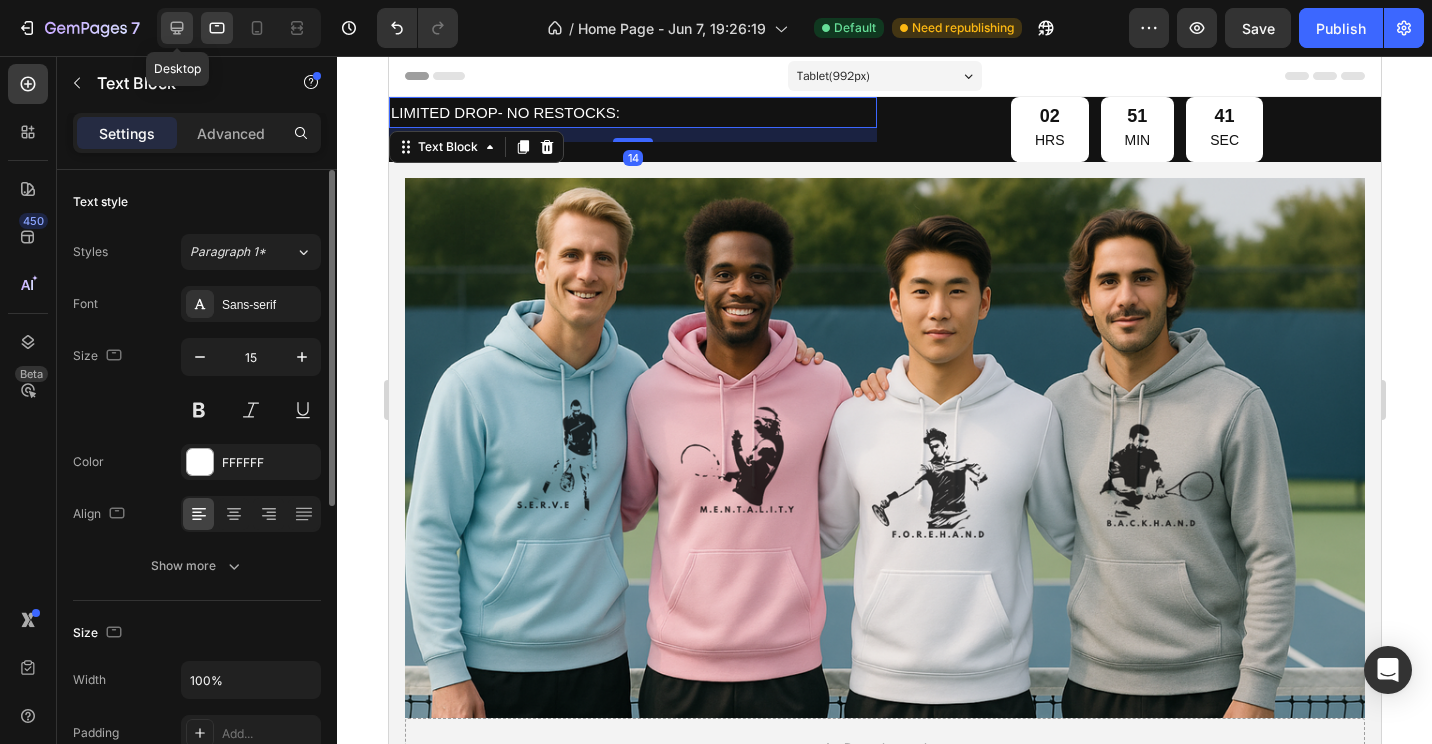 click 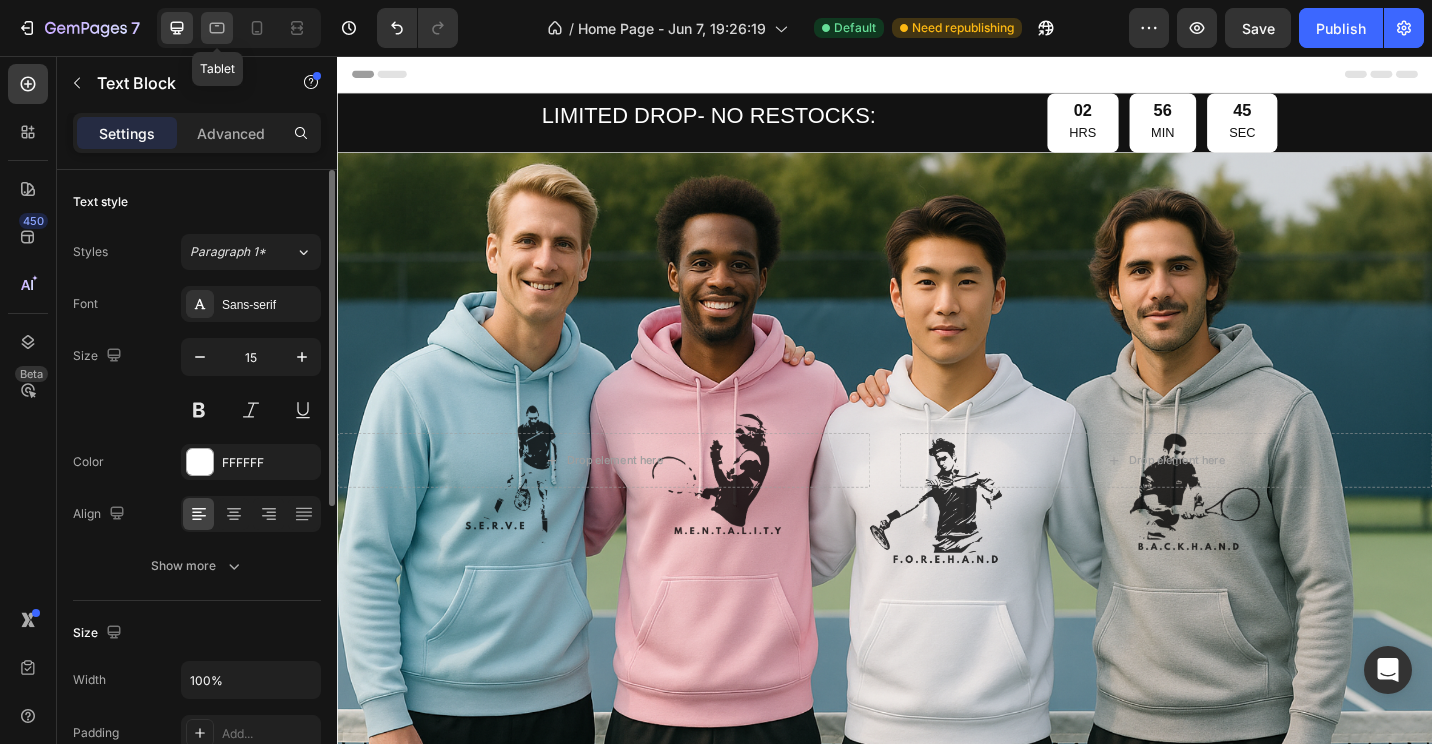 click 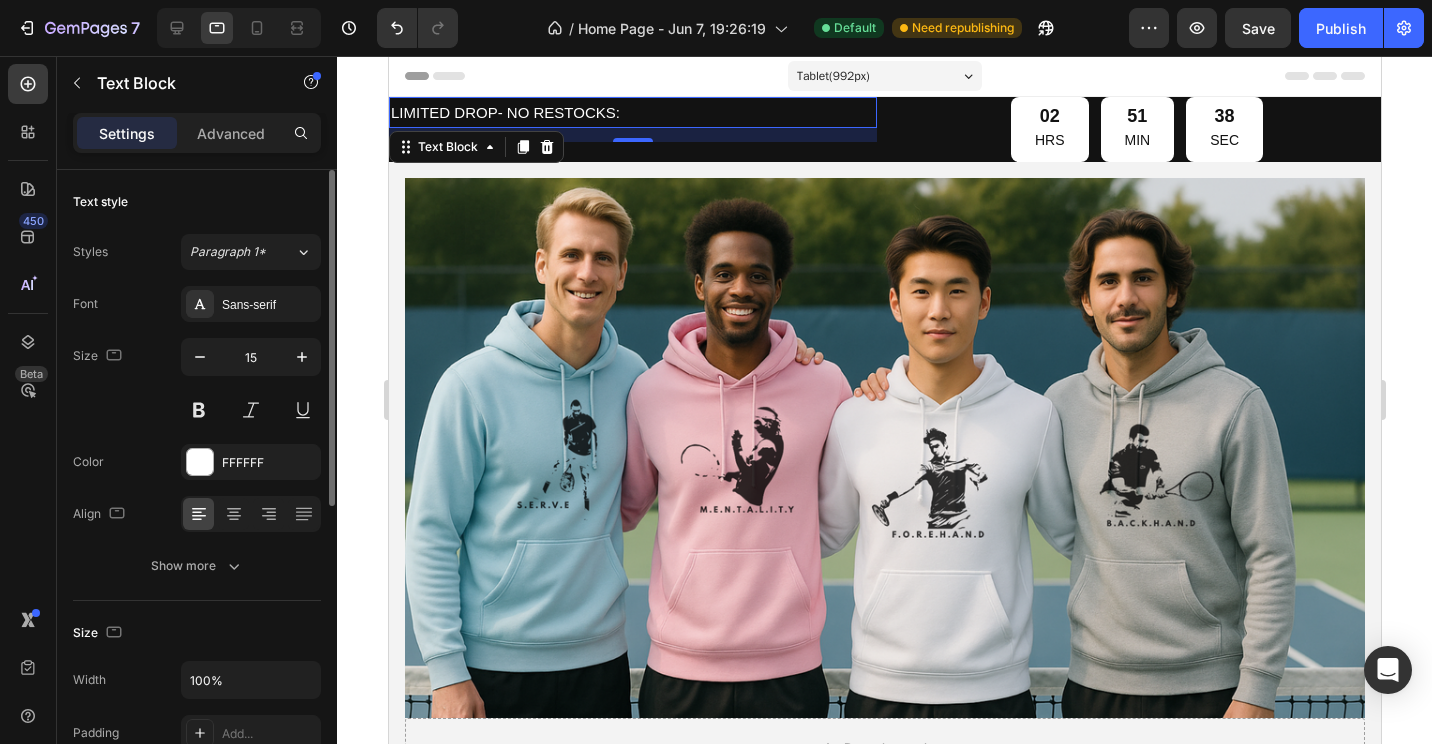 click 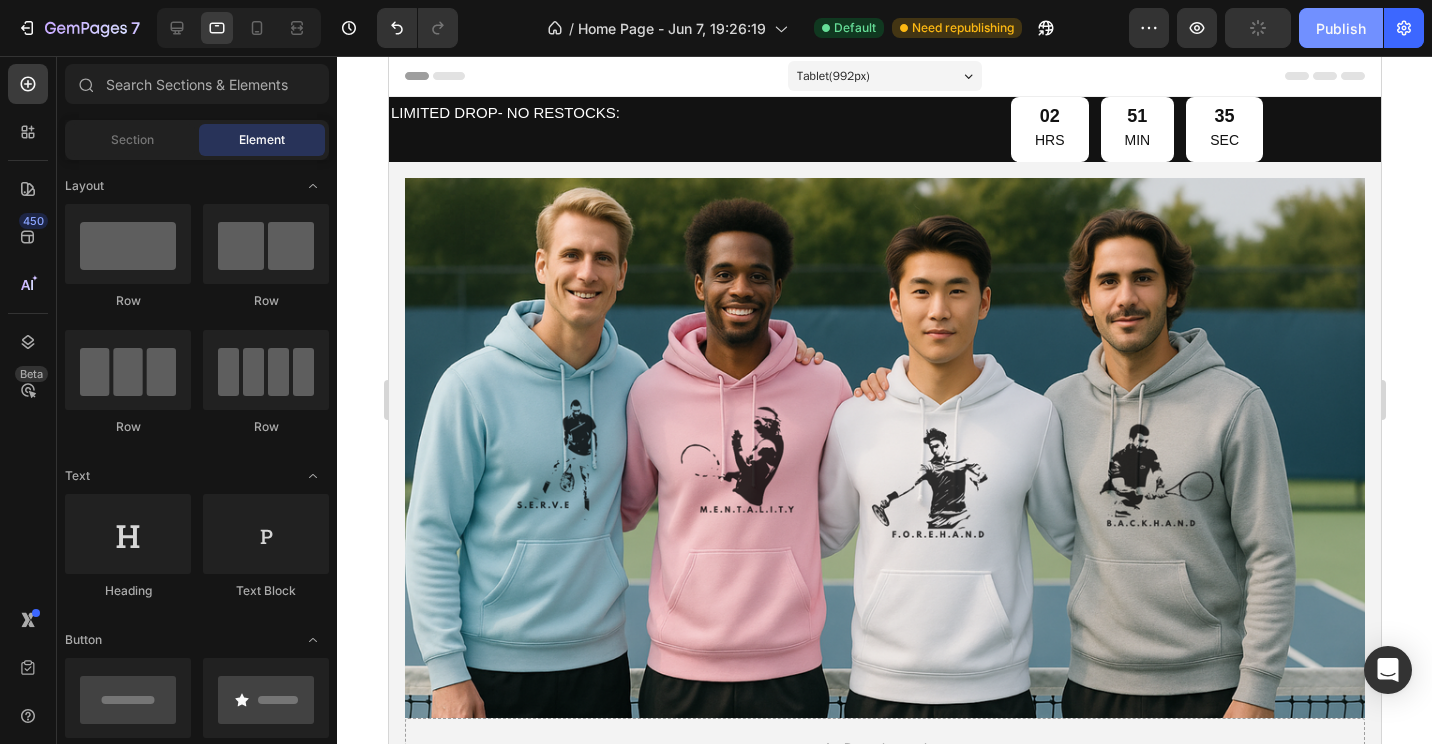 click on "Publish" at bounding box center [1341, 28] 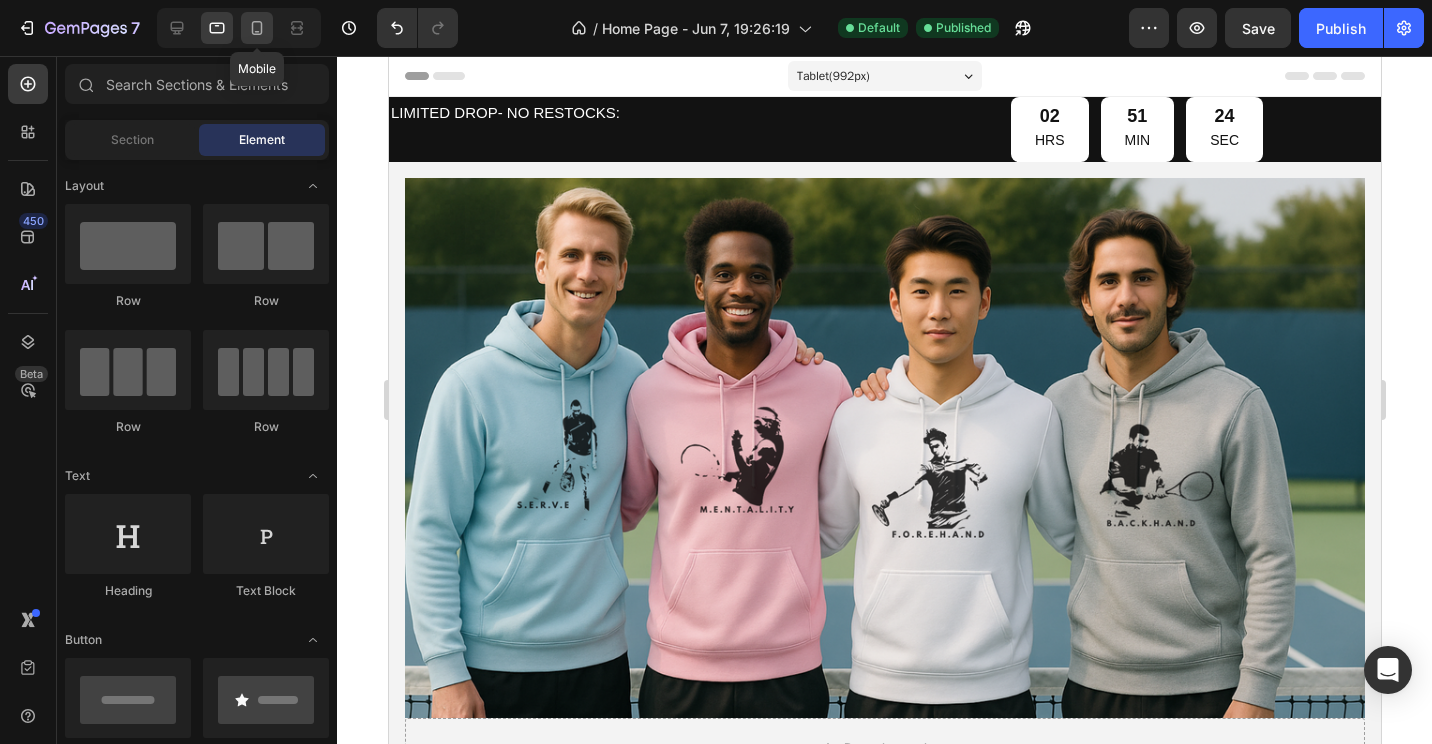 click 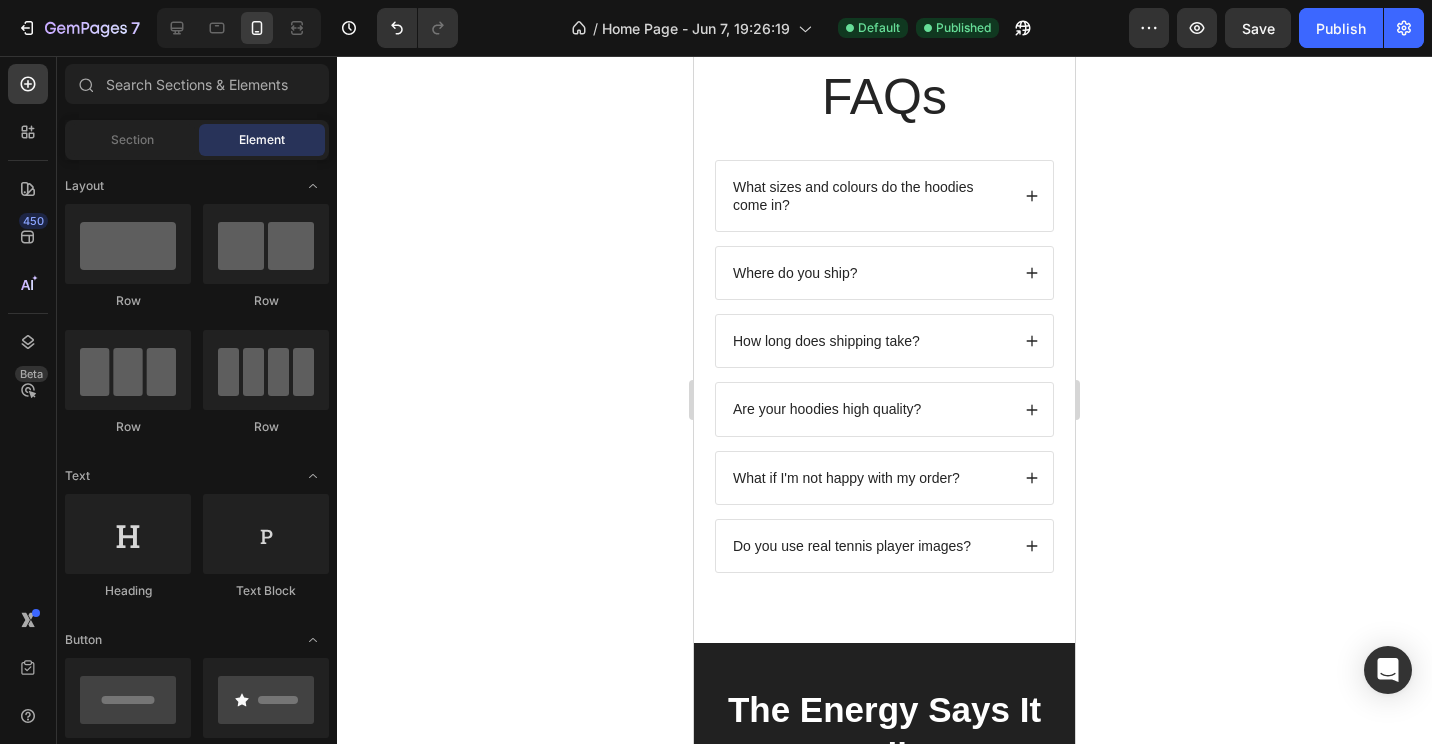 scroll, scrollTop: 5680, scrollLeft: 0, axis: vertical 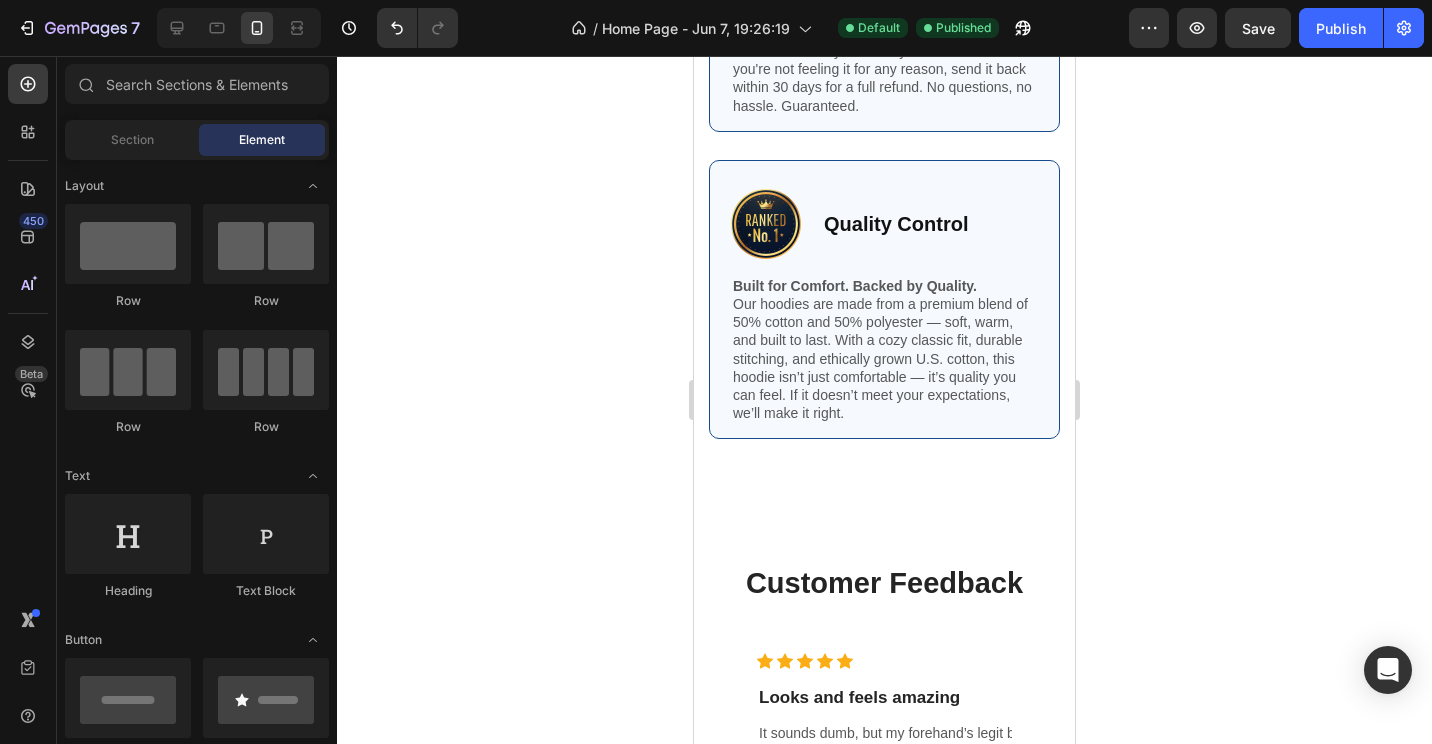 drag, startPoint x: 1068, startPoint y: 183, endPoint x: 1288, endPoint y: 102, distance: 234.43762 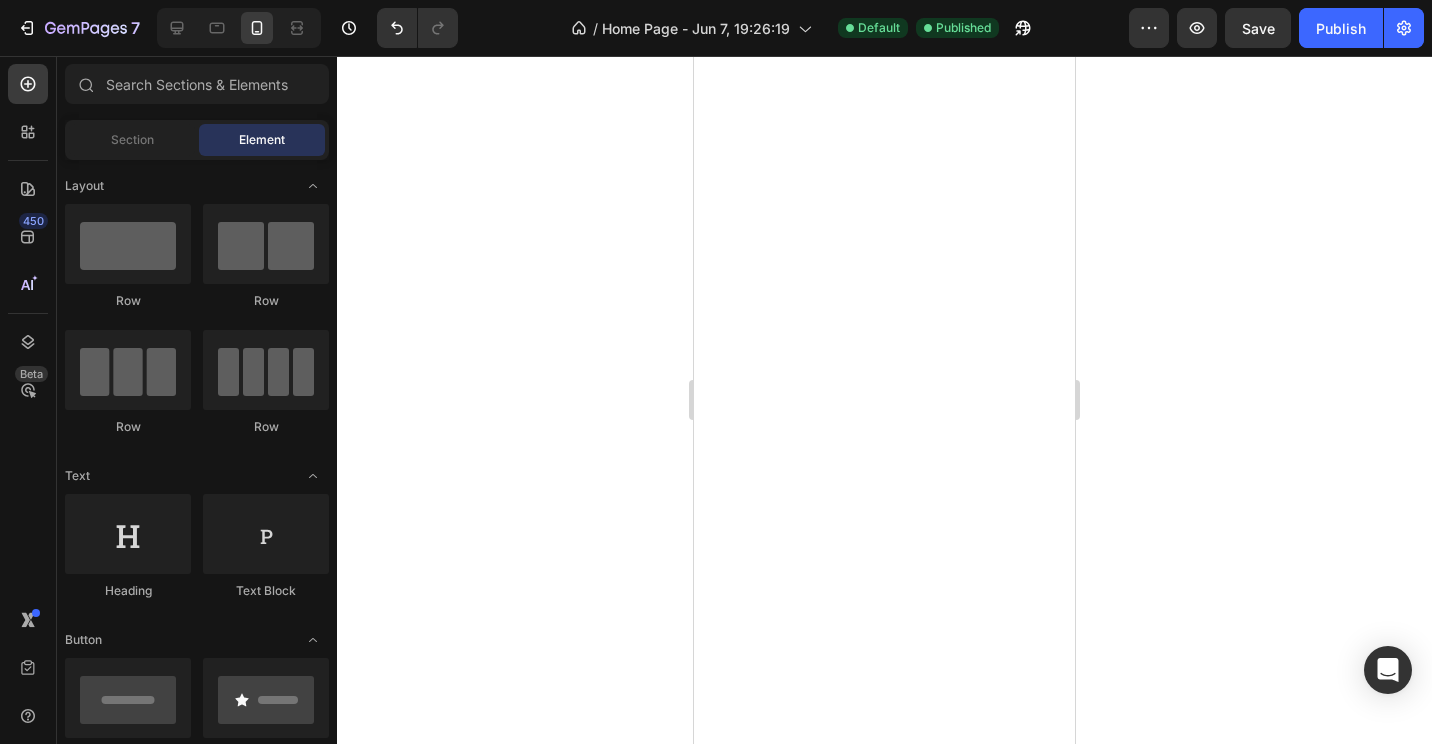 scroll, scrollTop: 0, scrollLeft: 0, axis: both 